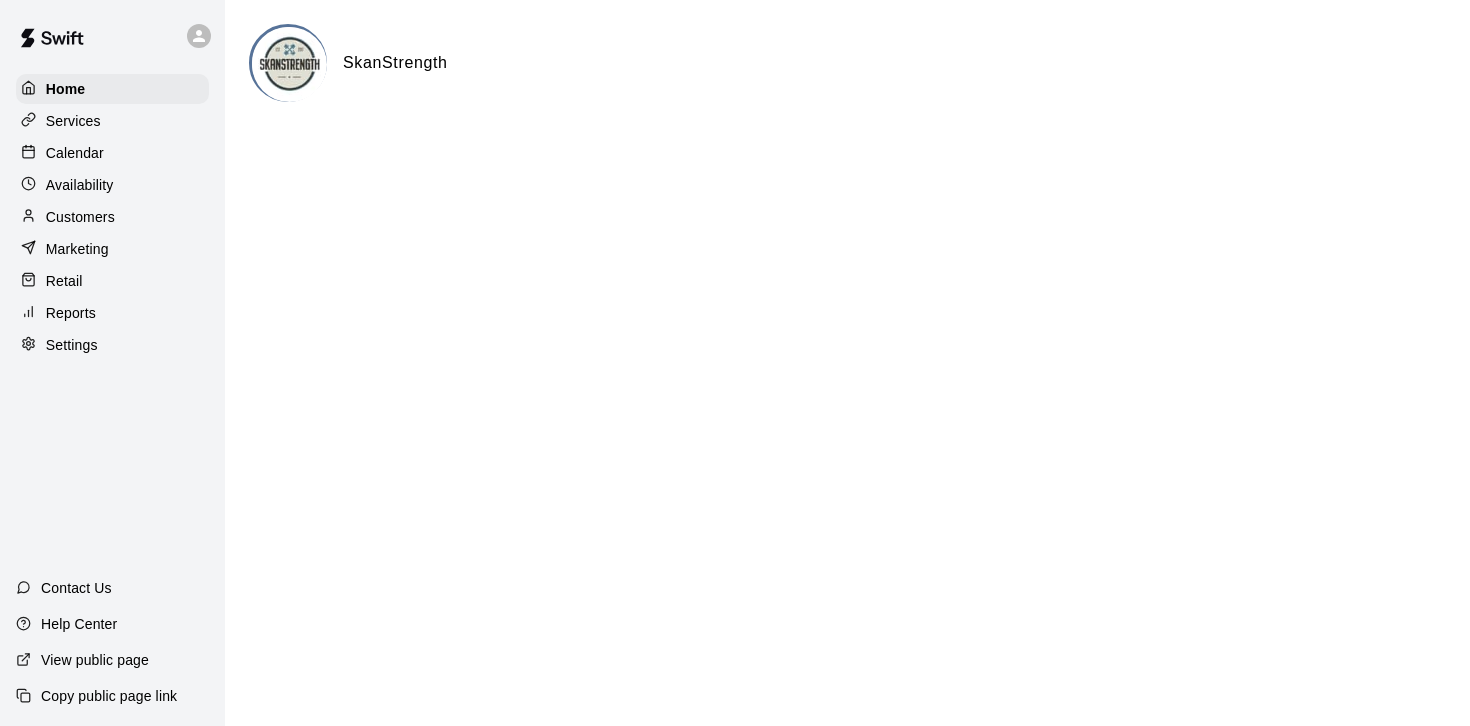 scroll, scrollTop: 0, scrollLeft: 0, axis: both 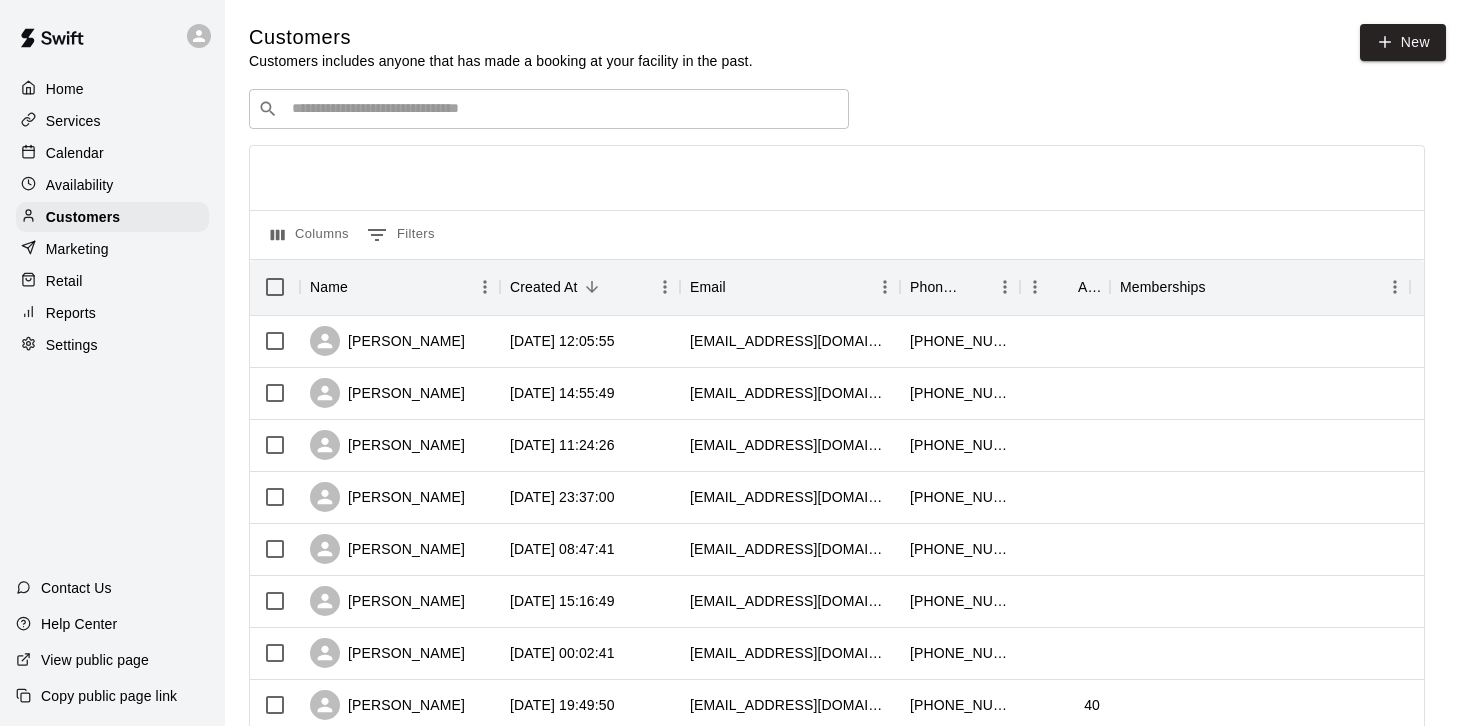 click at bounding box center [563, 109] 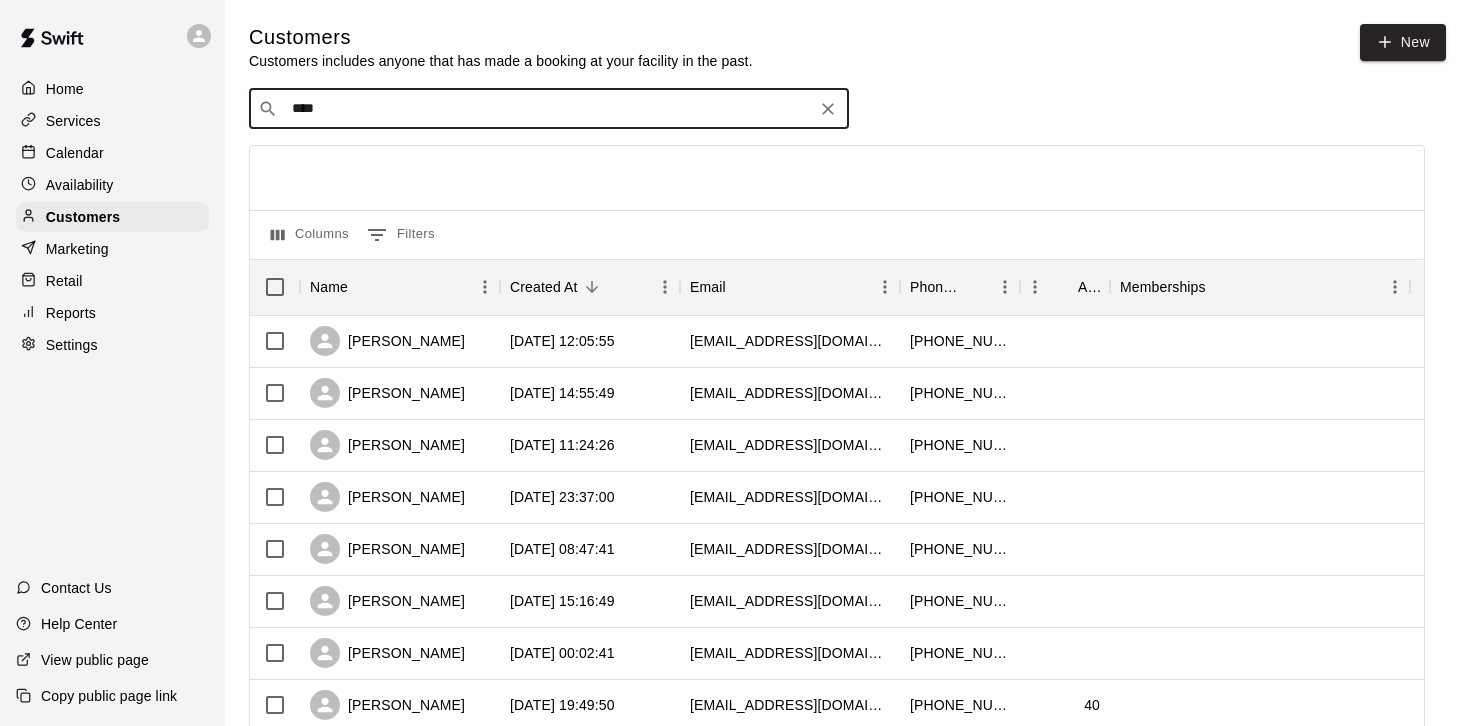 type on "*****" 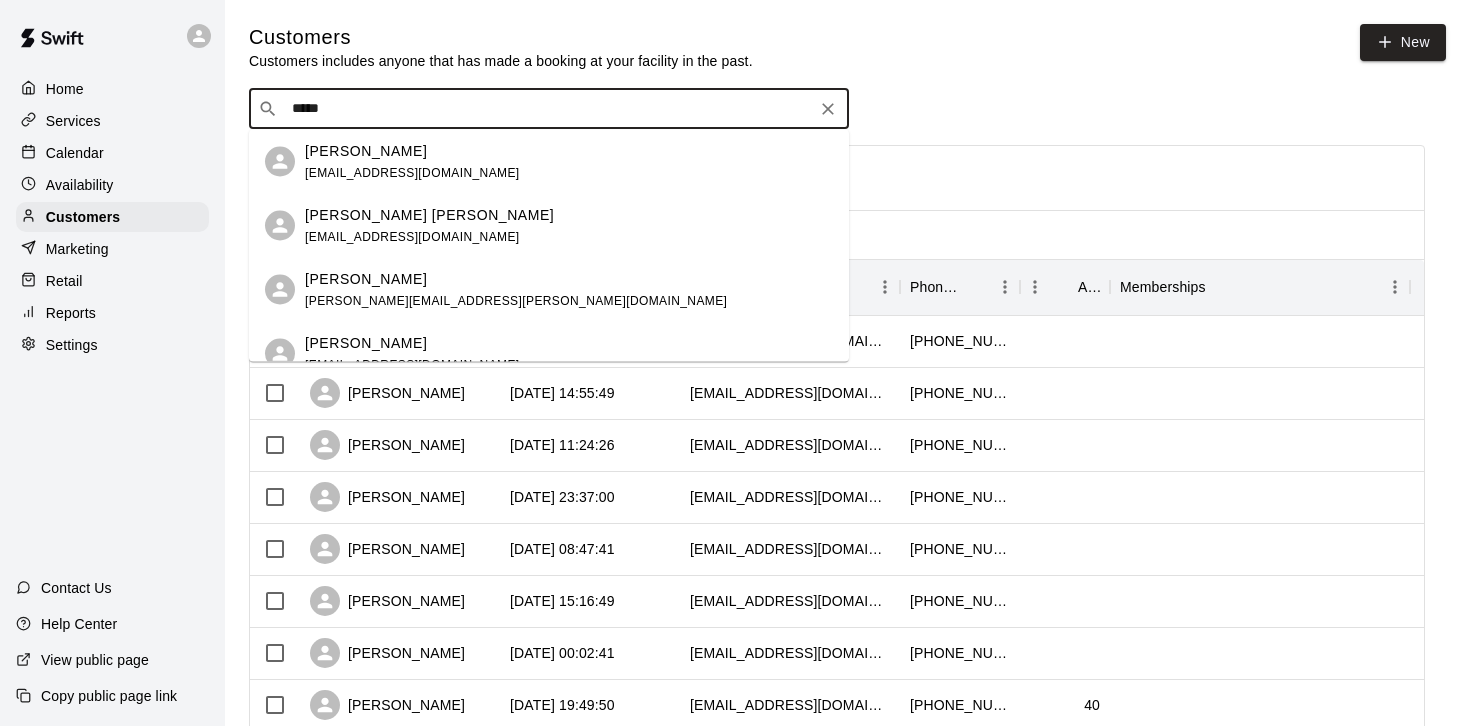 click on "[PERSON_NAME]" at bounding box center [366, 150] 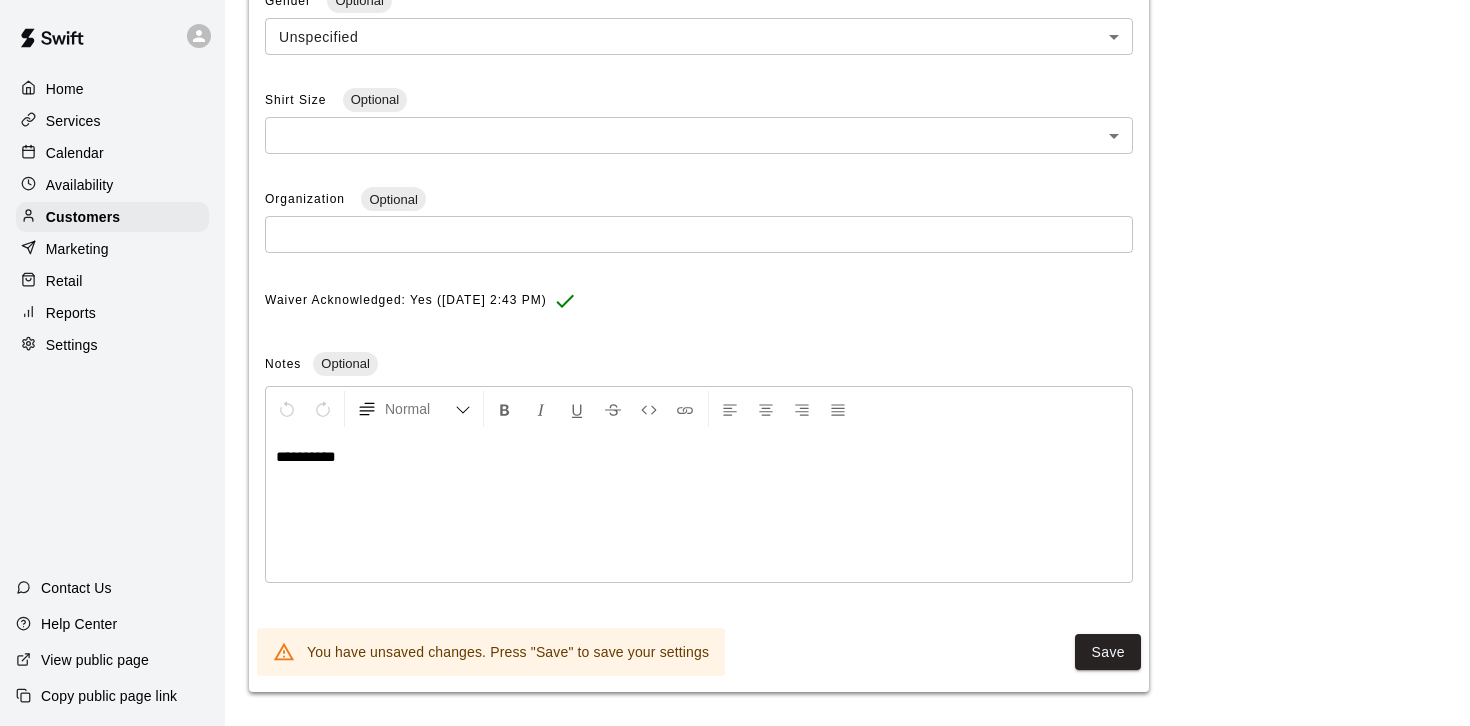 scroll, scrollTop: 617, scrollLeft: 0, axis: vertical 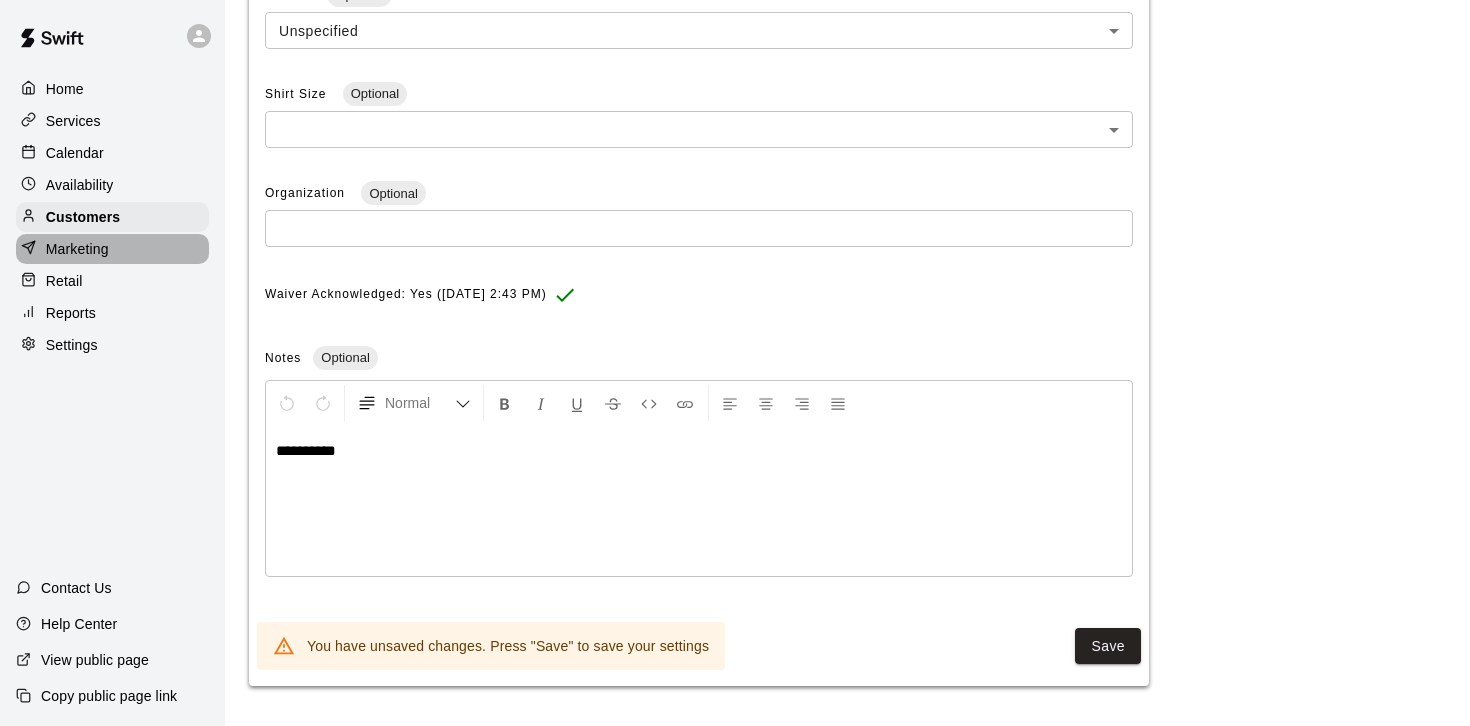 click on "Marketing" at bounding box center (77, 249) 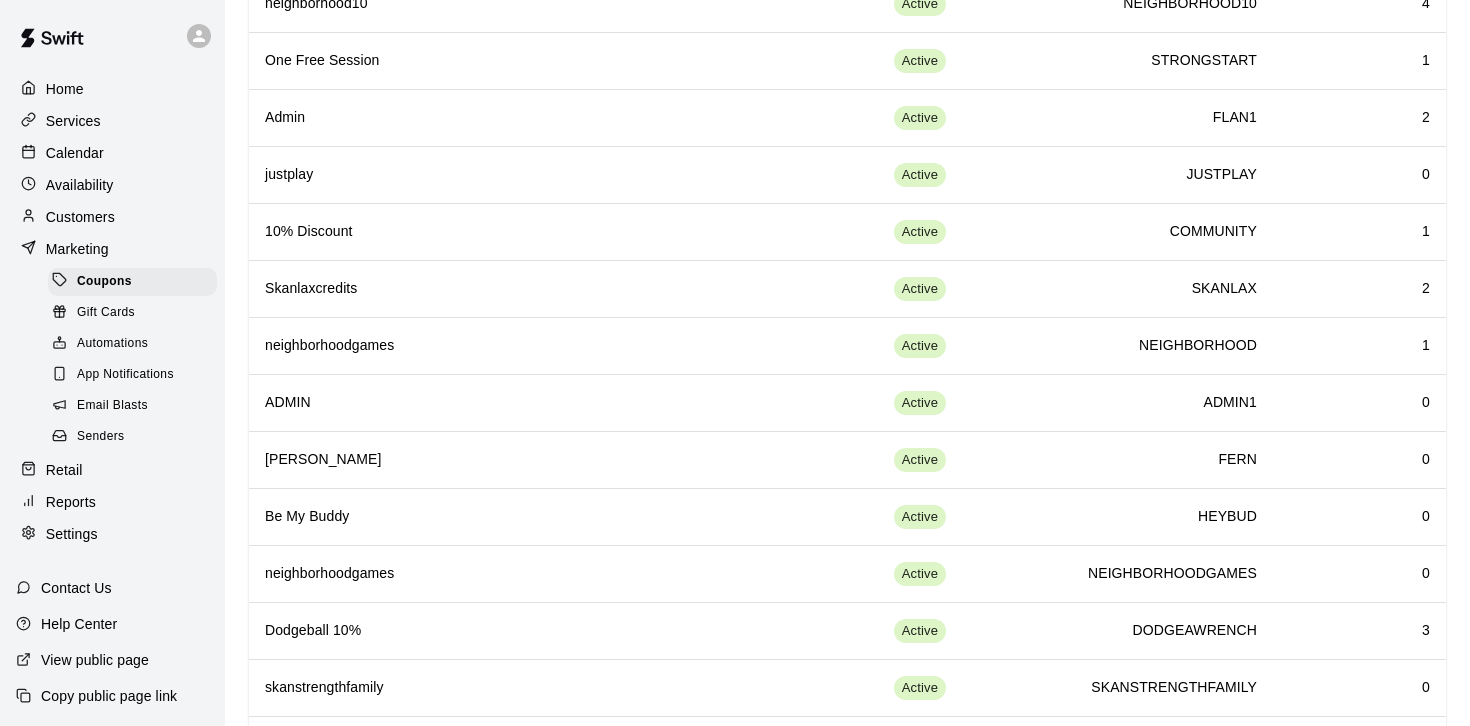 scroll, scrollTop: 878, scrollLeft: 0, axis: vertical 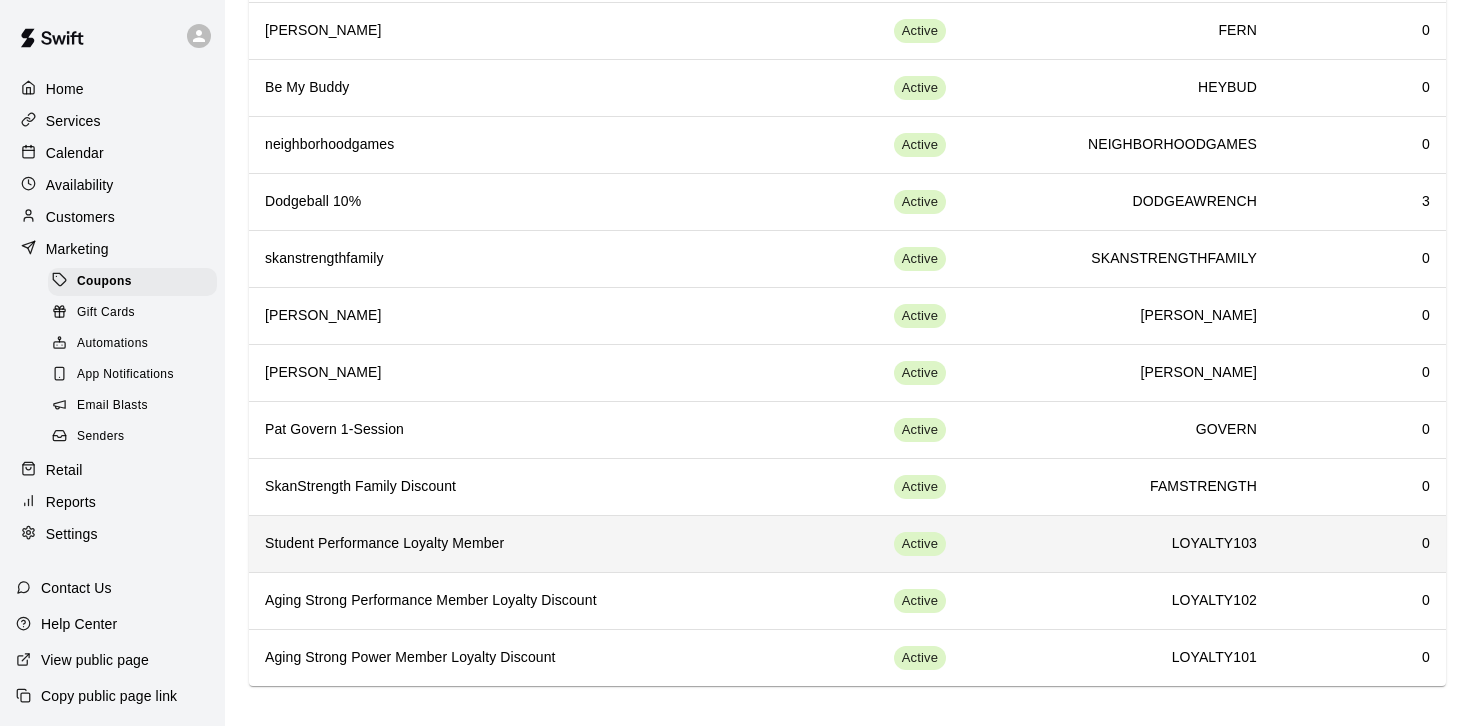 click on "Student Performance Loyalty Member" at bounding box center (530, 544) 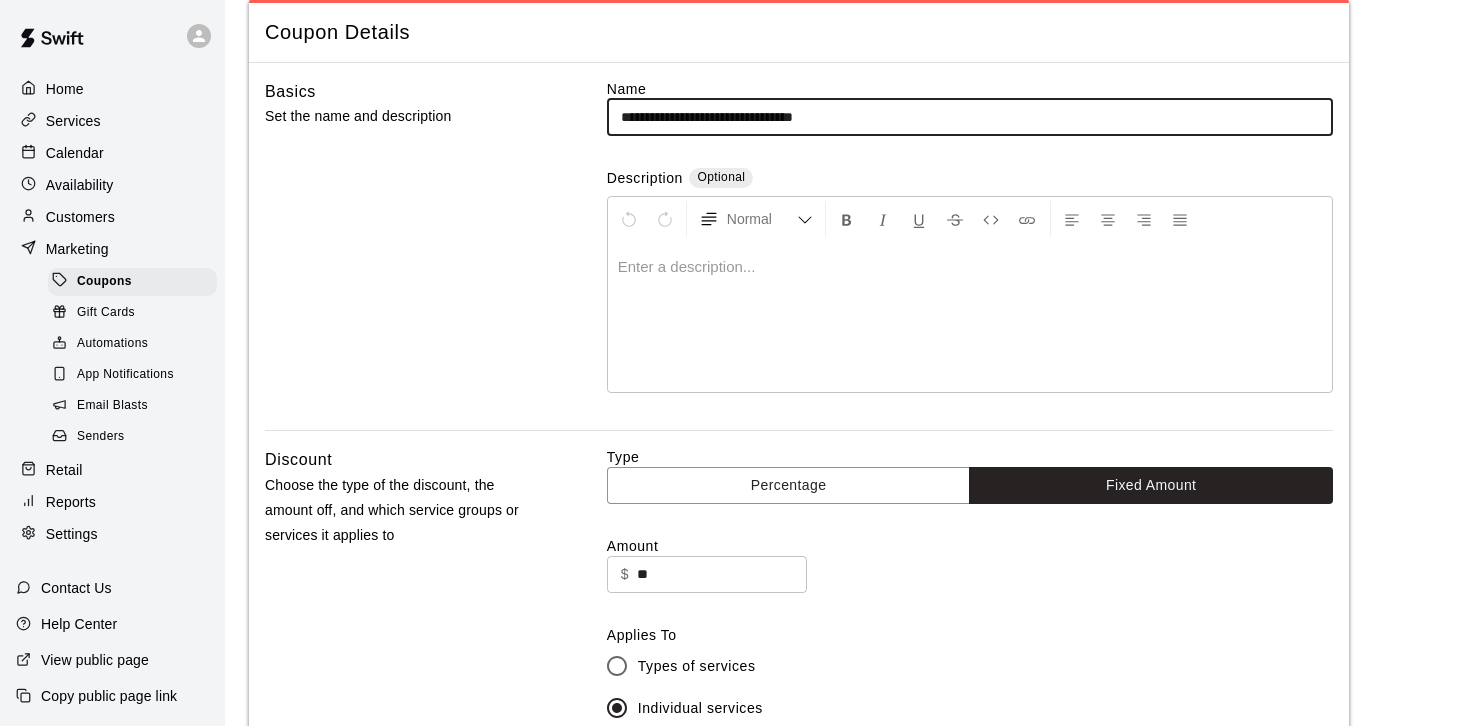 scroll, scrollTop: 0, scrollLeft: 0, axis: both 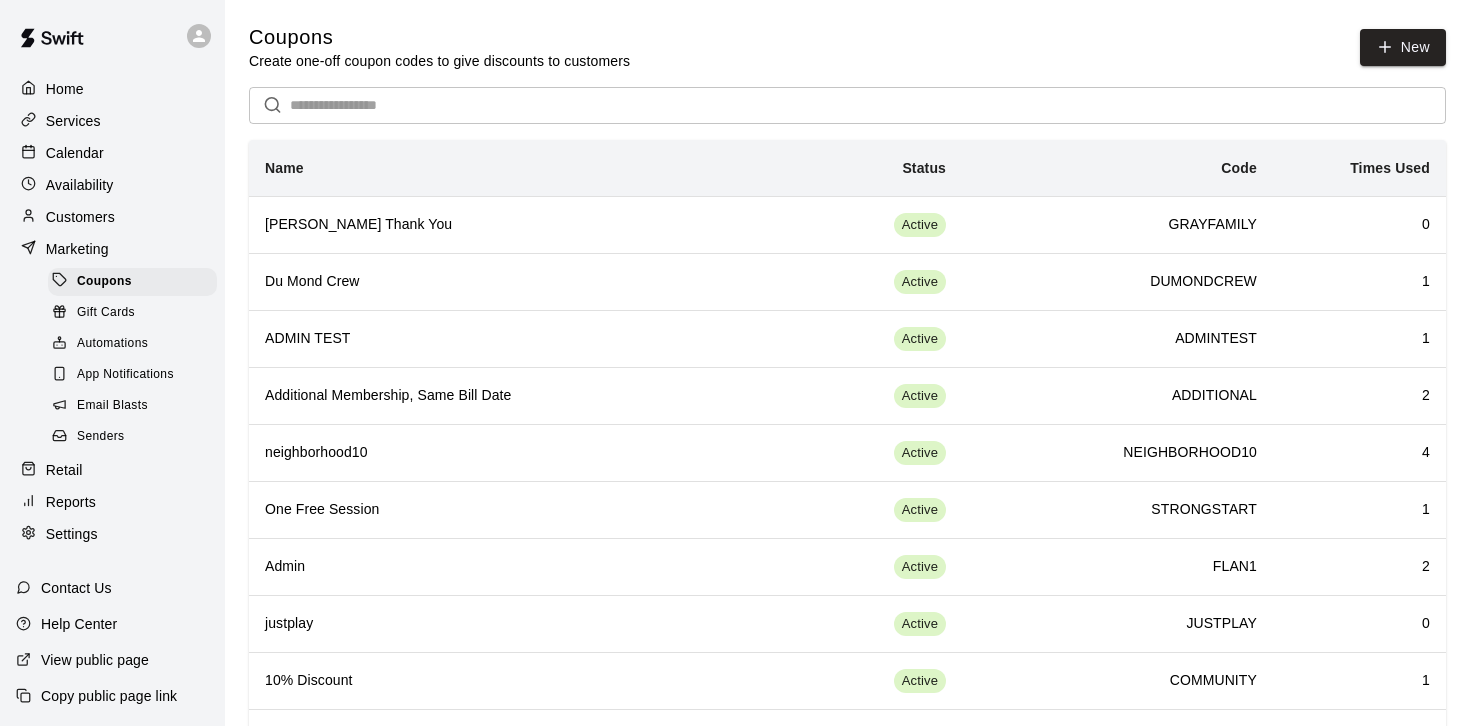 click on "Customers" at bounding box center [80, 217] 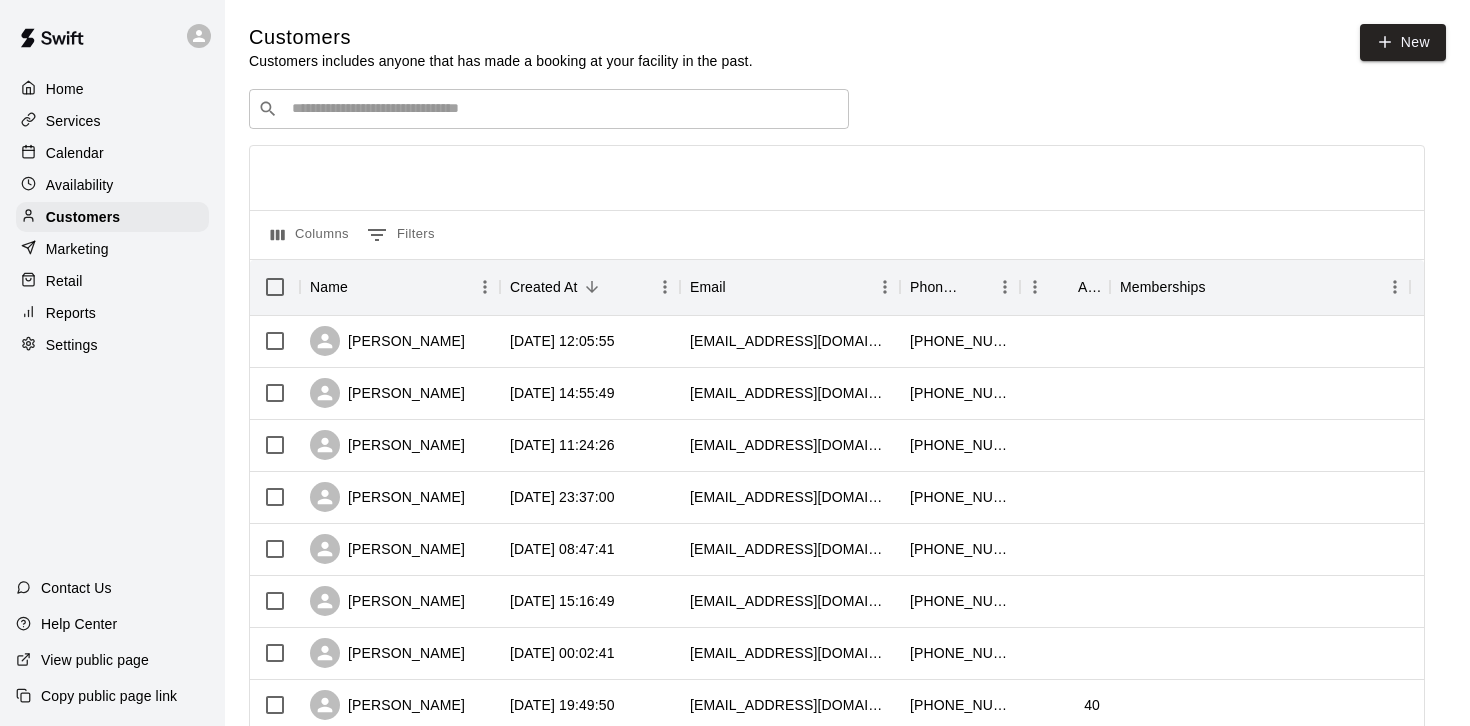 click on "​ ​" at bounding box center [549, 109] 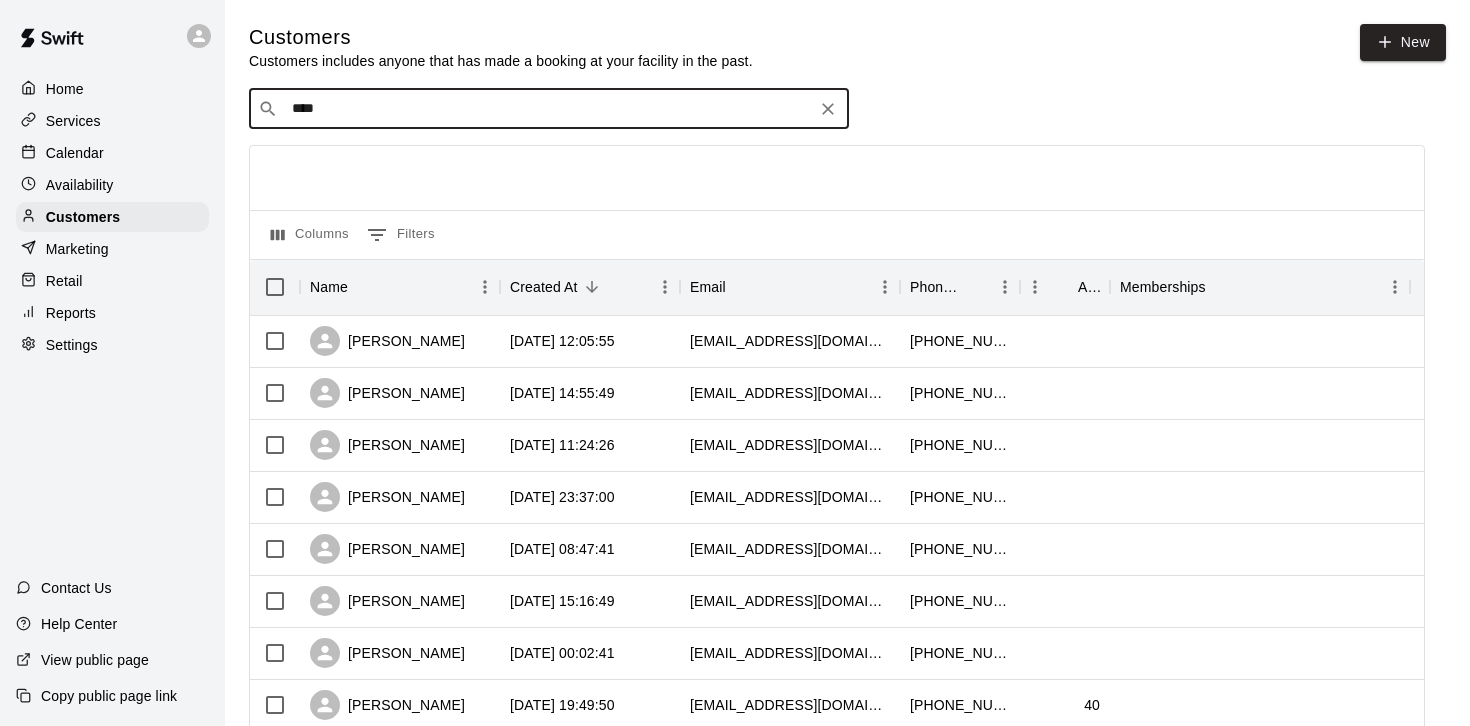 type on "*****" 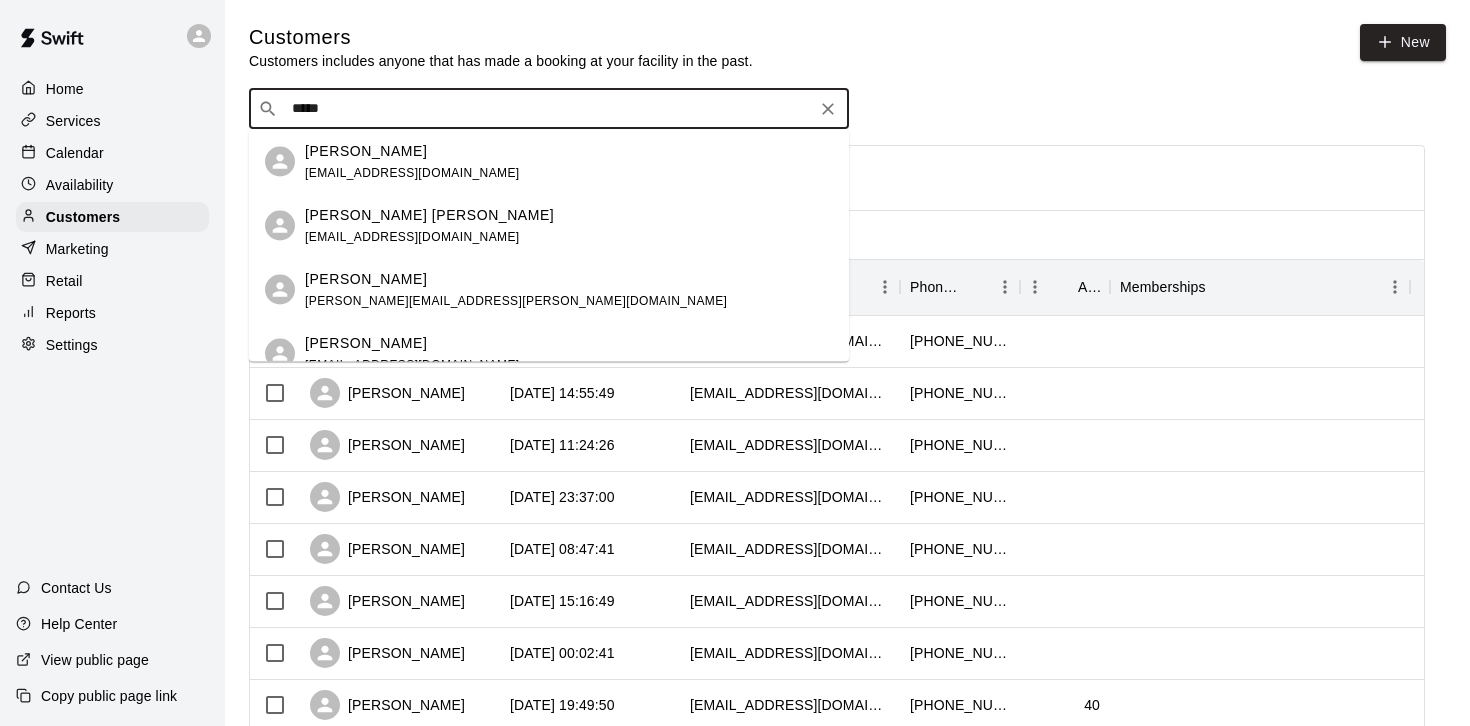 click on "[PERSON_NAME]" at bounding box center (412, 150) 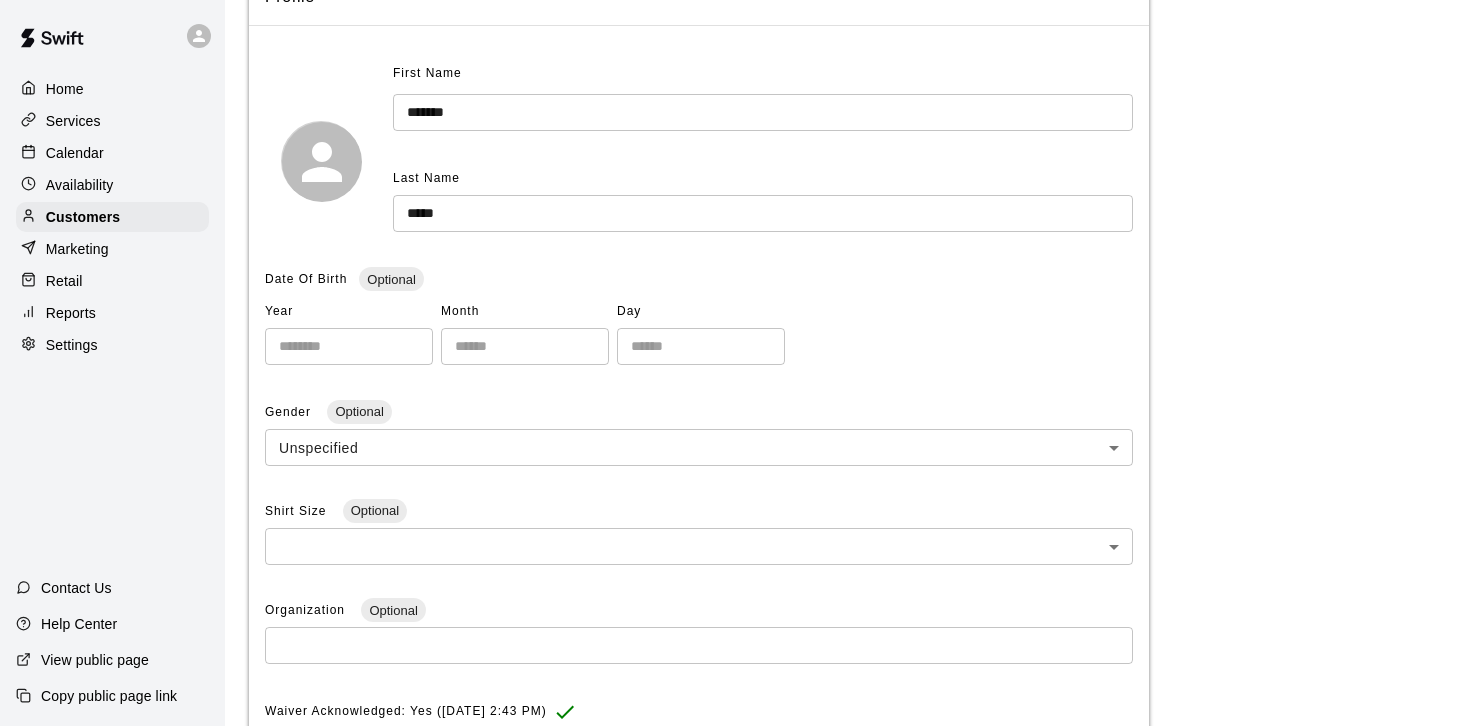 scroll, scrollTop: 0, scrollLeft: 0, axis: both 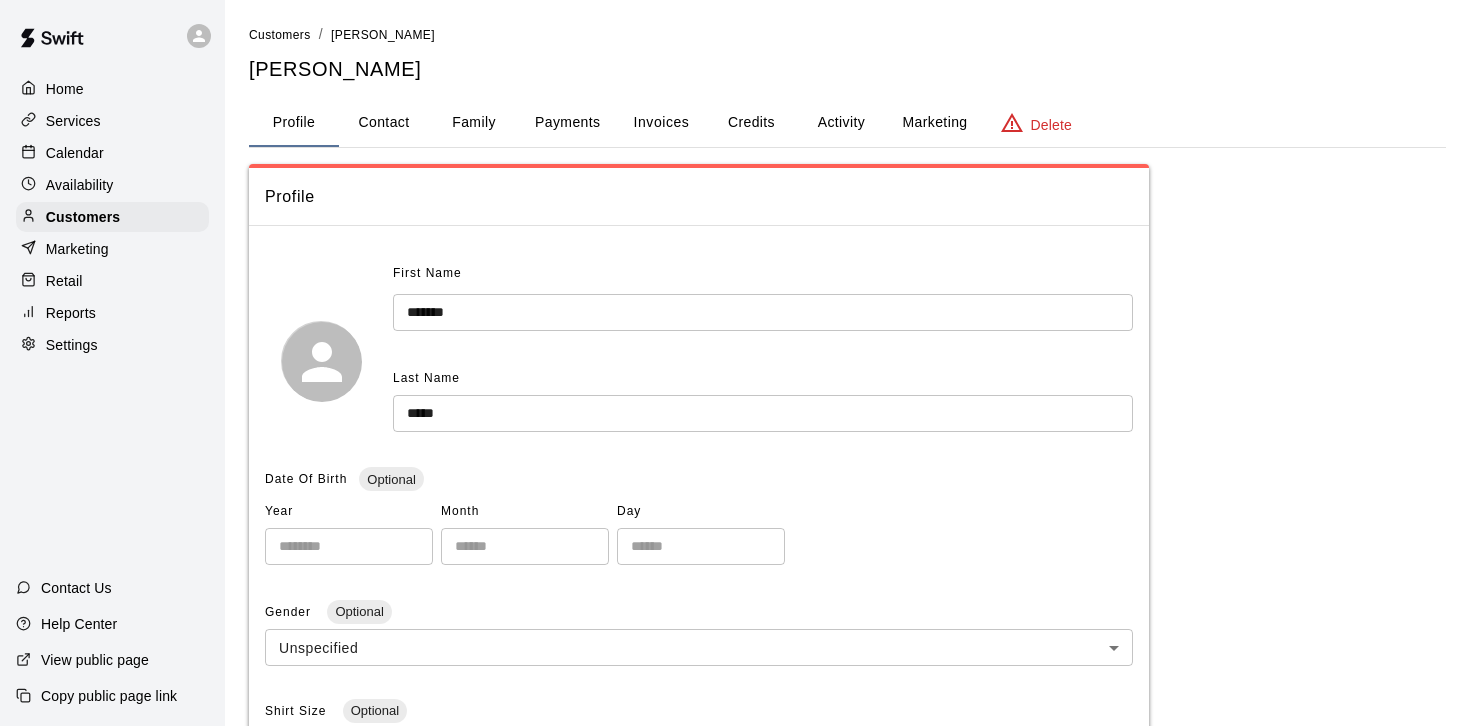 click on "Activity" at bounding box center (841, 123) 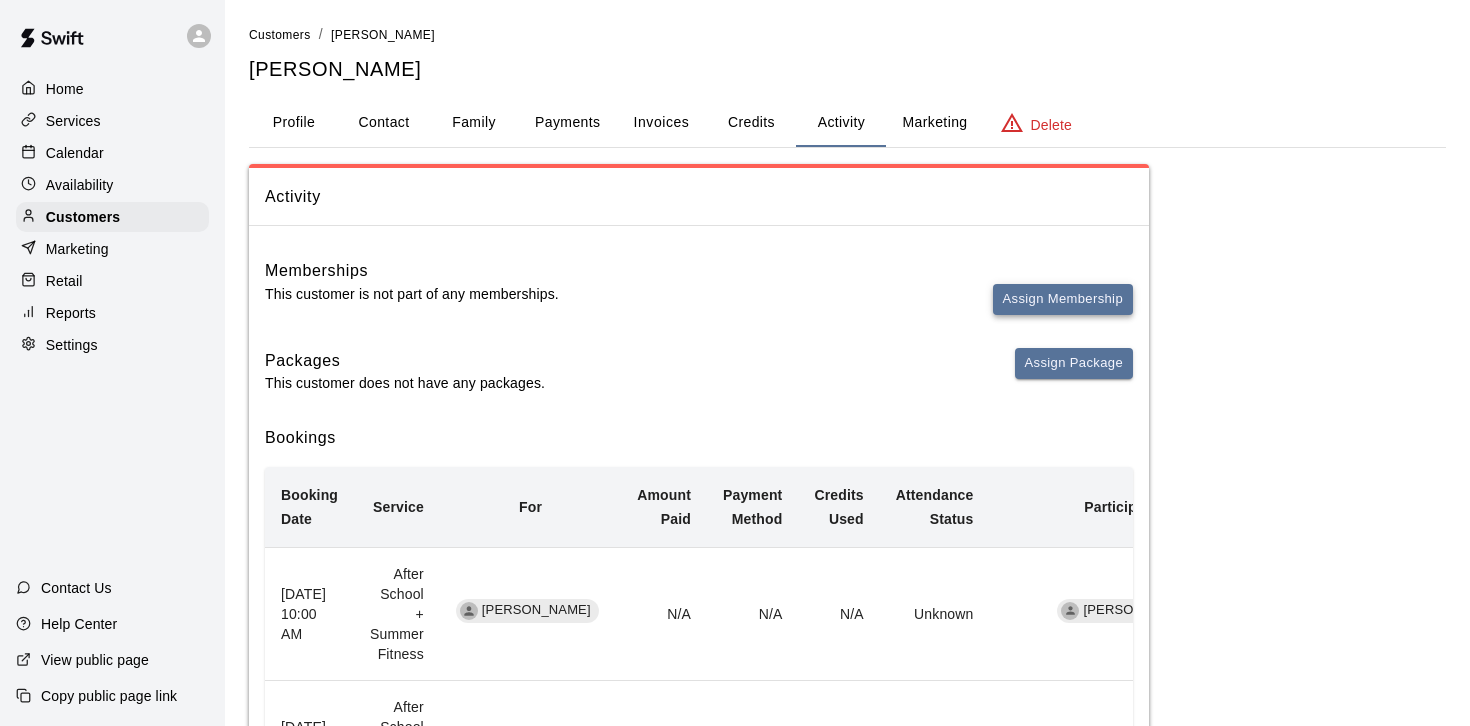 click on "Assign Membership" at bounding box center (1063, 299) 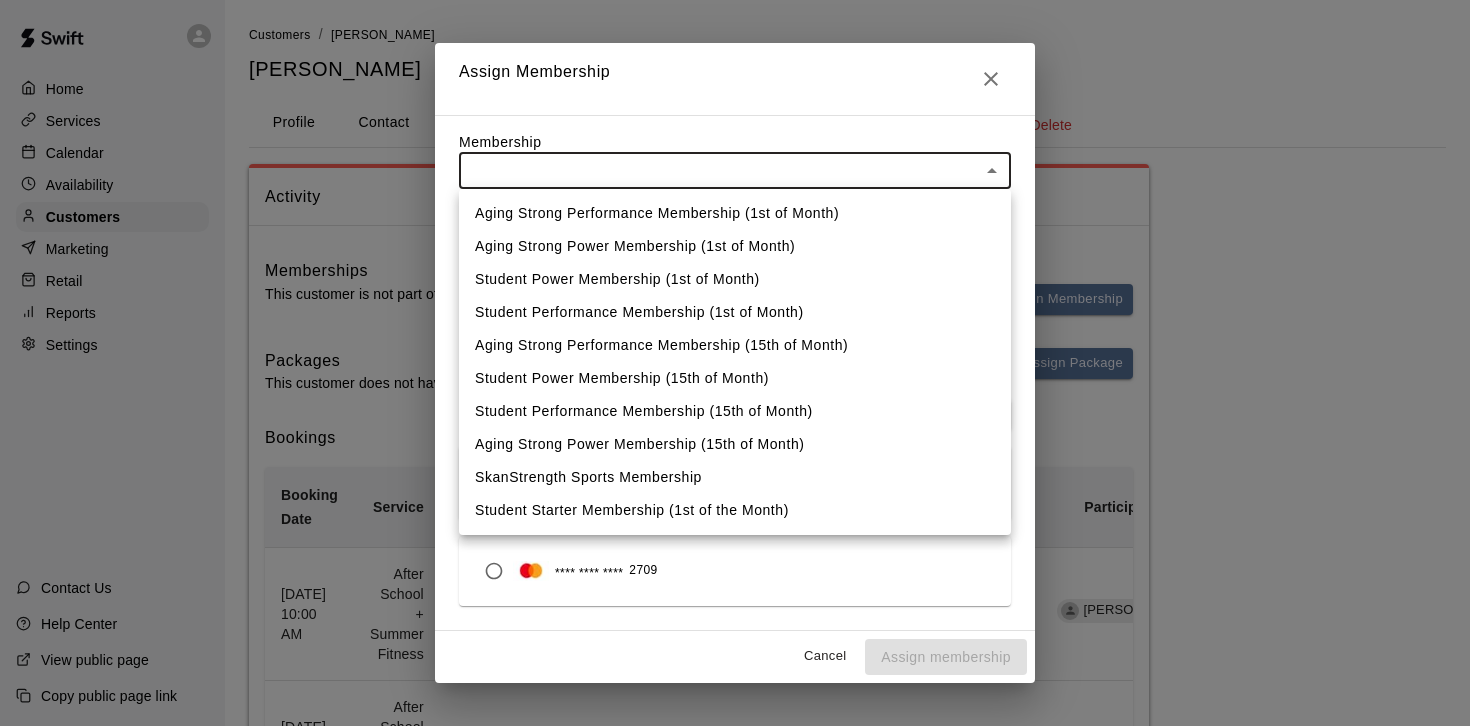 click on "Home Services Calendar Availability Customers Marketing Retail Reports Settings Contact Us Help Center View public page Copy public page link Customers / [PERSON_NAME] [PERSON_NAME] Profile Contact Family Payments Invoices Credits Activity Marketing Delete Activity Memberships This customer is not part of any memberships. Assign Membership Packages This customer does not have any packages. Assign Package Bookings Booking Date   Service For Amount Paid Payment Method Credits Used Attendance Status Participating Staff [DATE] 10:00 AM After School + Summer Fitness [PERSON_NAME] N/A N/A N/A Unknown [PERSON_NAME] [DATE] 10:00 AM After School + Summer Fitness [PERSON_NAME] N/A N/A N/A Unknown [PERSON_NAME] [DATE] 10:00 AM After School + Summer Fitness [PERSON_NAME] N/A N/A N/A Unknown Neighborhood Games Staff [DATE] 10:00 AM After School + Summer Fitness [PERSON_NAME] 25 Other N/A Unknown Neighborhood Games Staff [DATE] 2:45 PM After School + Summer Fitness [PERSON_NAME] 0 N/A Unknown 10 **" at bounding box center (735, 664) 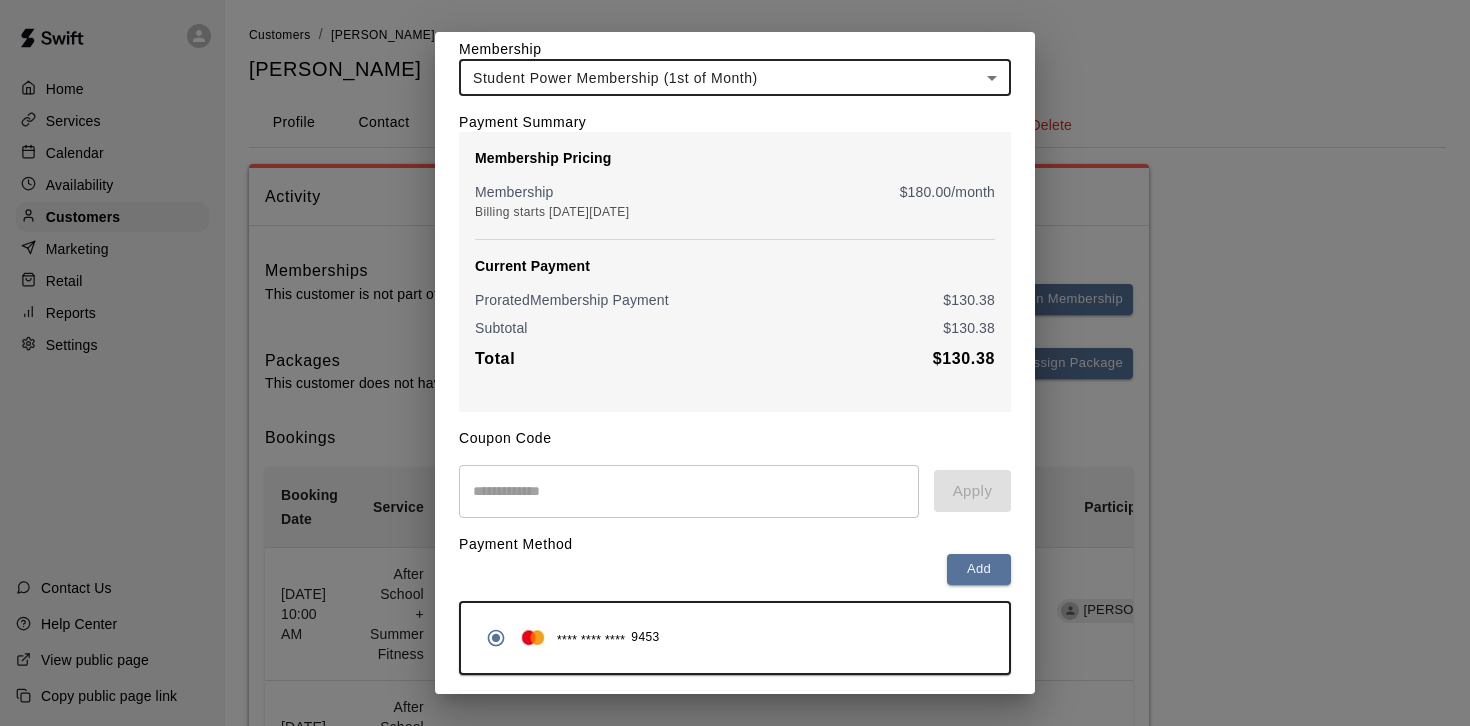 scroll, scrollTop: 97, scrollLeft: 0, axis: vertical 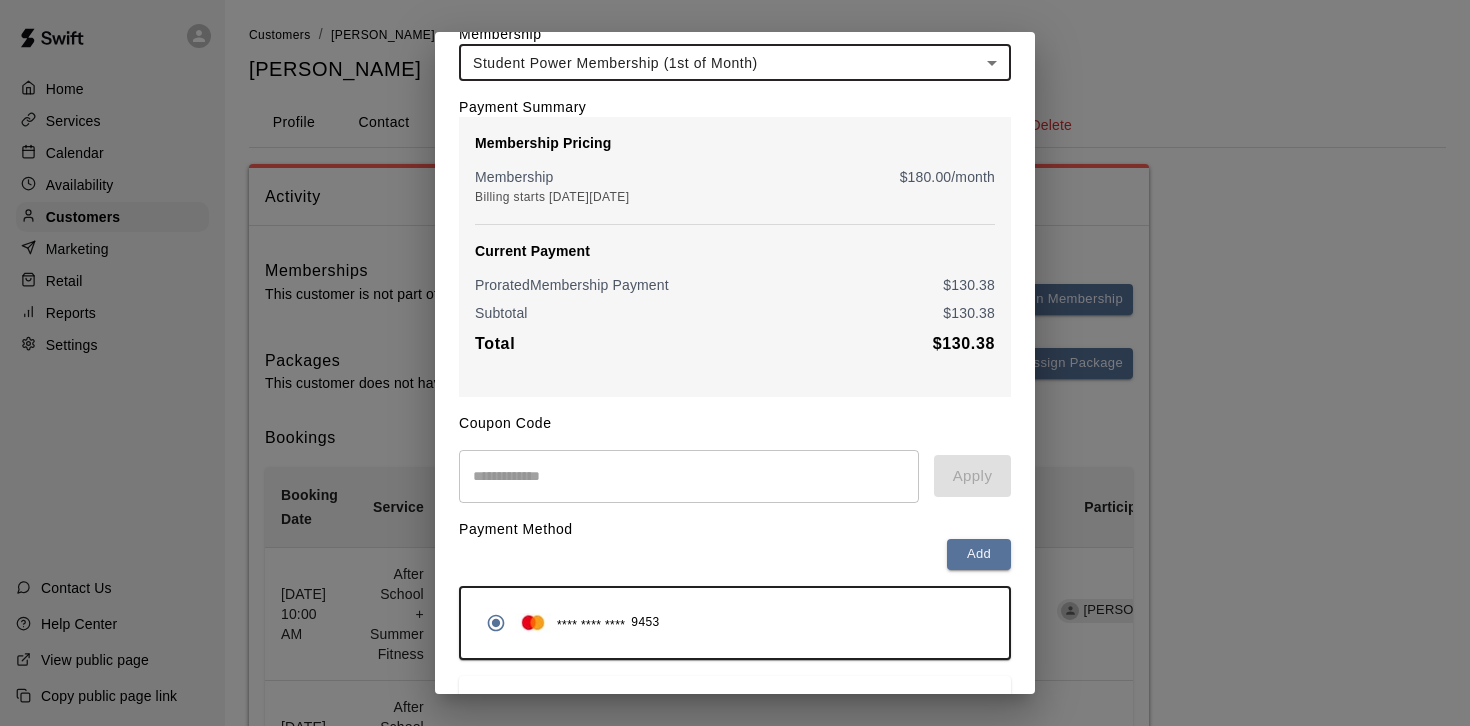 click at bounding box center [689, 476] 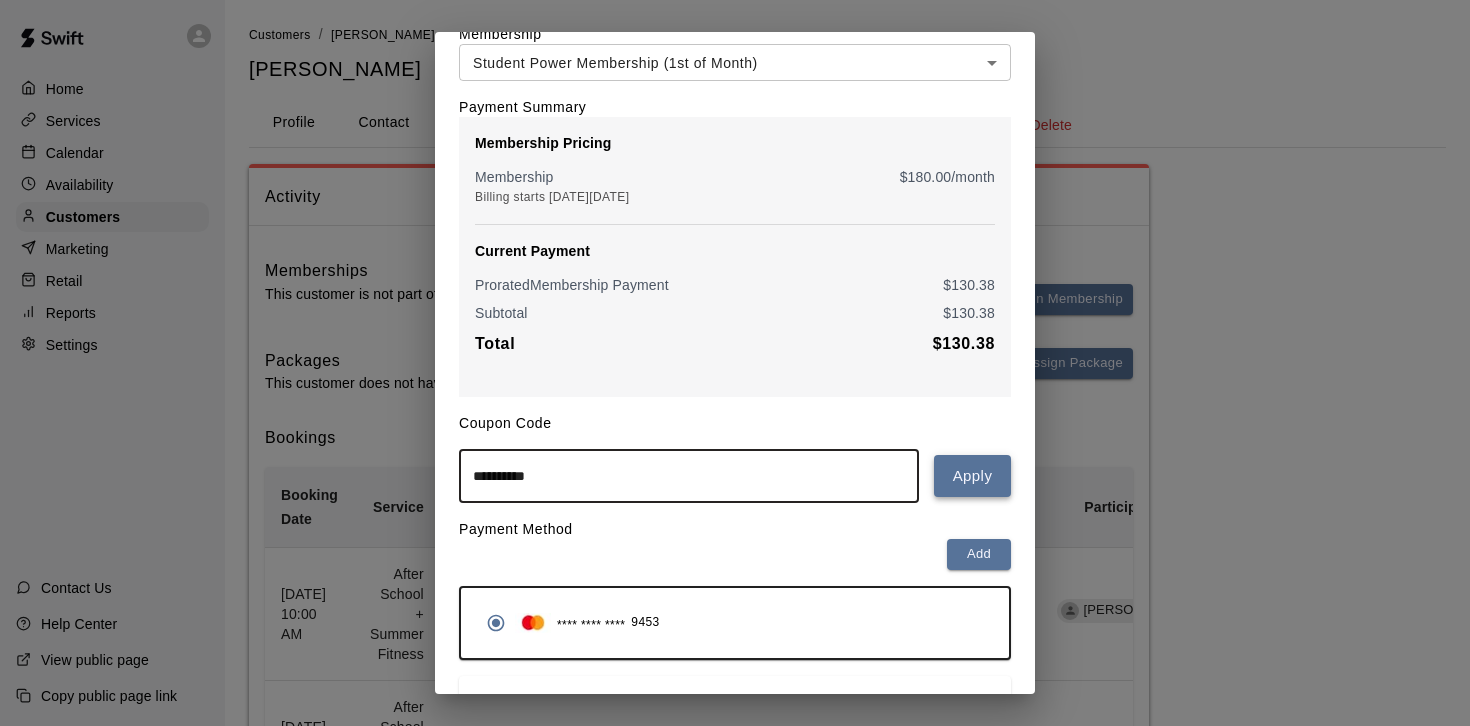 click on "Apply" at bounding box center [972, 476] 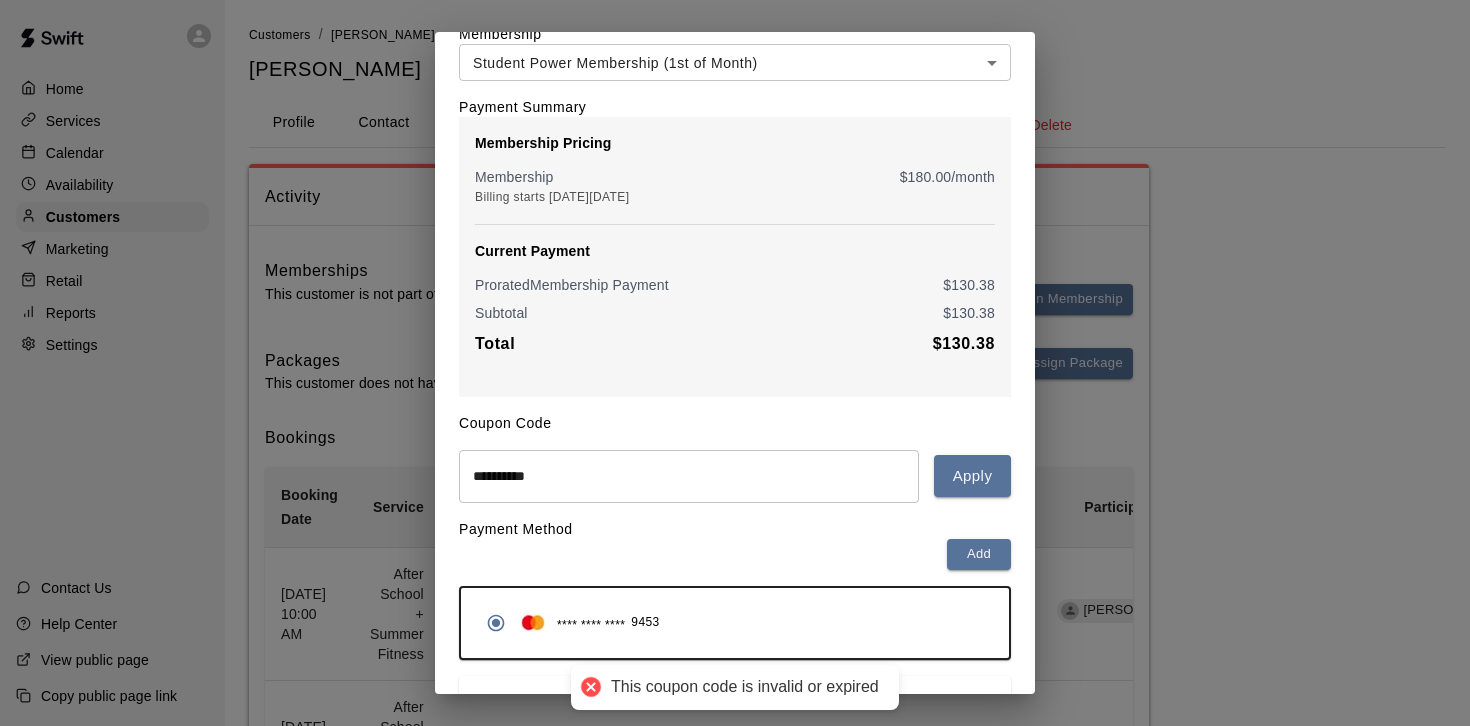 click on "**********" at bounding box center (689, 476) 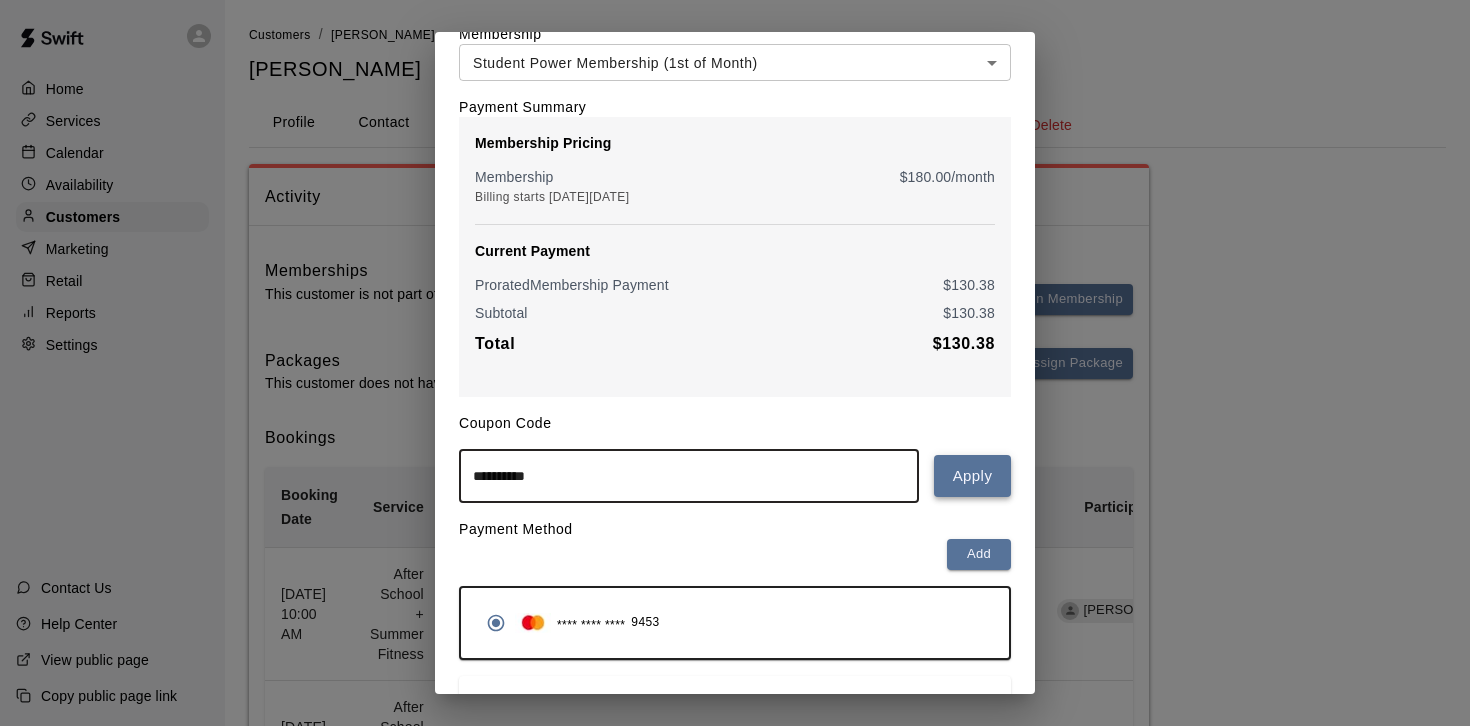 type on "**********" 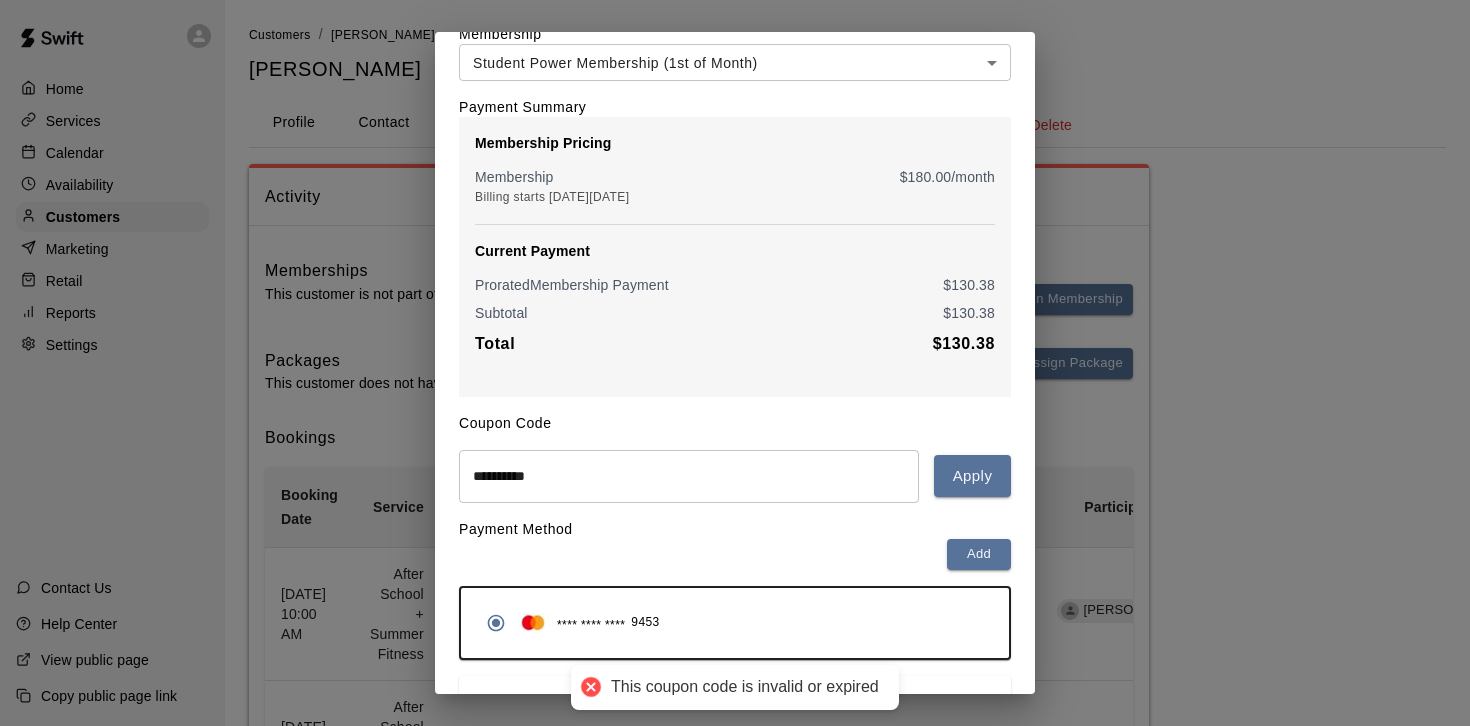 click on "**********" at bounding box center (689, 476) 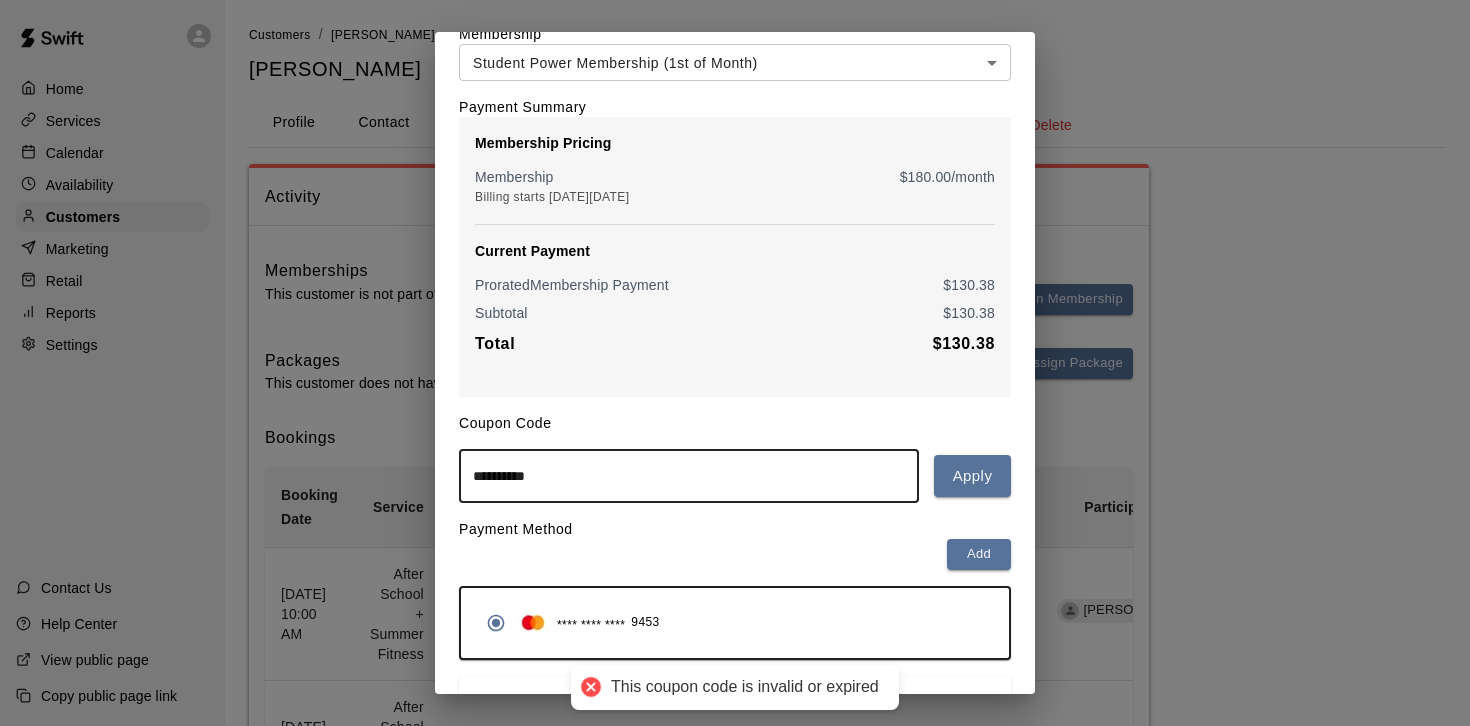 click on "**********" at bounding box center (689, 476) 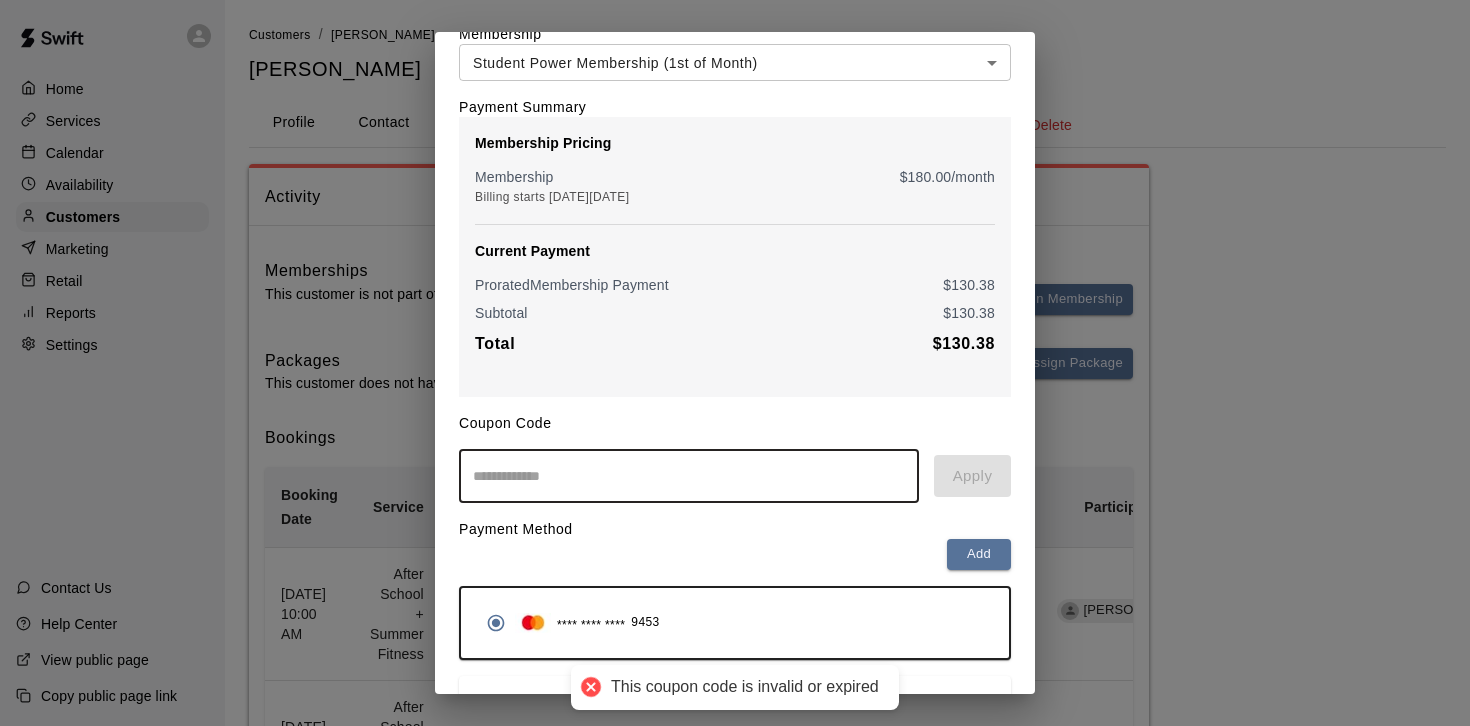 scroll, scrollTop: 0, scrollLeft: 0, axis: both 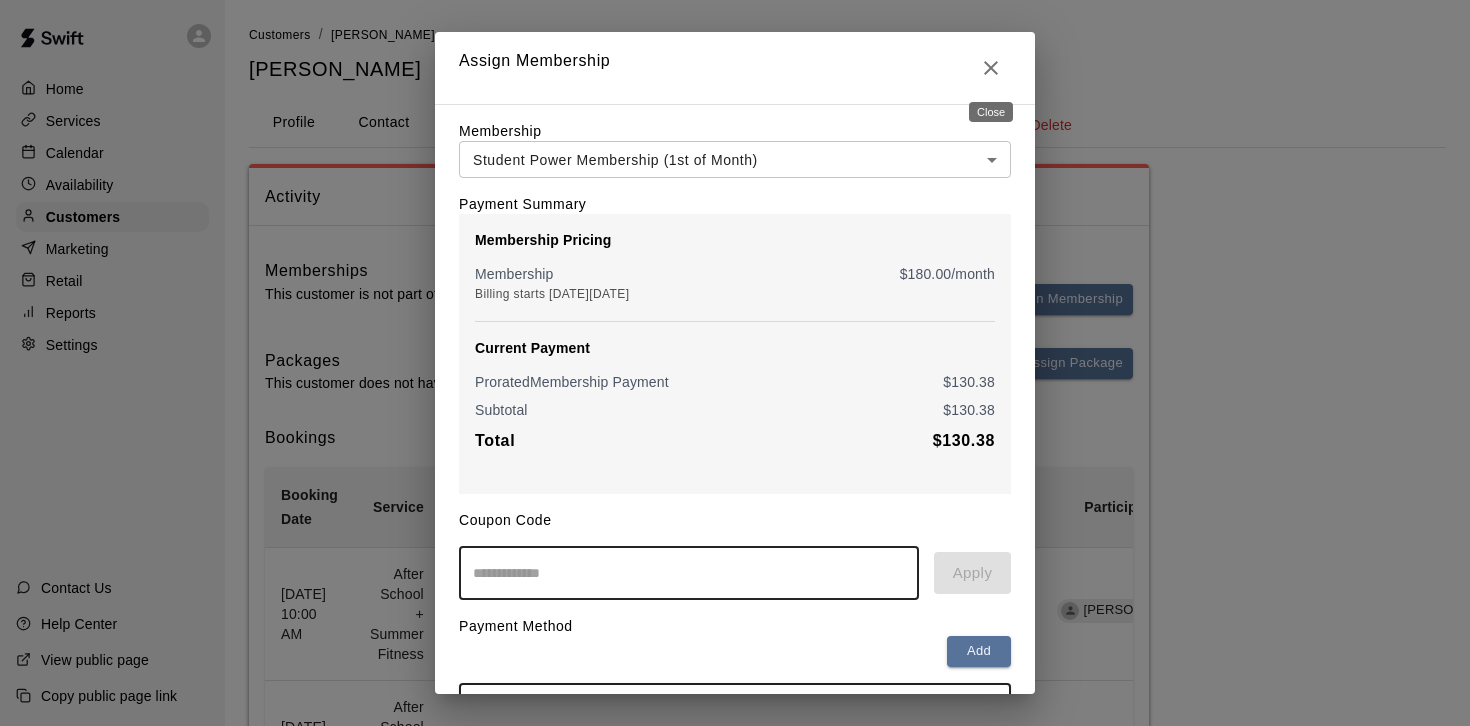 type 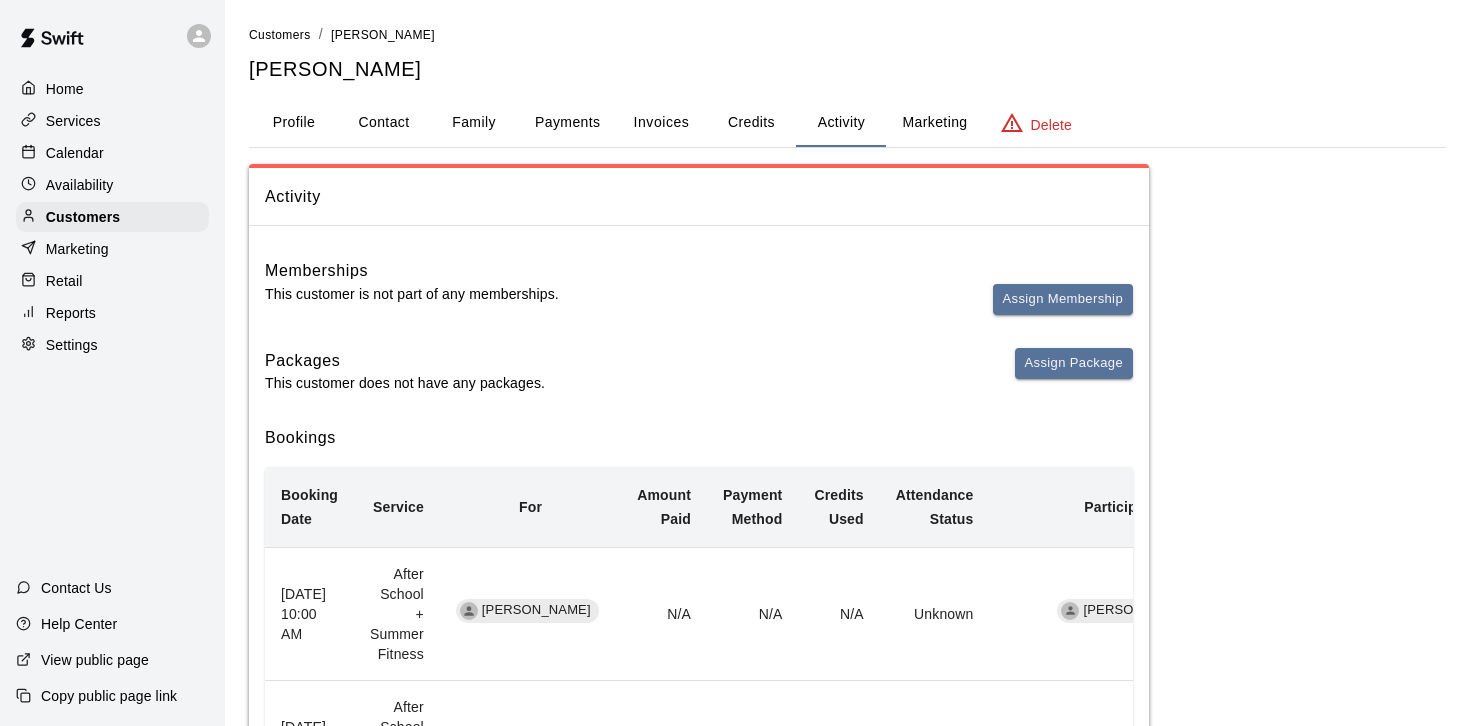 click on "Home Services Calendar Availability Customers Marketing Retail Reports Settings" at bounding box center (112, 217) 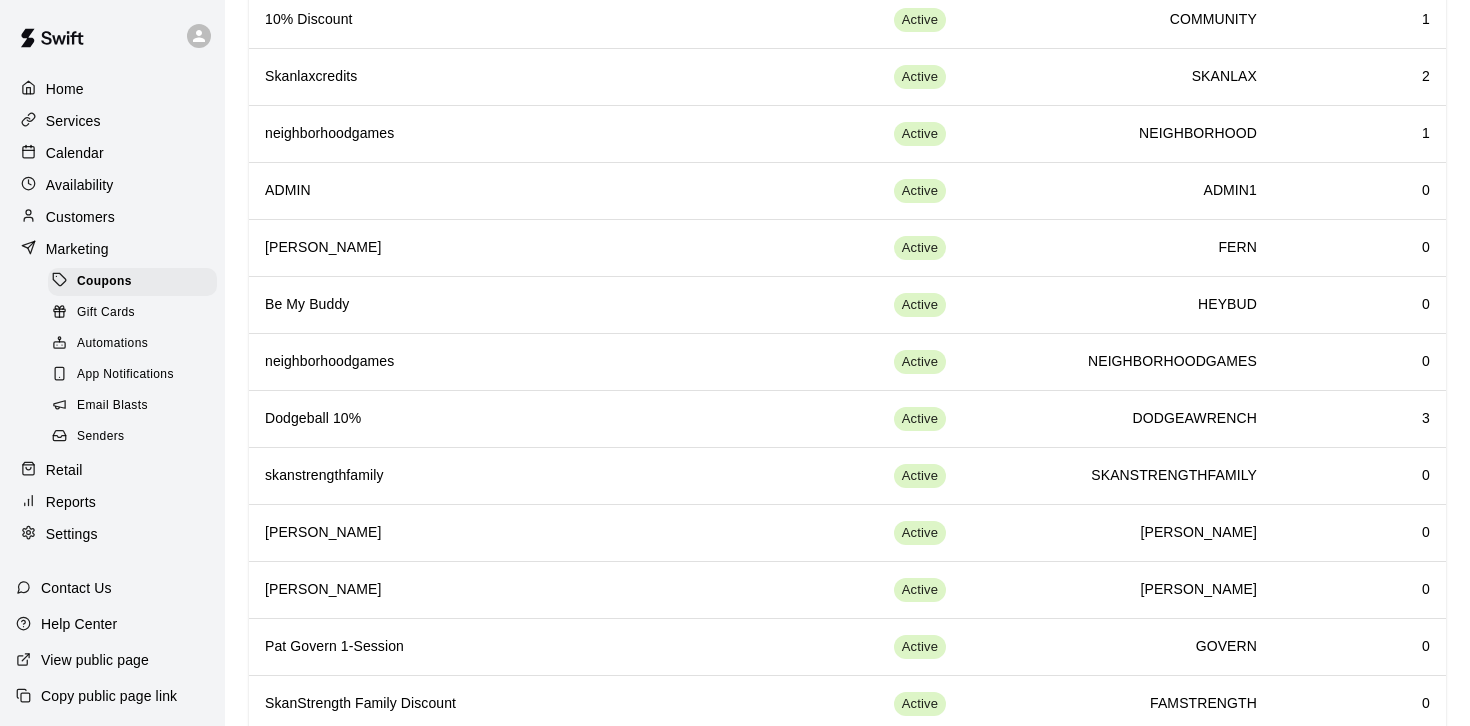 scroll, scrollTop: 878, scrollLeft: 0, axis: vertical 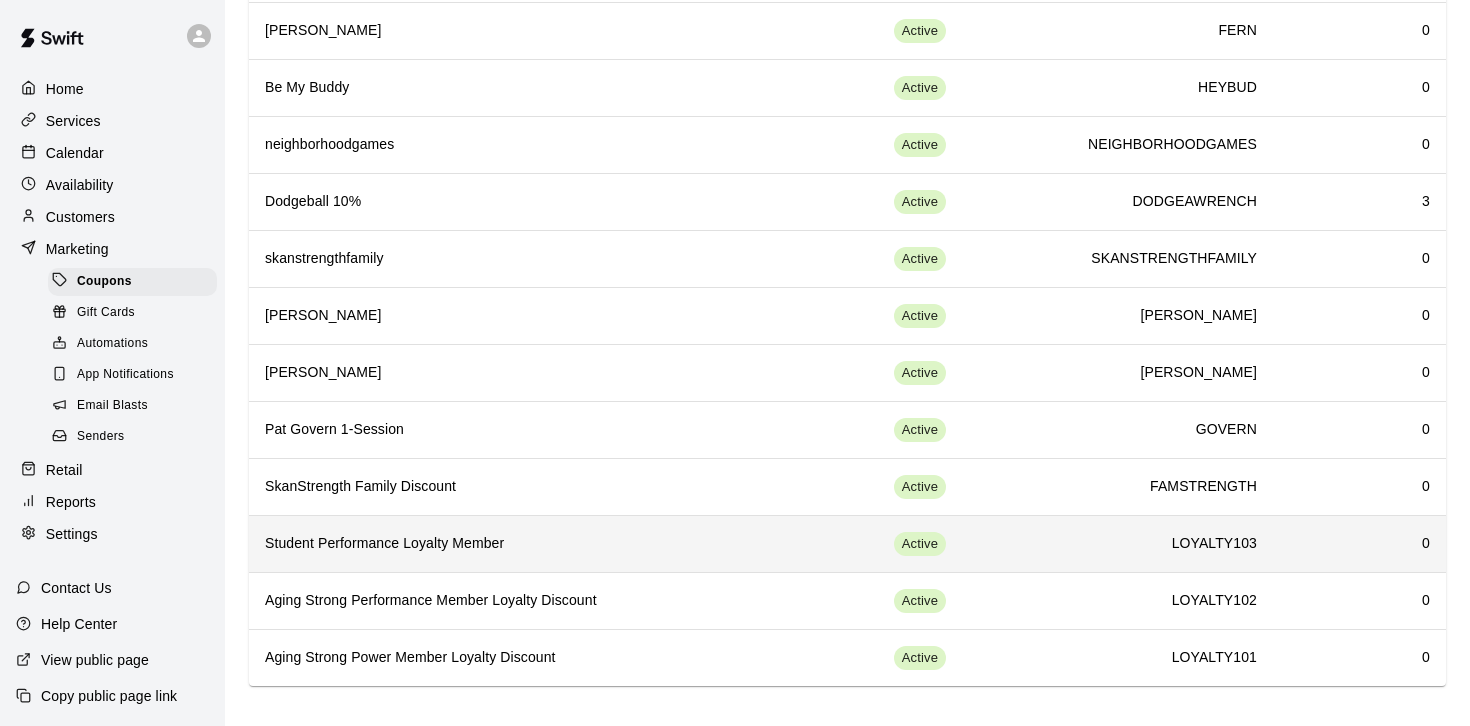 click on "Student Performance Loyalty Member" at bounding box center (530, 544) 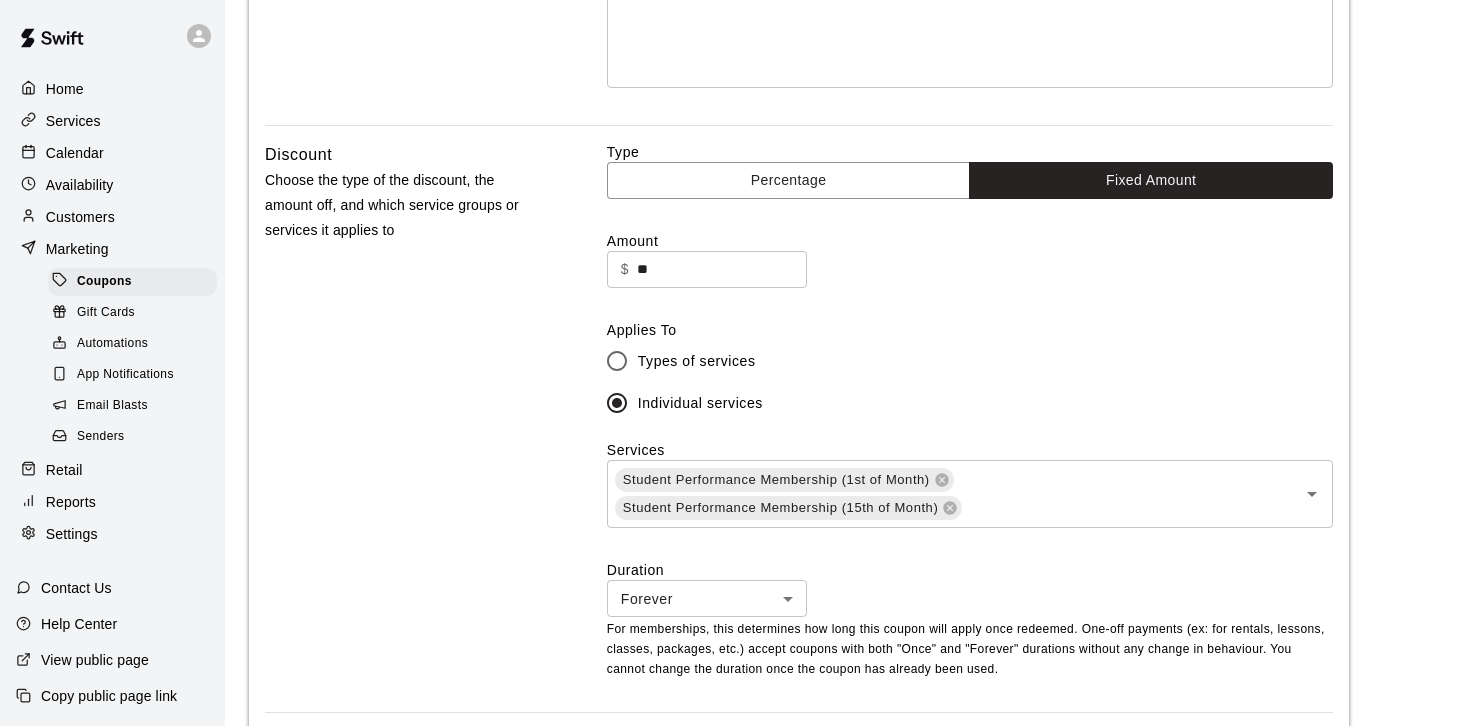 scroll, scrollTop: 410, scrollLeft: 0, axis: vertical 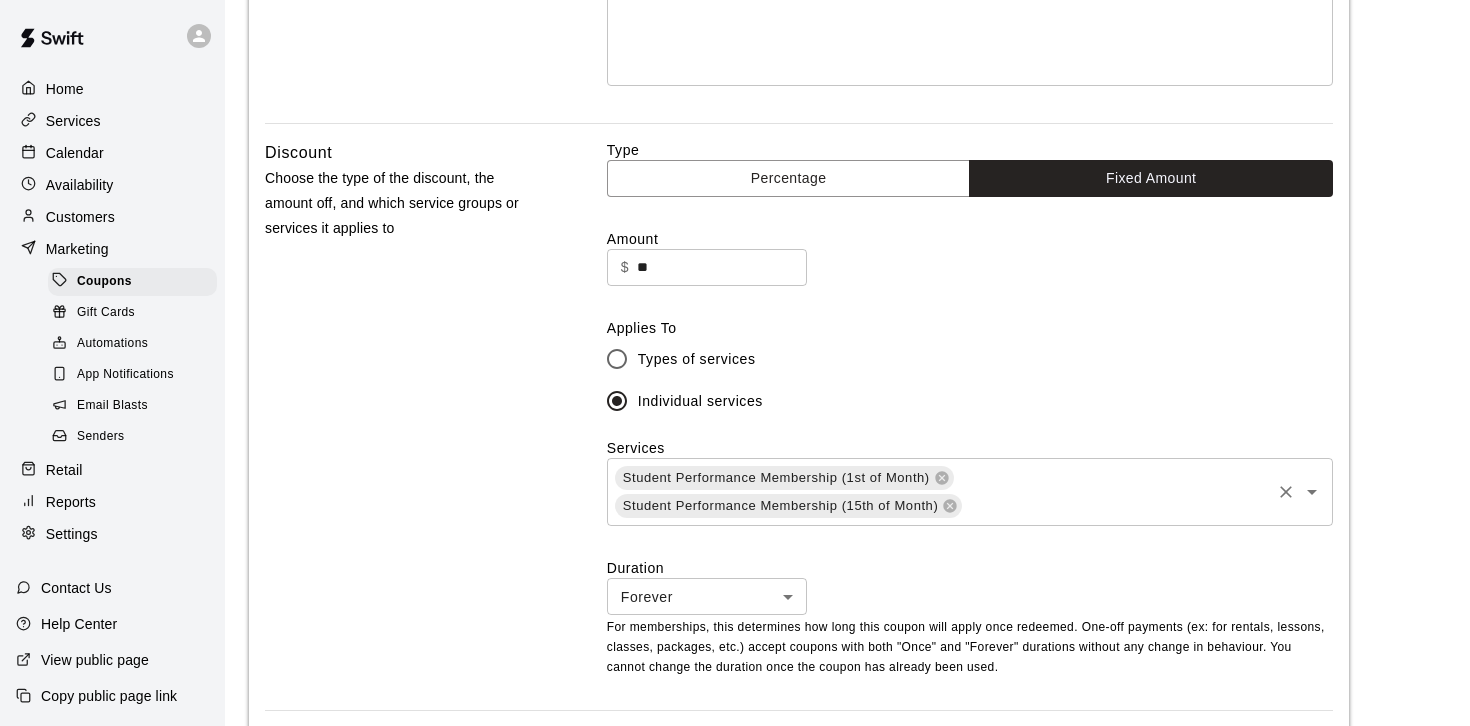 click at bounding box center [1116, 506] 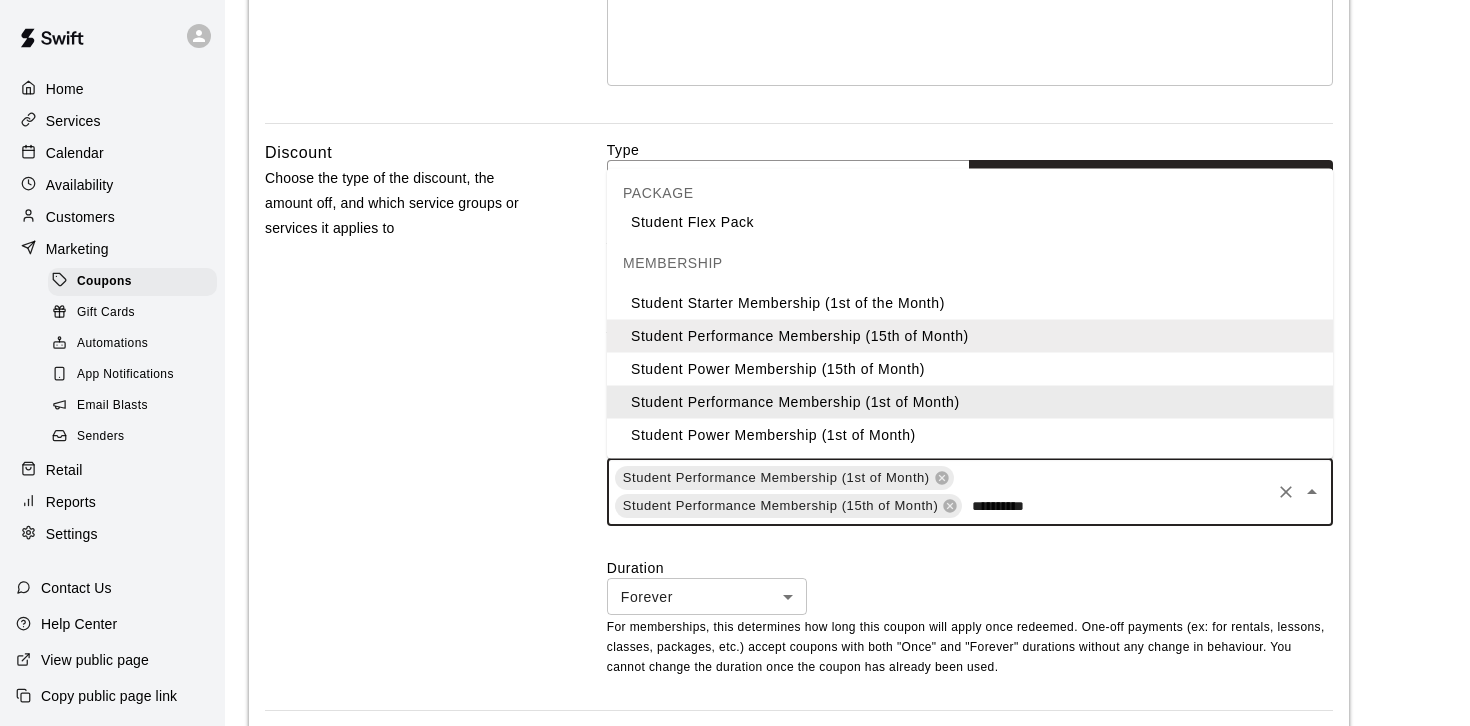 scroll, scrollTop: 0, scrollLeft: 0, axis: both 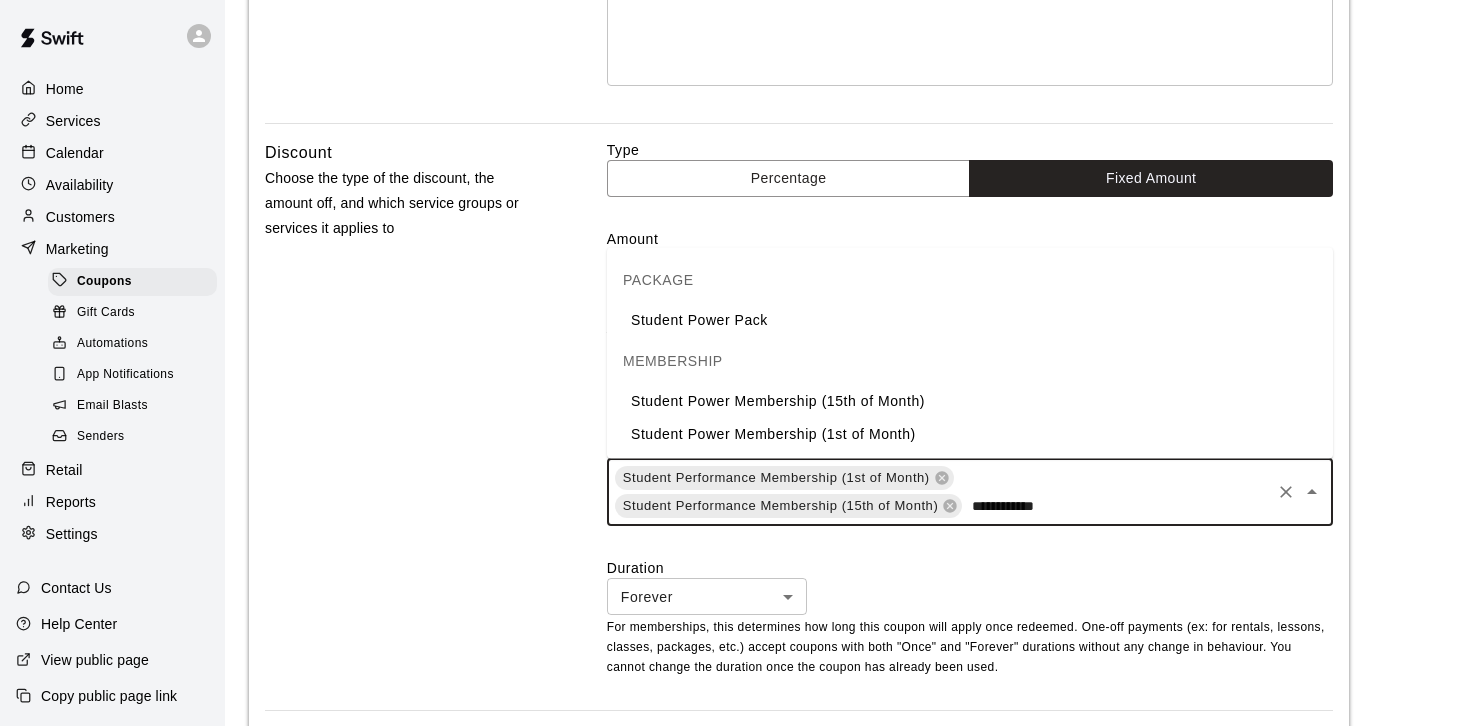 type on "**********" 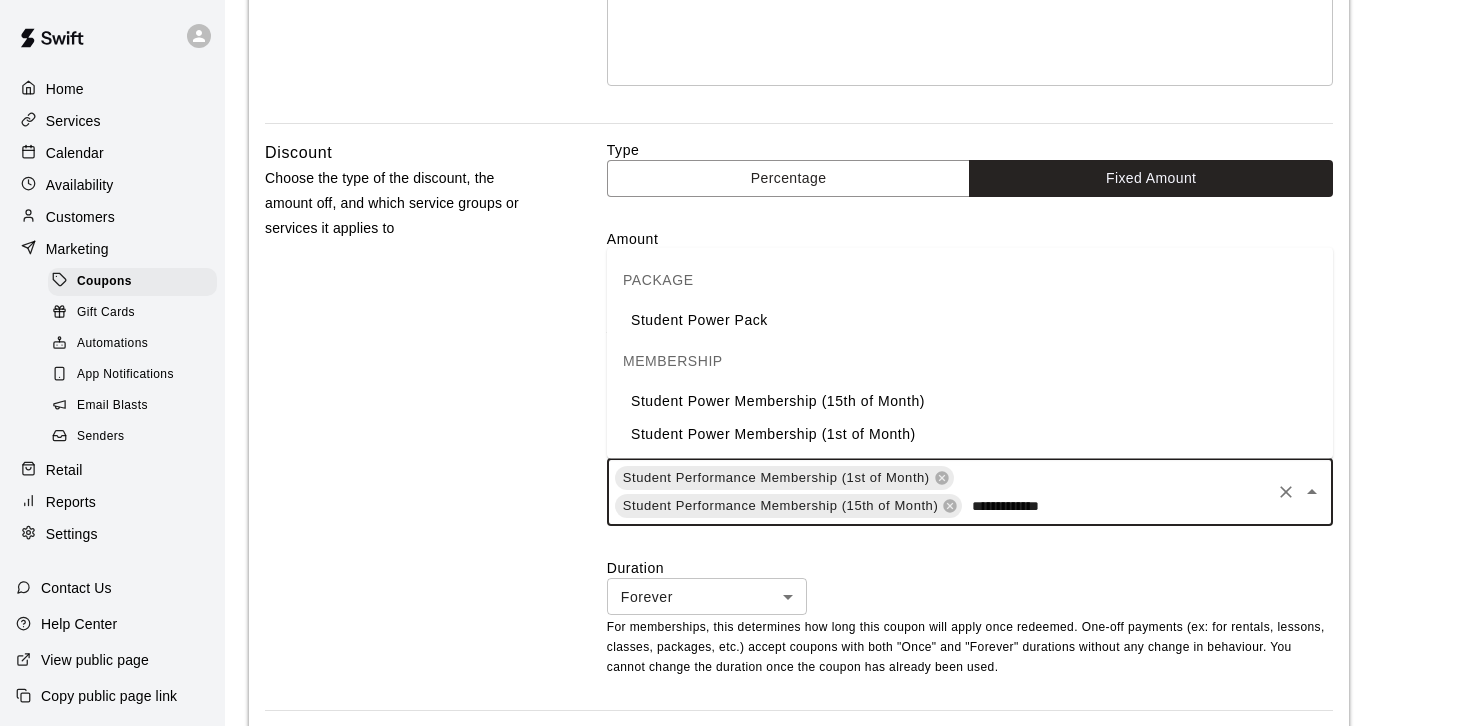click on "Student Power Membership (1st of Month)" at bounding box center [970, 434] 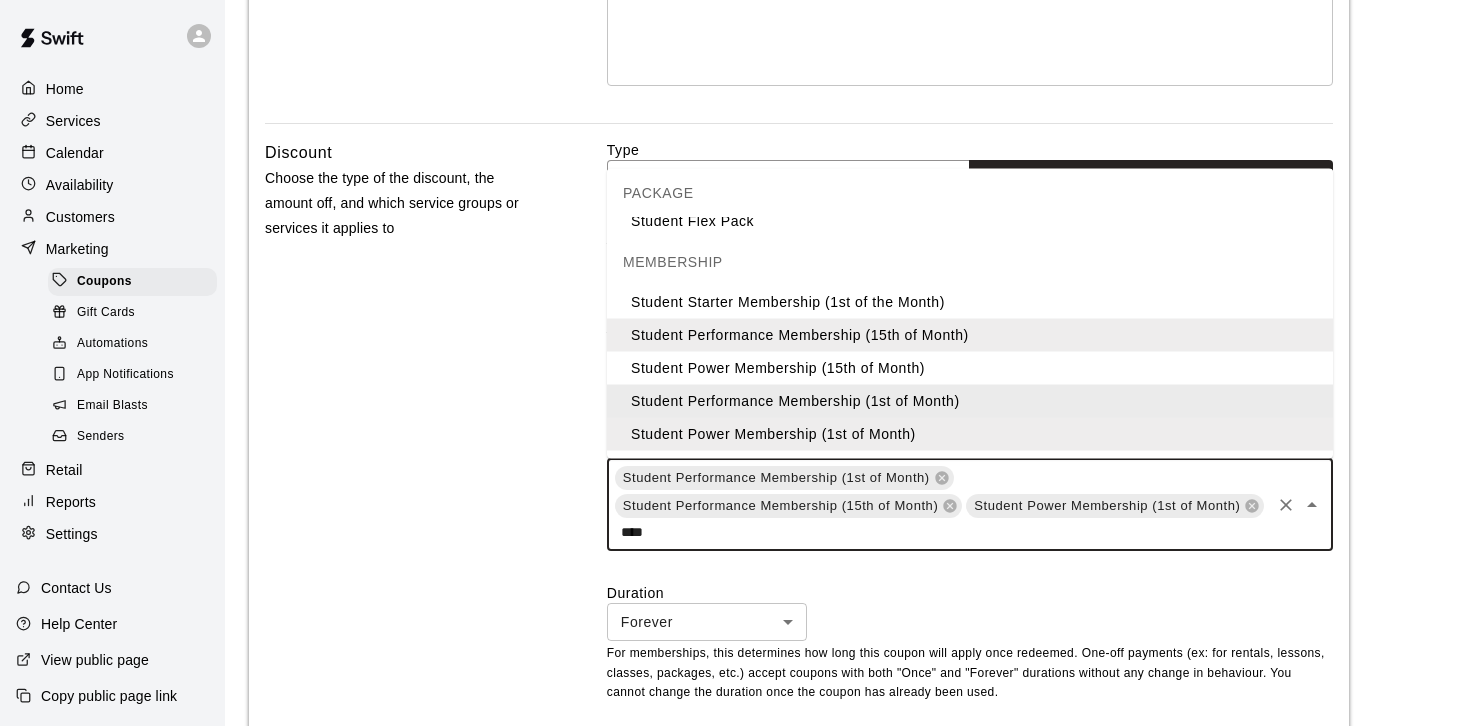 scroll, scrollTop: 118, scrollLeft: 0, axis: vertical 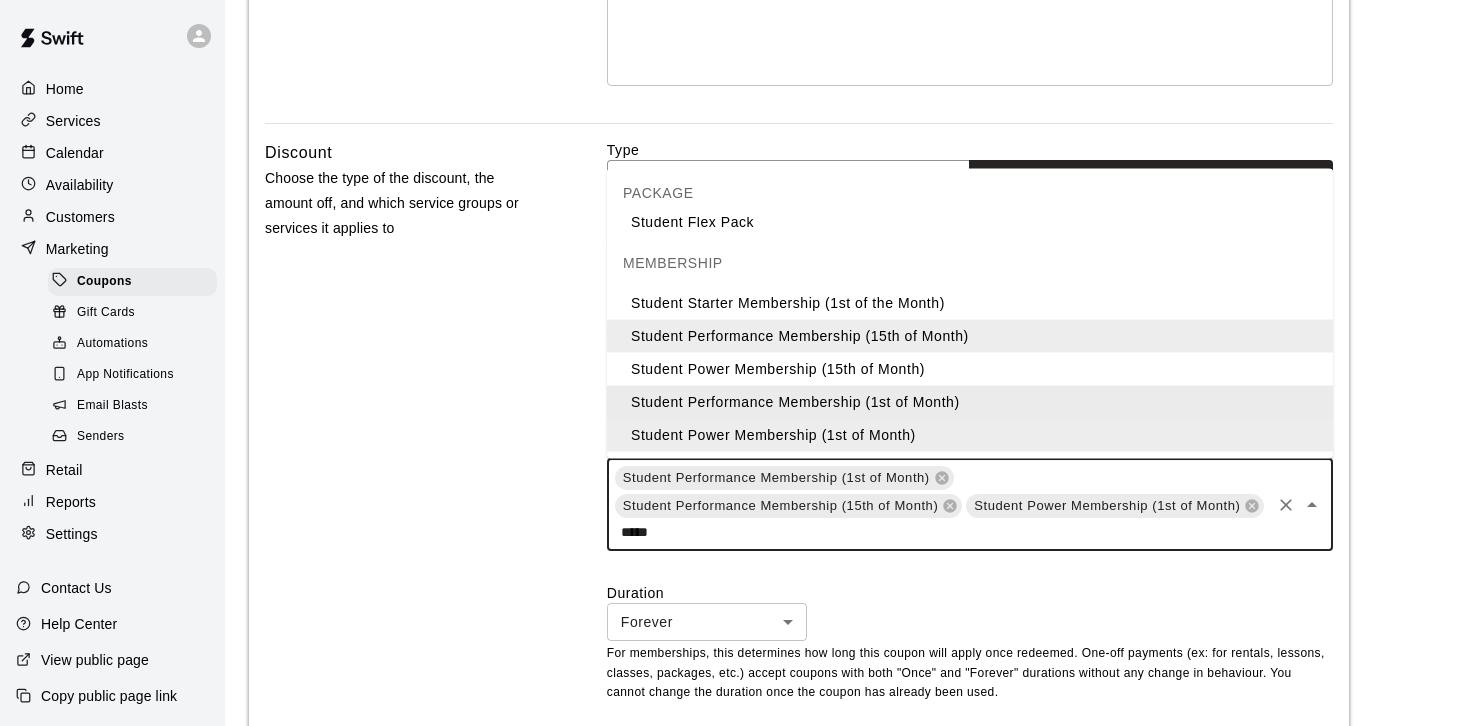 type on "******" 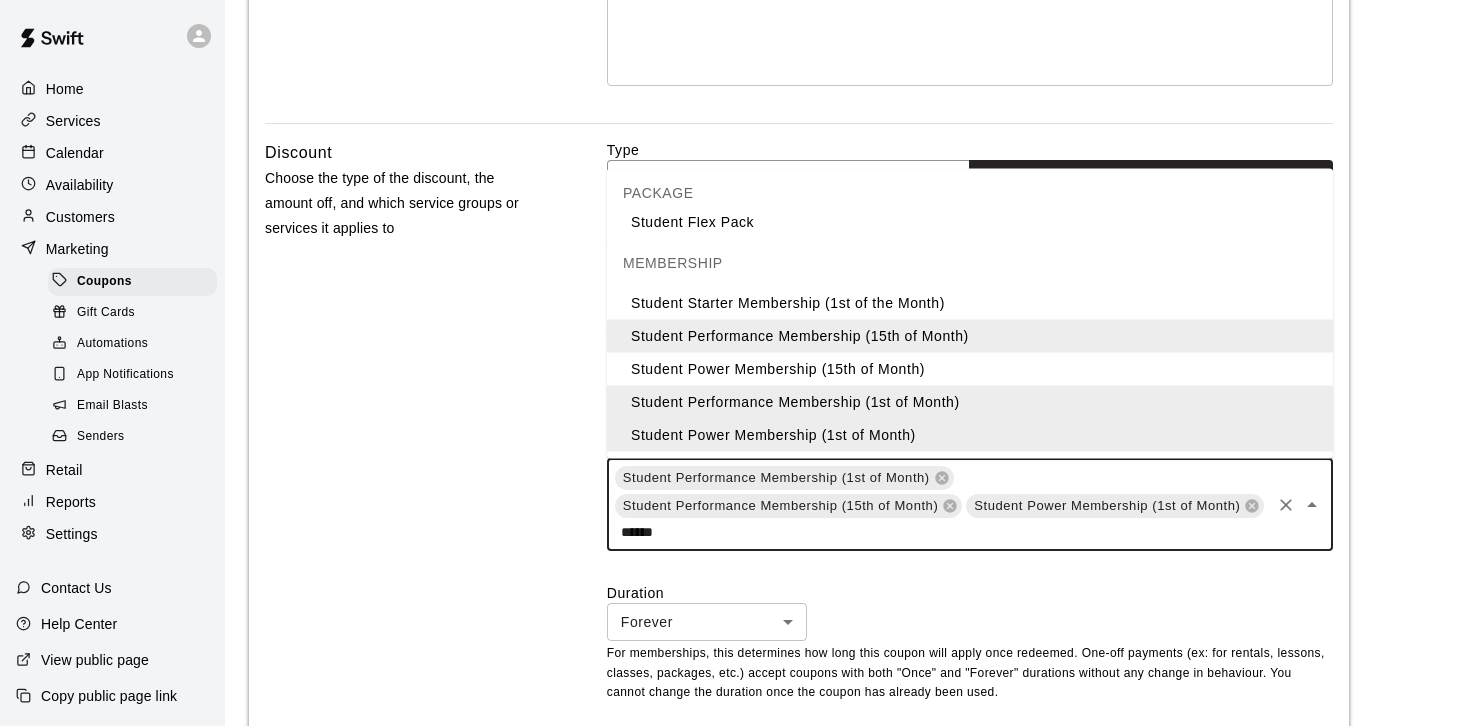 click on "Student Power Membership (15th of Month)" at bounding box center [970, 368] 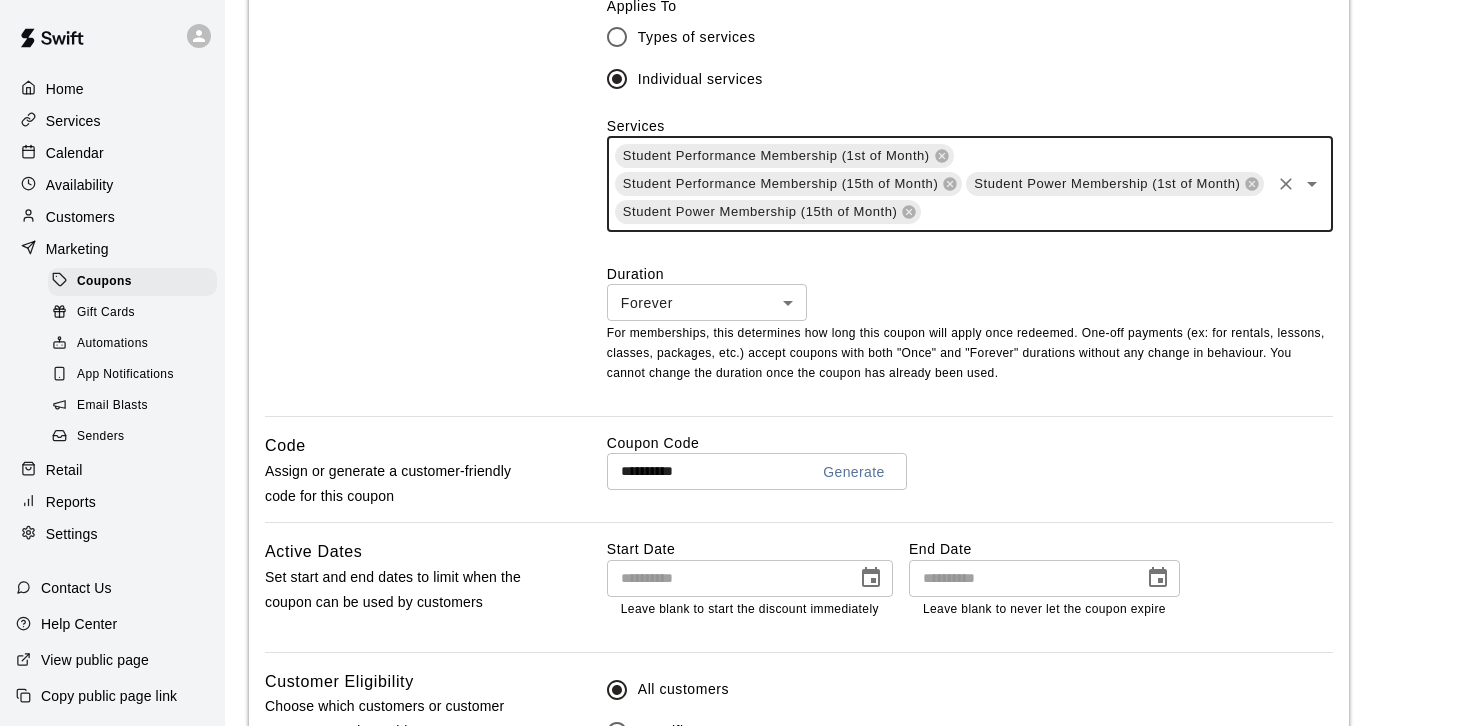 scroll, scrollTop: 1279, scrollLeft: 0, axis: vertical 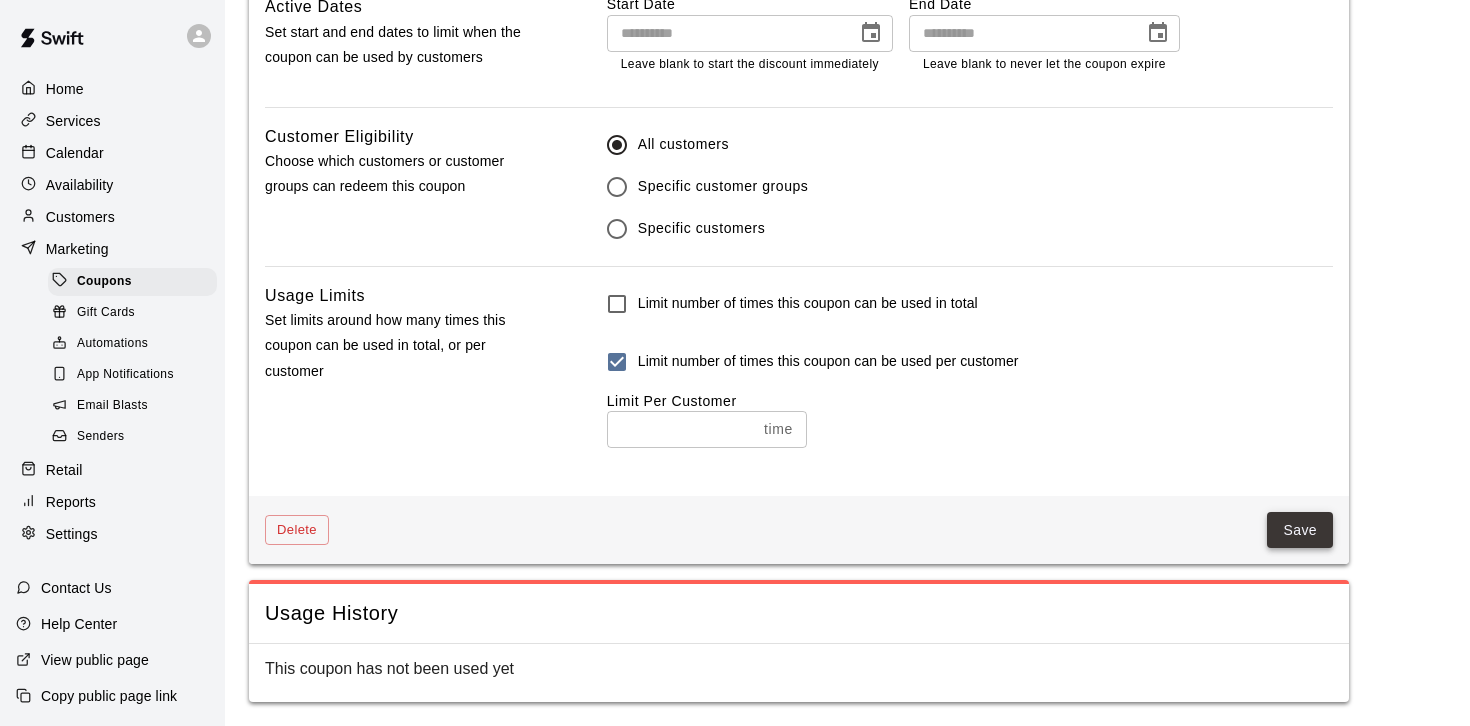 click on "Save" at bounding box center [1300, 530] 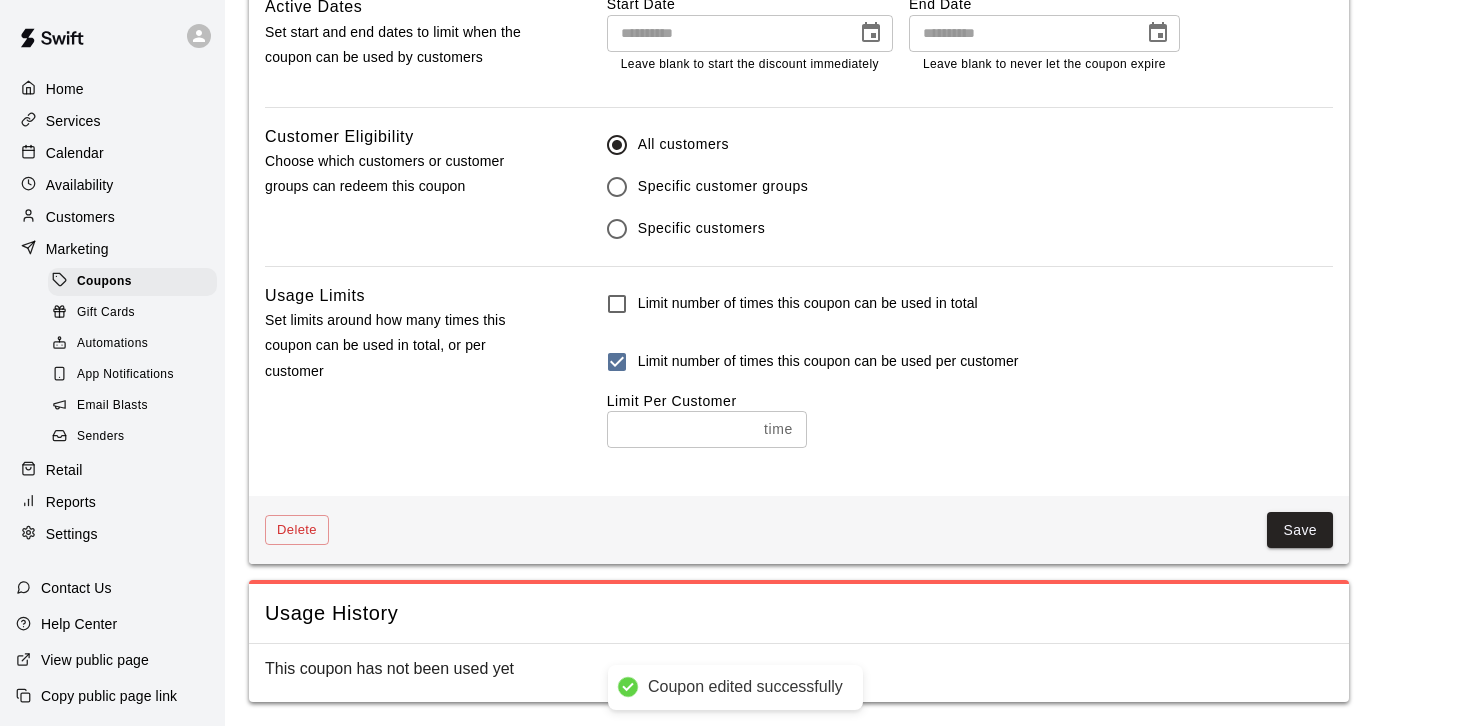 scroll, scrollTop: 0, scrollLeft: 0, axis: both 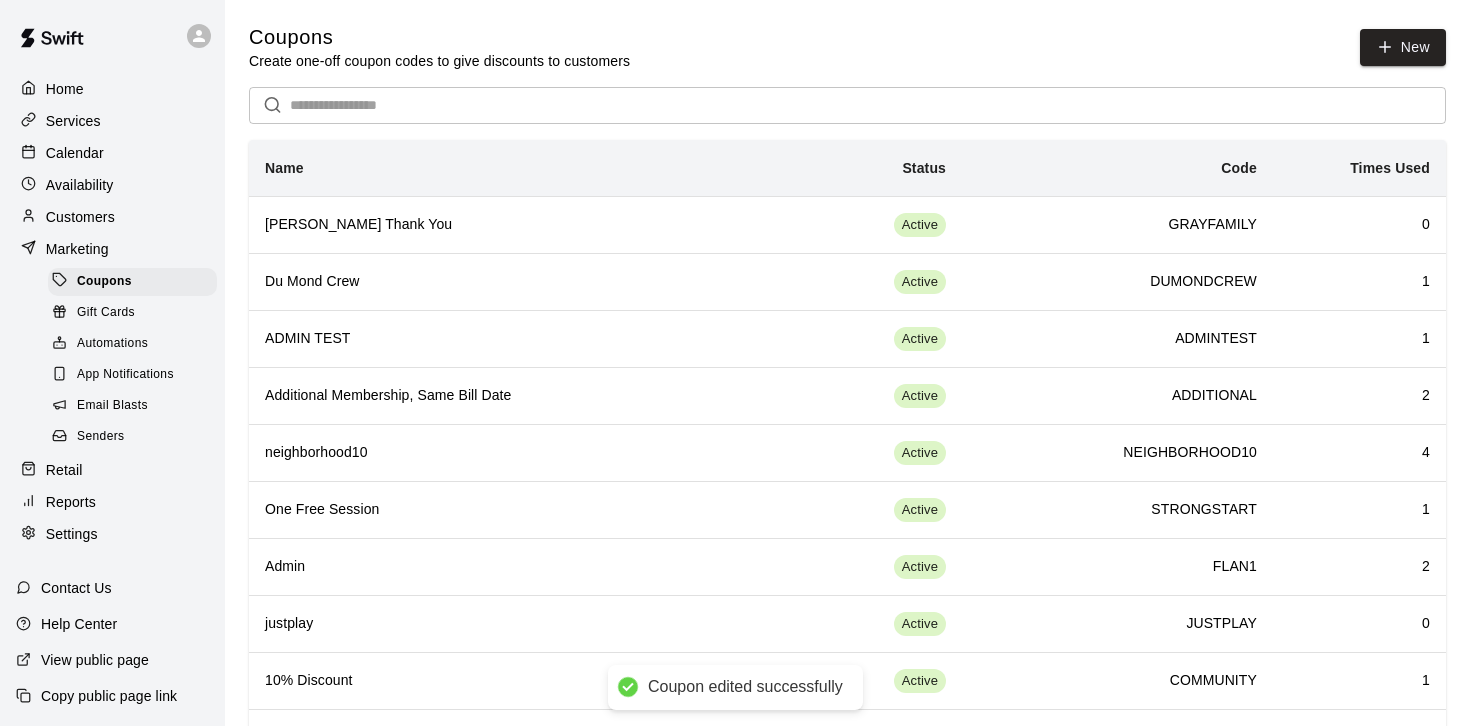 click on "Customers" at bounding box center [80, 217] 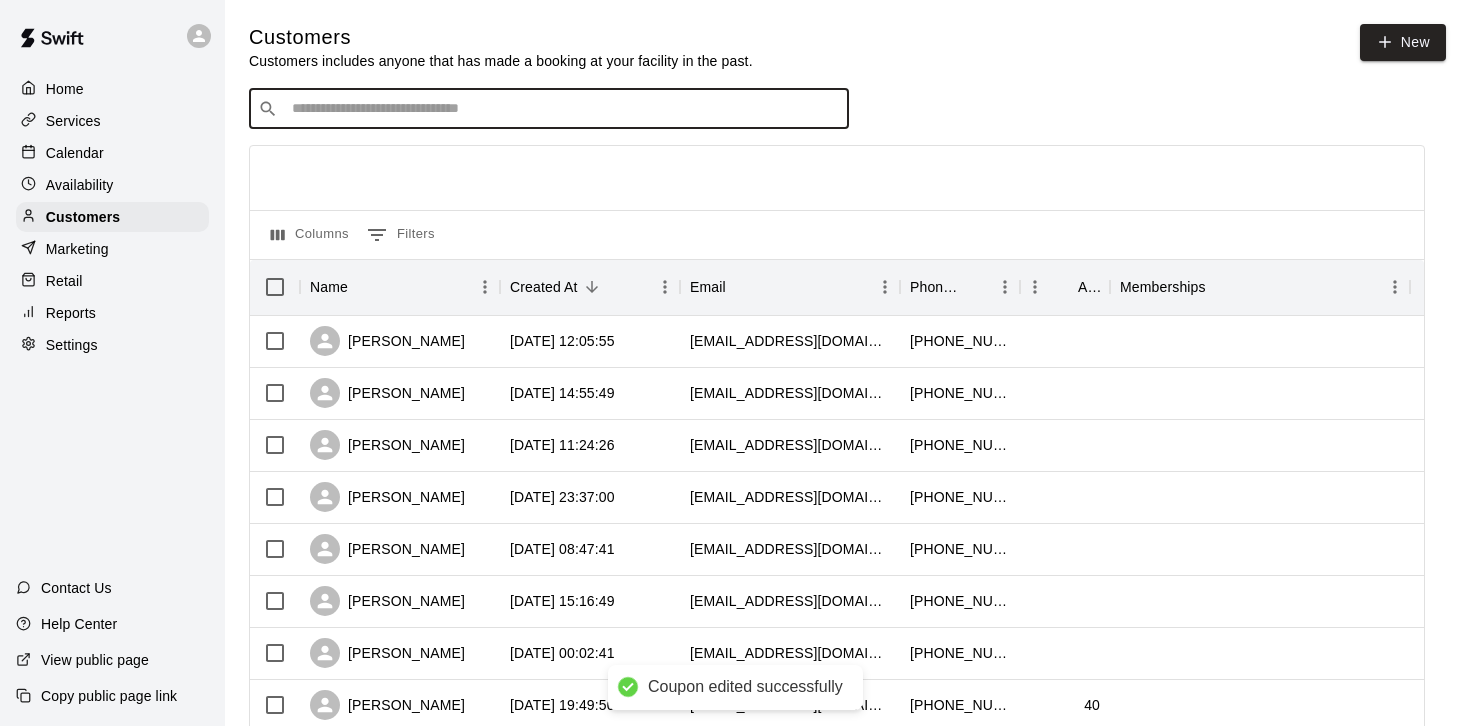 click at bounding box center [563, 109] 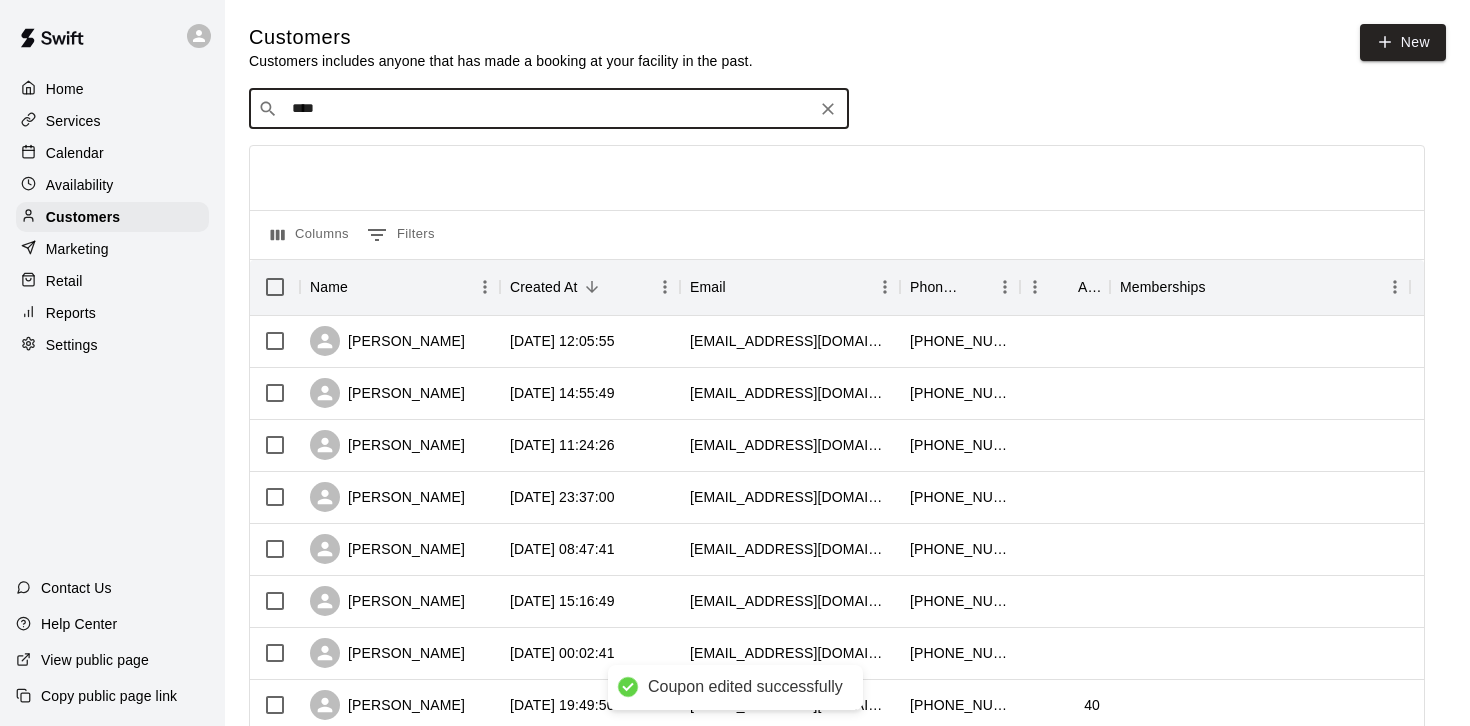 type on "*****" 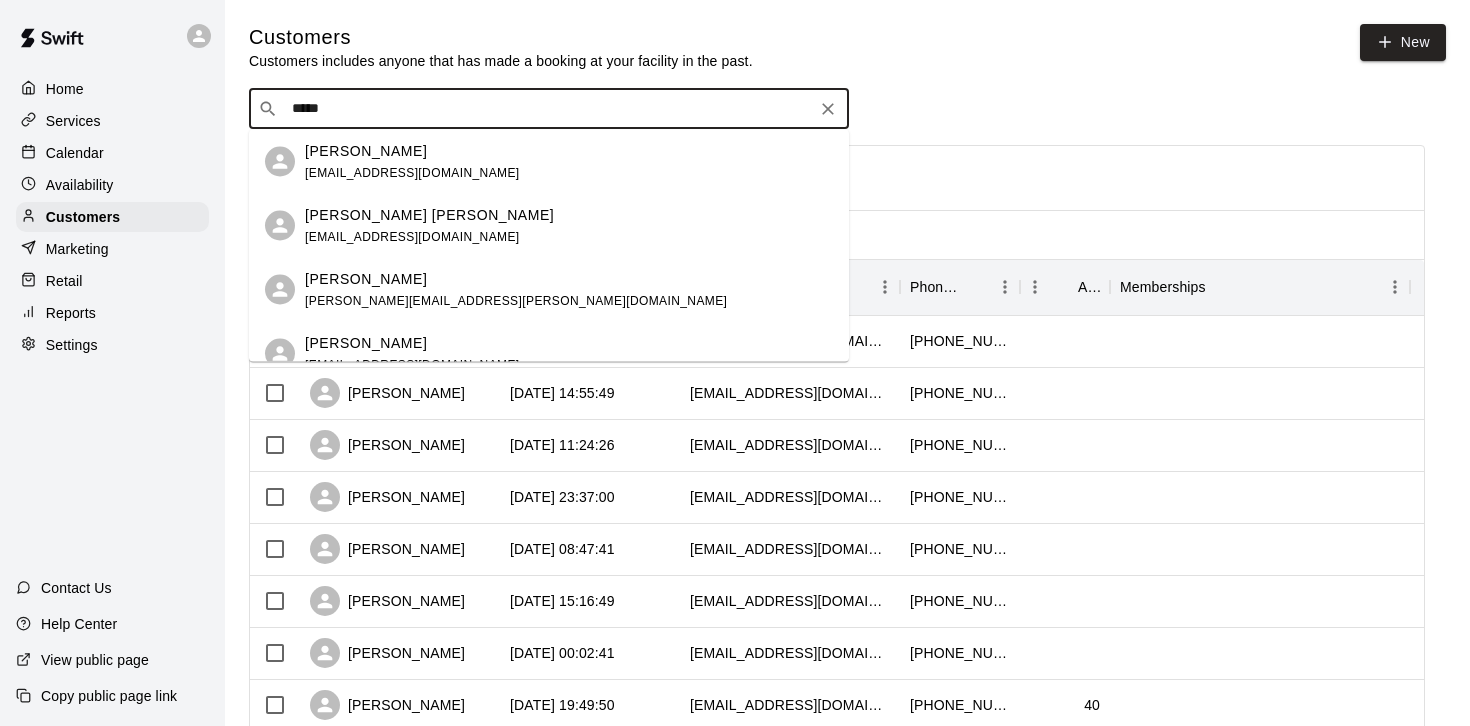 click on "[EMAIL_ADDRESS][DOMAIN_NAME]" at bounding box center [412, 172] 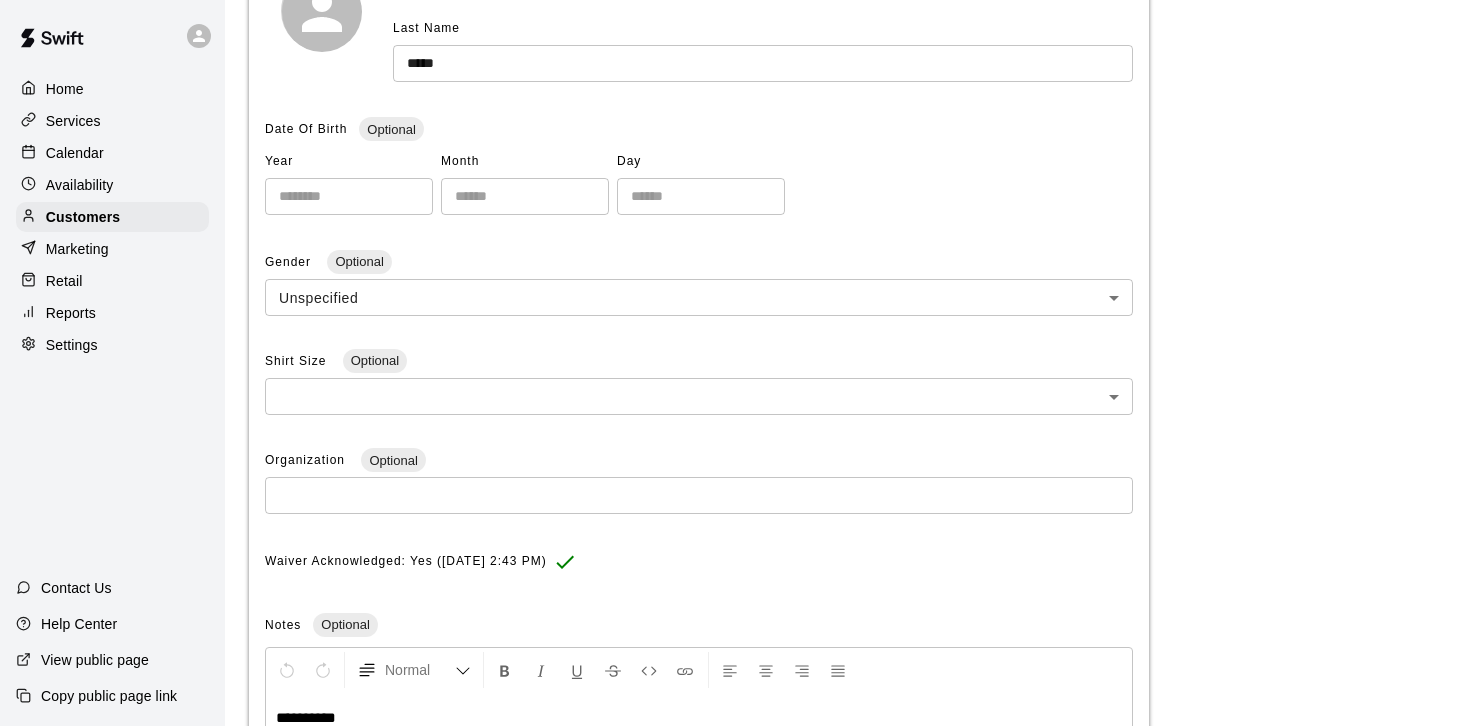 scroll, scrollTop: 0, scrollLeft: 0, axis: both 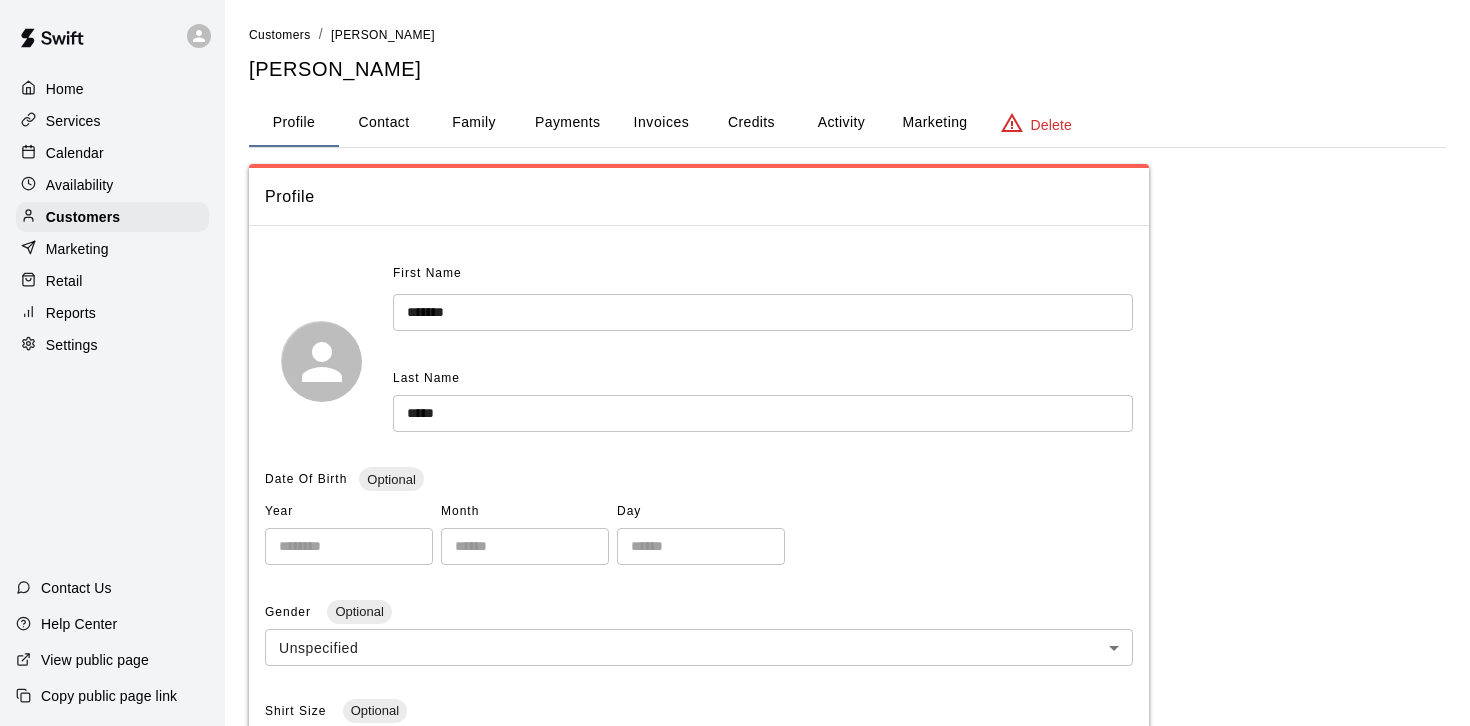 click on "Payments" at bounding box center (567, 123) 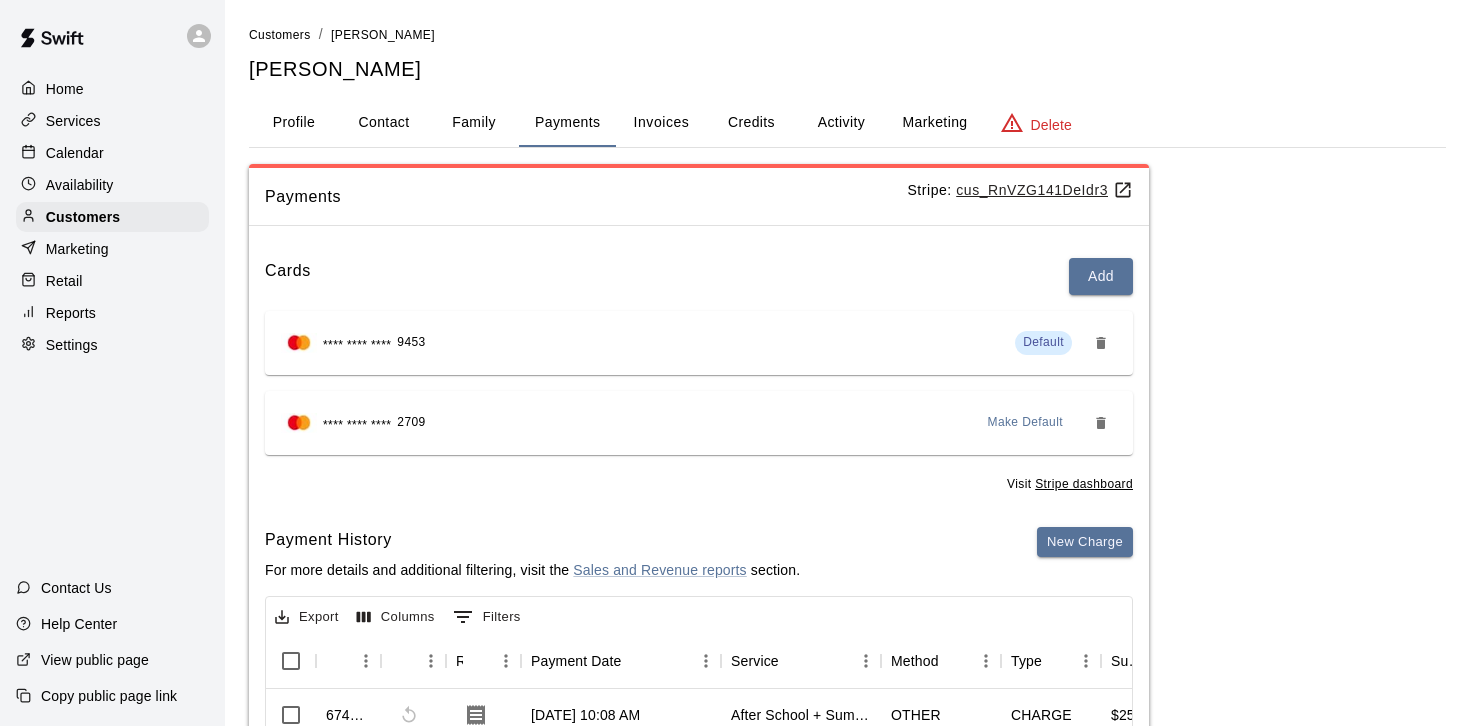 click on "Activity" at bounding box center (841, 123) 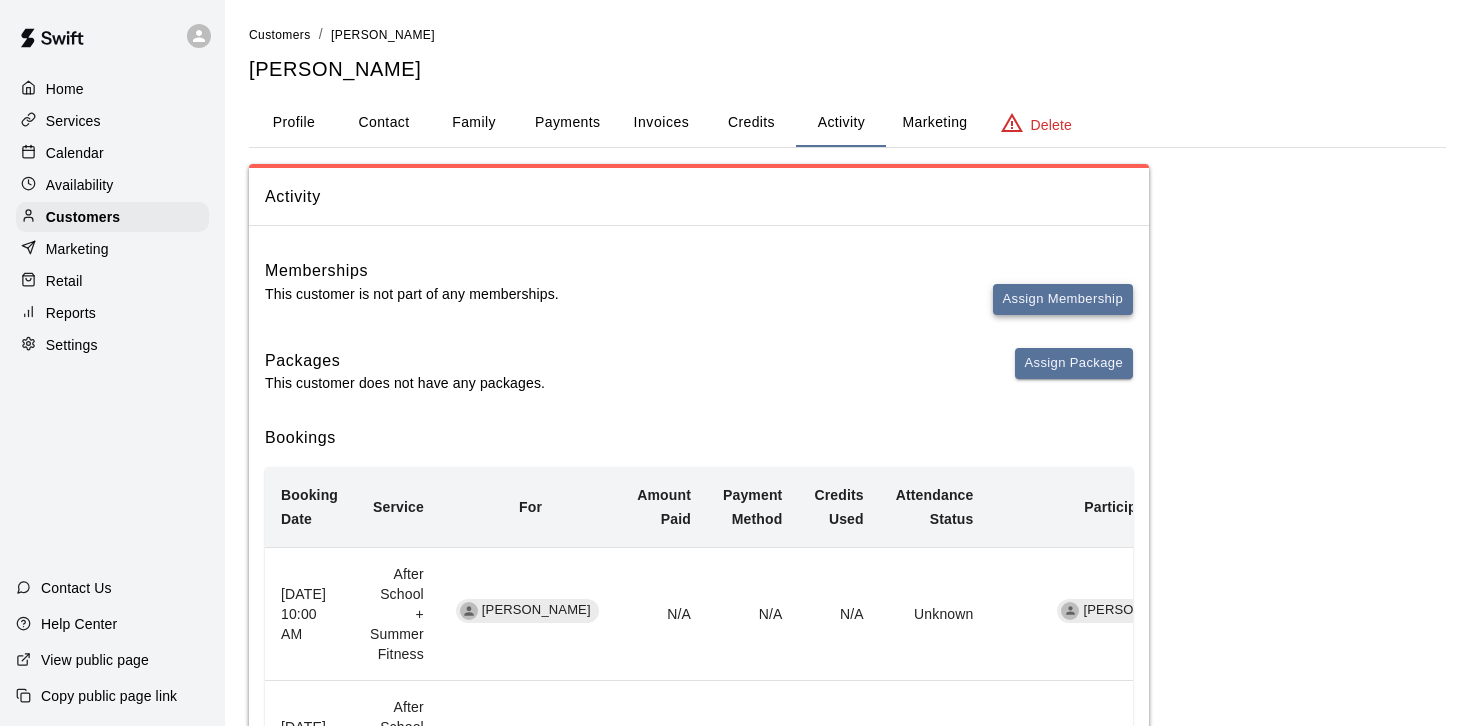 click on "Assign Membership" at bounding box center [1063, 299] 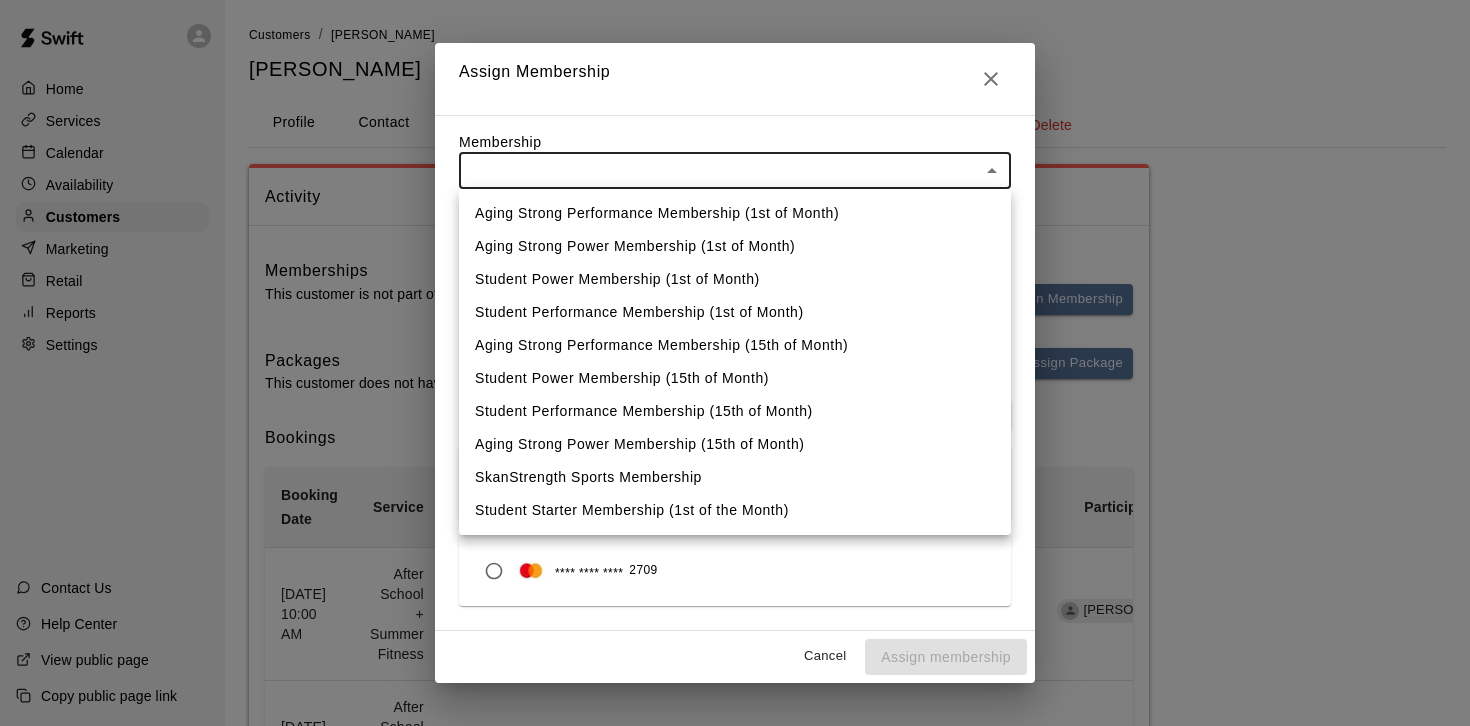 click on "Home Services Calendar Availability Customers Marketing Retail Reports Settings Contact Us Help Center View public page Copy public page link Customers / [PERSON_NAME] [PERSON_NAME] Profile Contact Family Payments Invoices Credits Activity Marketing Delete Activity Memberships This customer is not part of any memberships. Assign Membership Packages This customer does not have any packages. Assign Package Bookings Booking Date   Service For Amount Paid Payment Method Credits Used Attendance Status Participating Staff [DATE] 10:00 AM After School + Summer Fitness [PERSON_NAME] N/A N/A N/A Unknown [PERSON_NAME] [DATE] 10:00 AM After School + Summer Fitness [PERSON_NAME] N/A N/A N/A Unknown [PERSON_NAME] [DATE] 10:00 AM After School + Summer Fitness [PERSON_NAME] N/A N/A N/A Unknown Neighborhood Games Staff [DATE] 10:00 AM After School + Summer Fitness [PERSON_NAME] 25 Other N/A Unknown Neighborhood Games Staff [DATE] 2:45 PM After School + Summer Fitness [PERSON_NAME] 0 N/A Unknown 10 **" at bounding box center [735, 664] 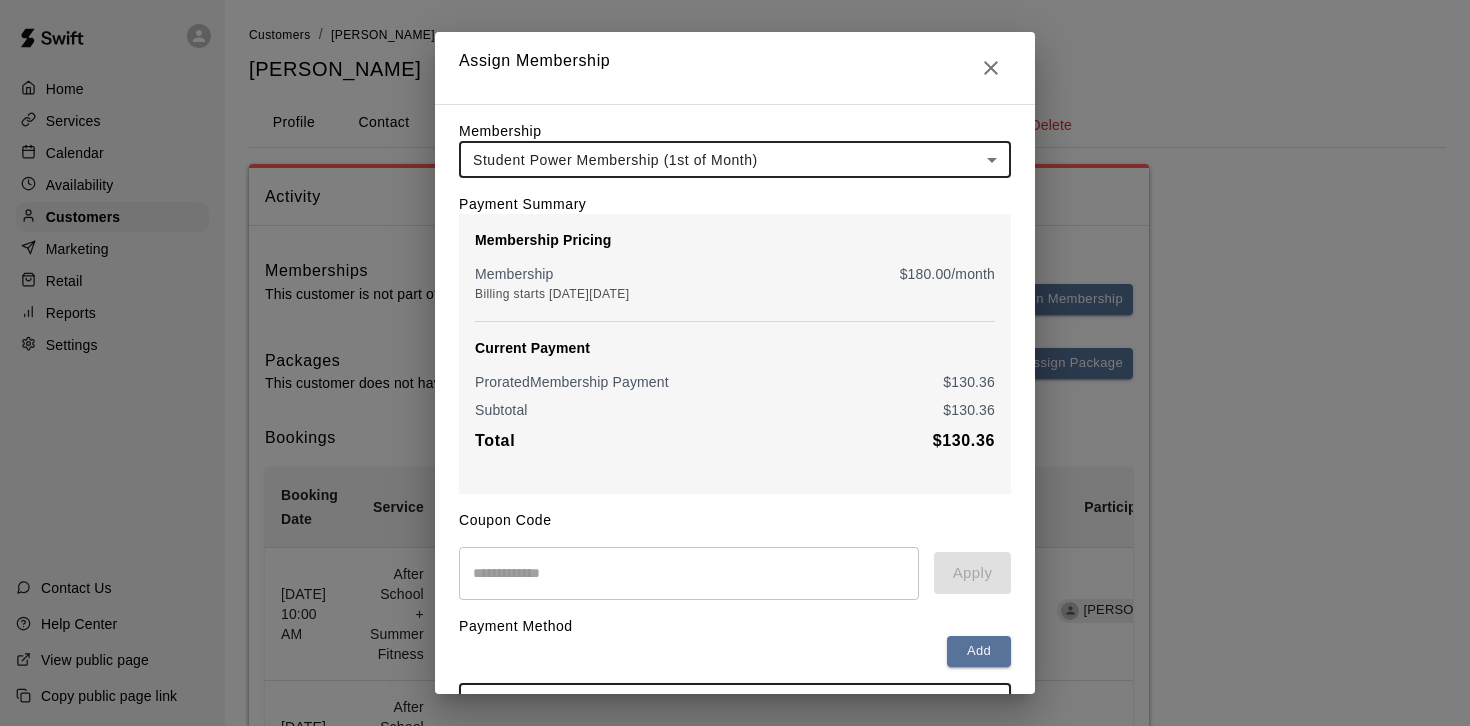 scroll, scrollTop: 109, scrollLeft: 0, axis: vertical 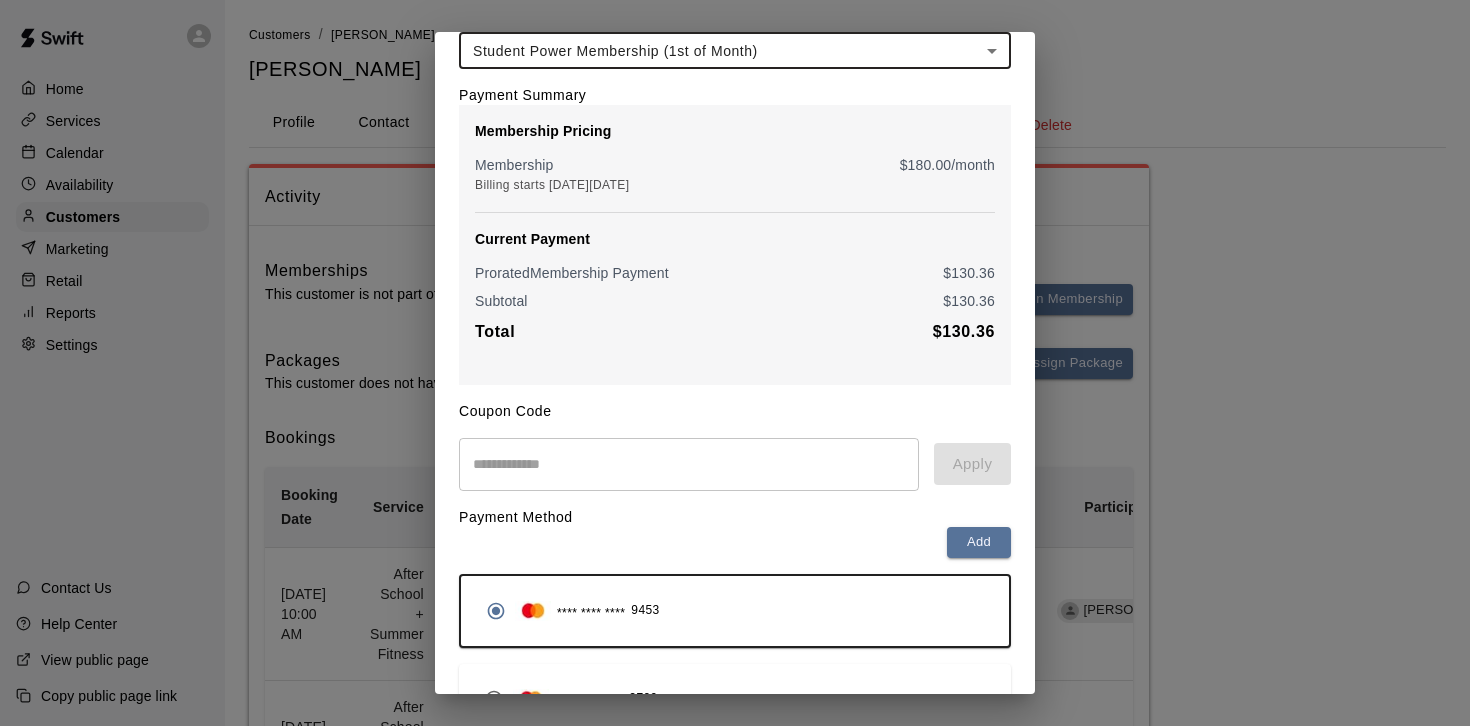 click at bounding box center [689, 464] 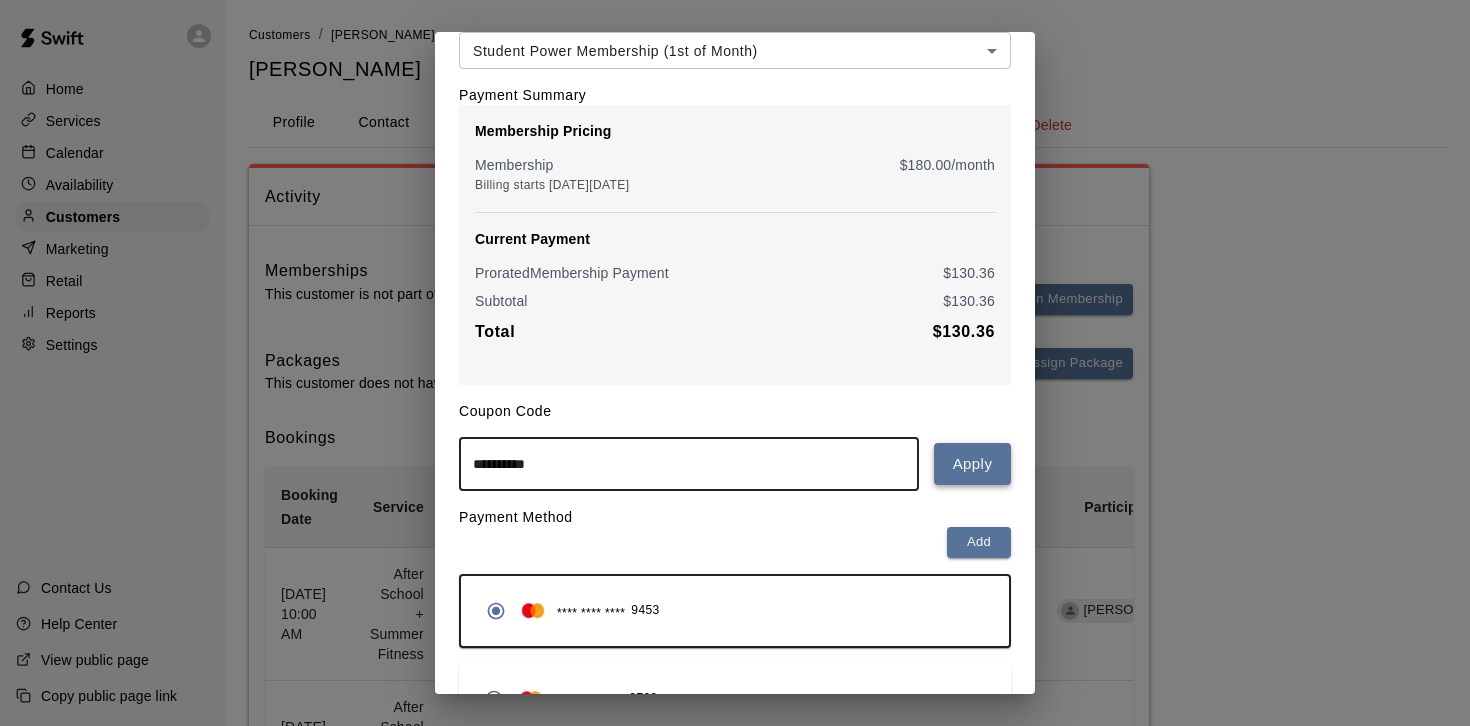 type on "**********" 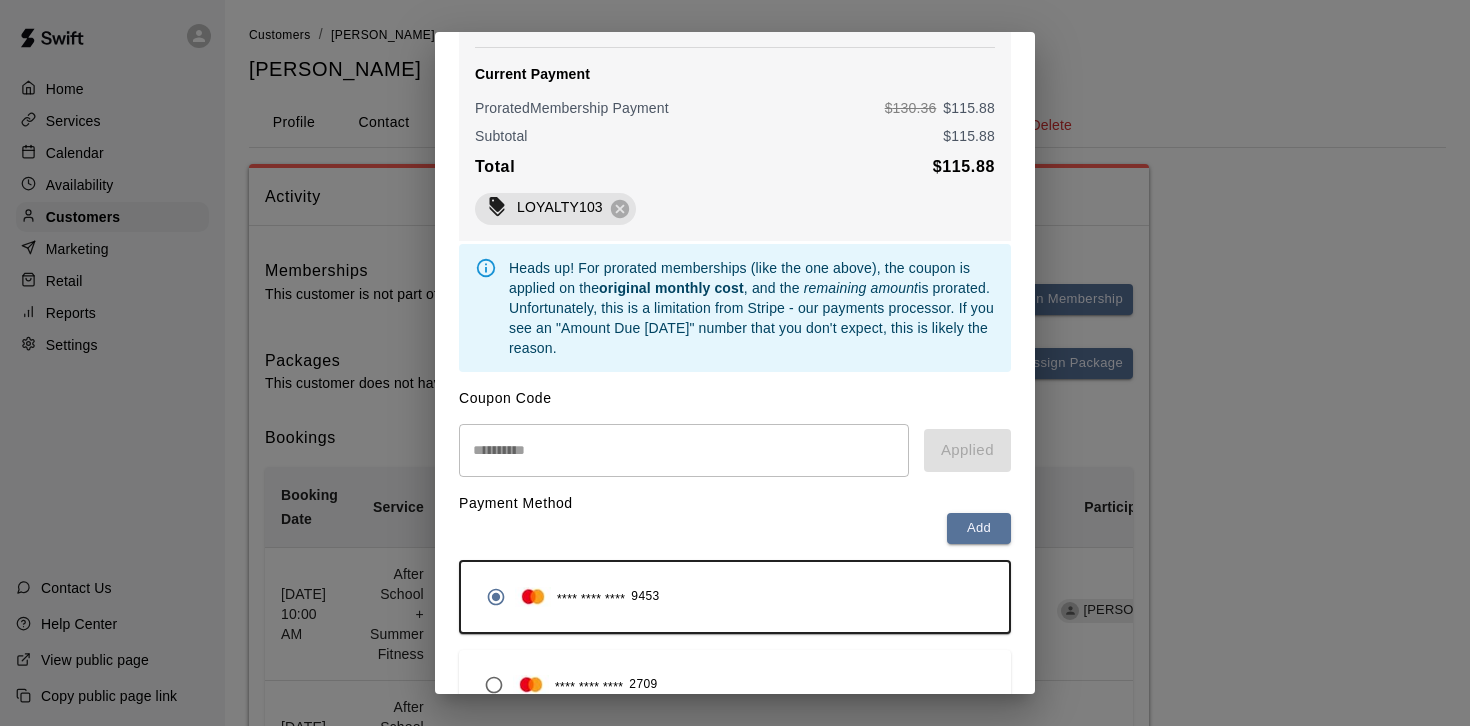 scroll, scrollTop: 380, scrollLeft: 0, axis: vertical 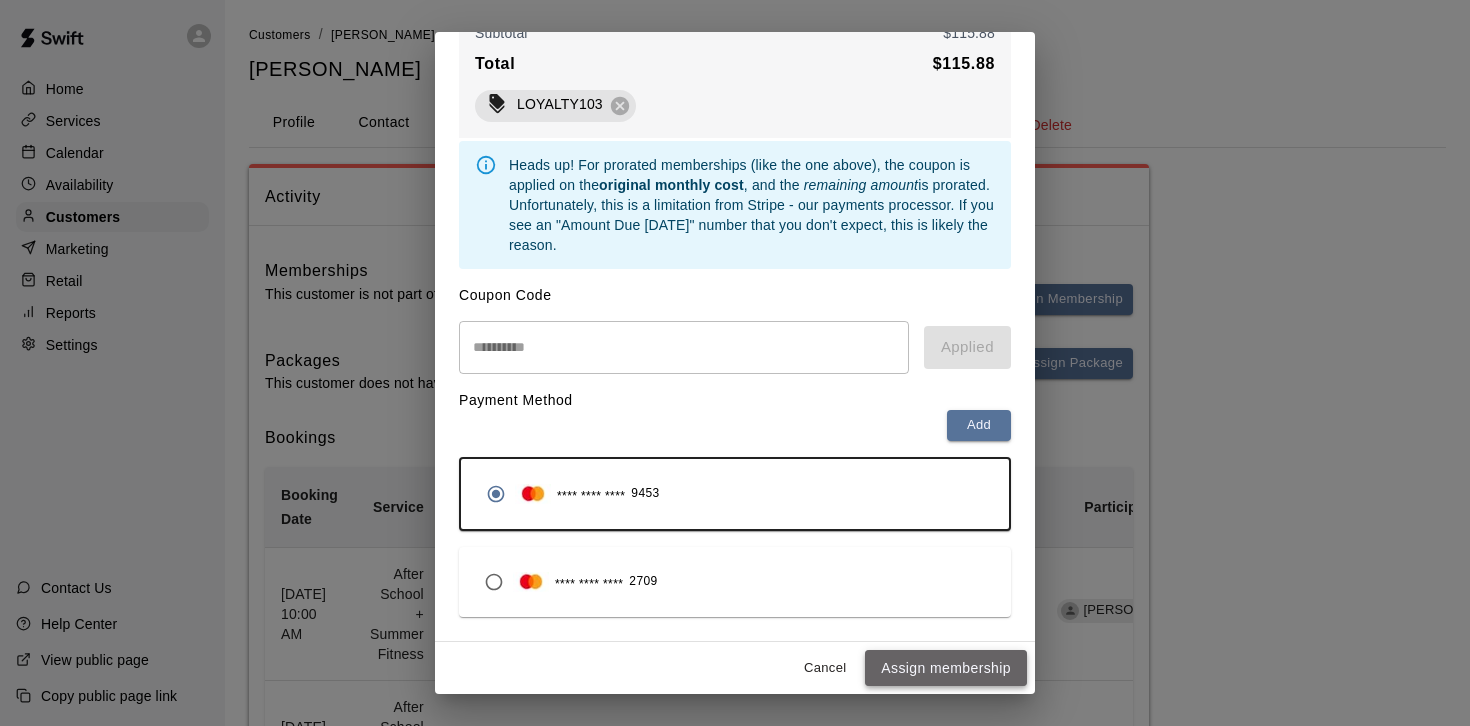 click on "Assign membership" at bounding box center (946, 668) 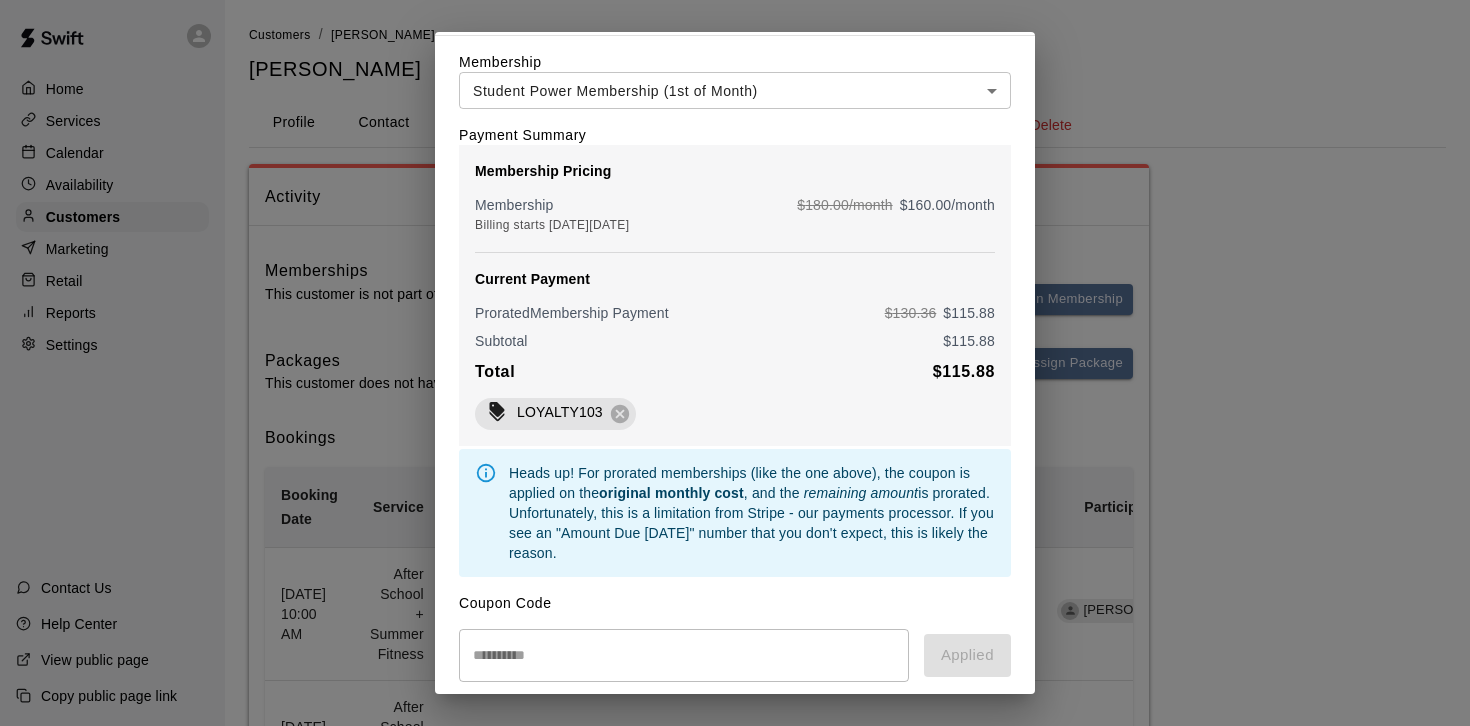 scroll, scrollTop: 0, scrollLeft: 0, axis: both 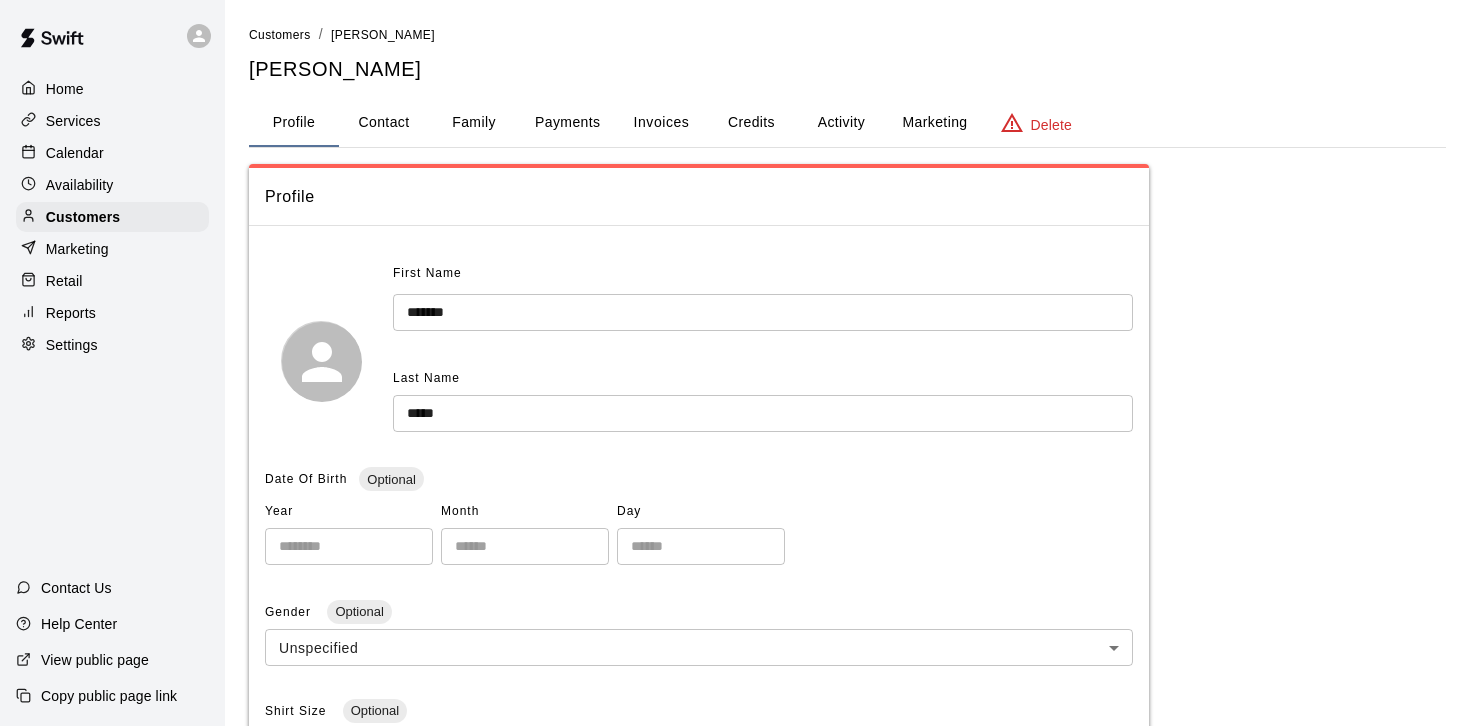 click on "Activity" at bounding box center [841, 123] 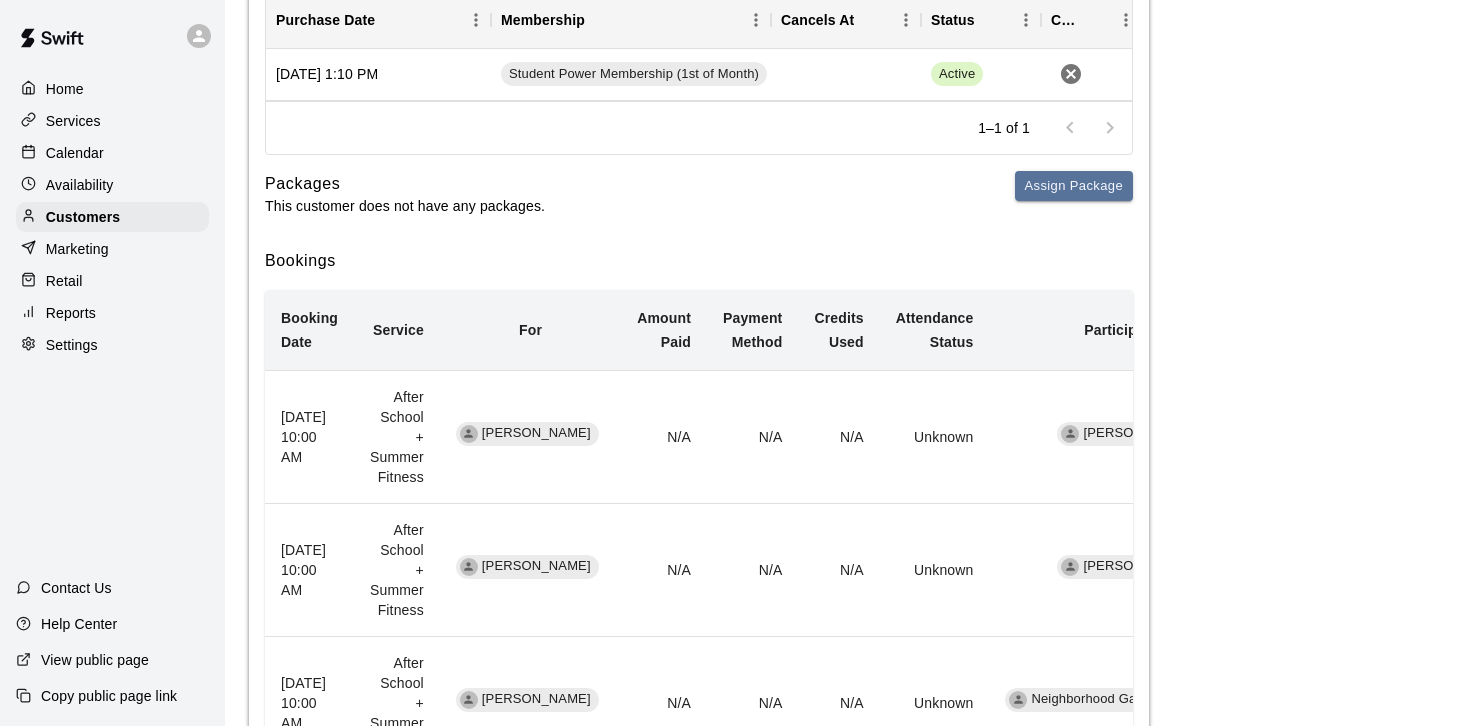 scroll, scrollTop: 0, scrollLeft: 0, axis: both 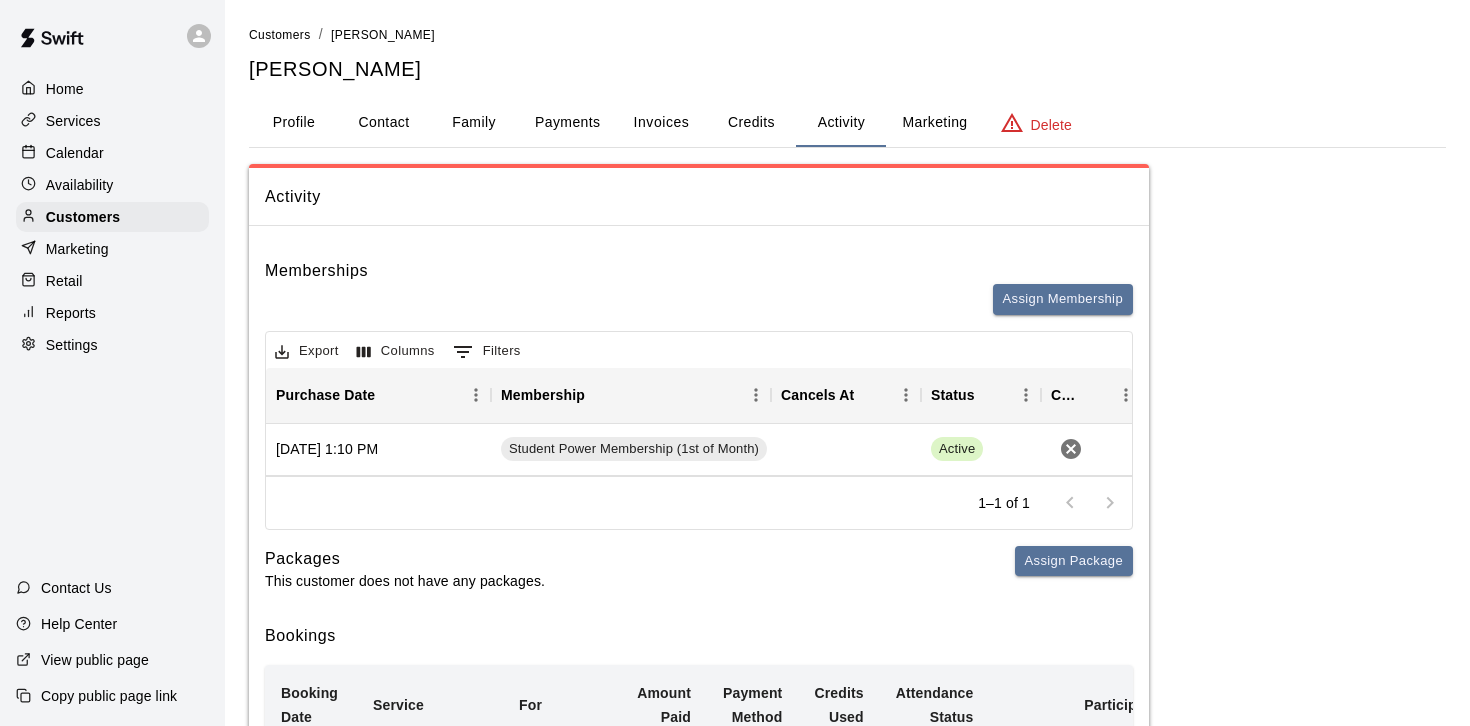 click on "Home" at bounding box center [112, 89] 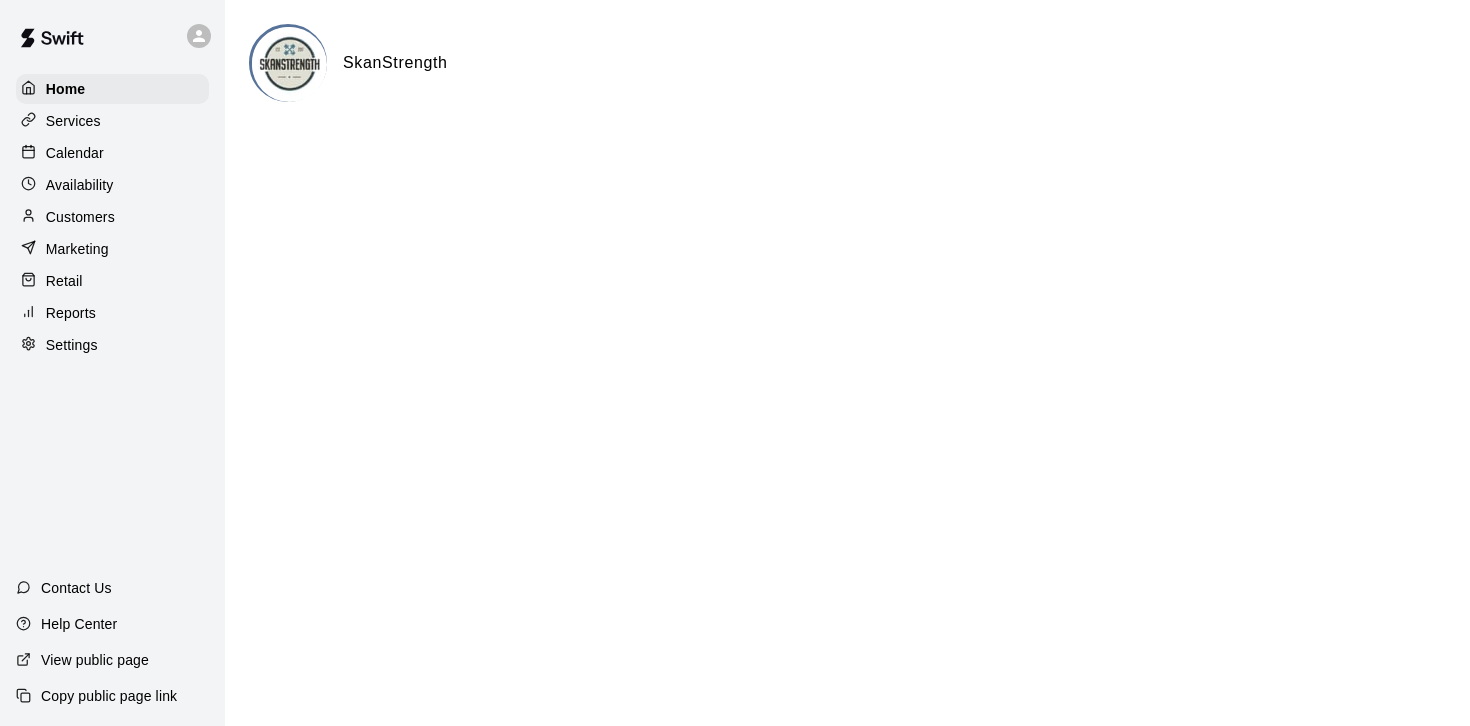click on "Calendar" at bounding box center [112, 153] 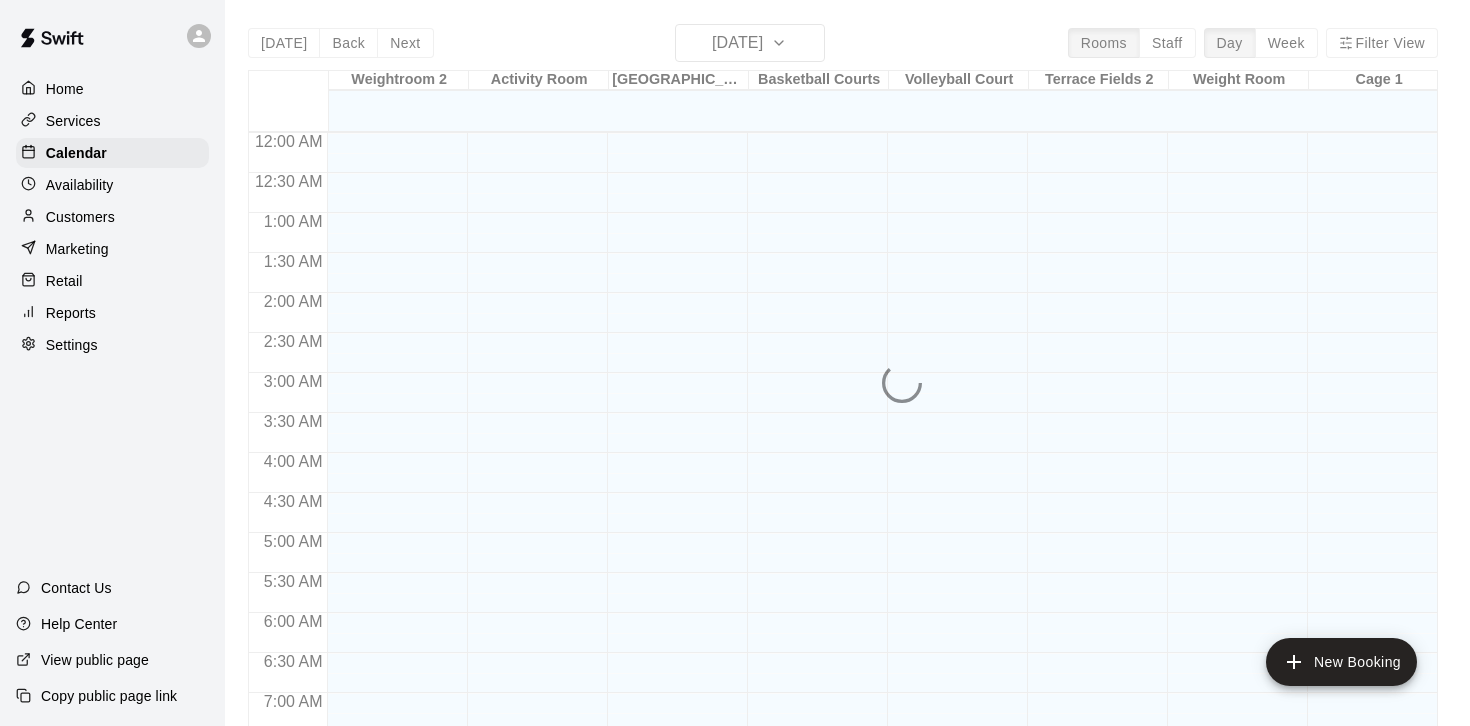 scroll, scrollTop: 1086, scrollLeft: 0, axis: vertical 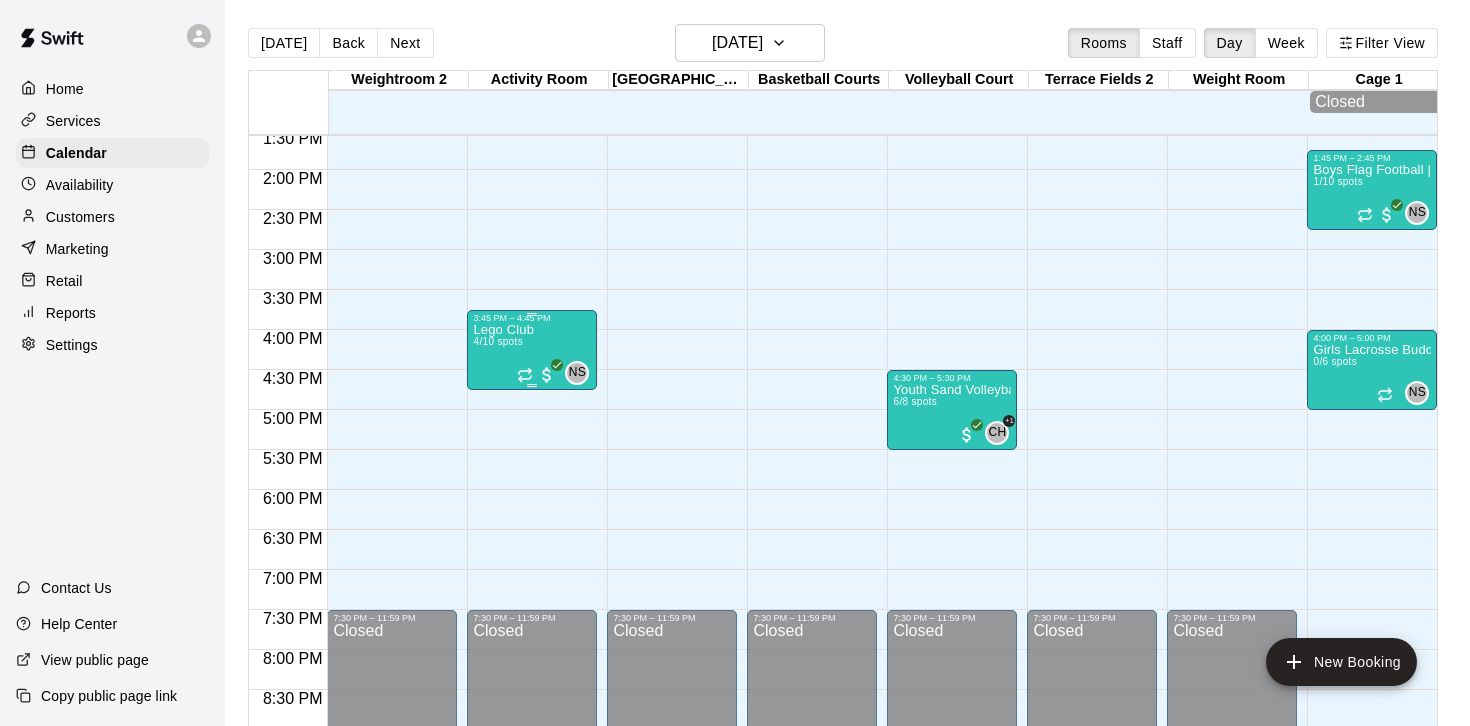 click on "Lego Club 4/10 spots" at bounding box center [503, 686] 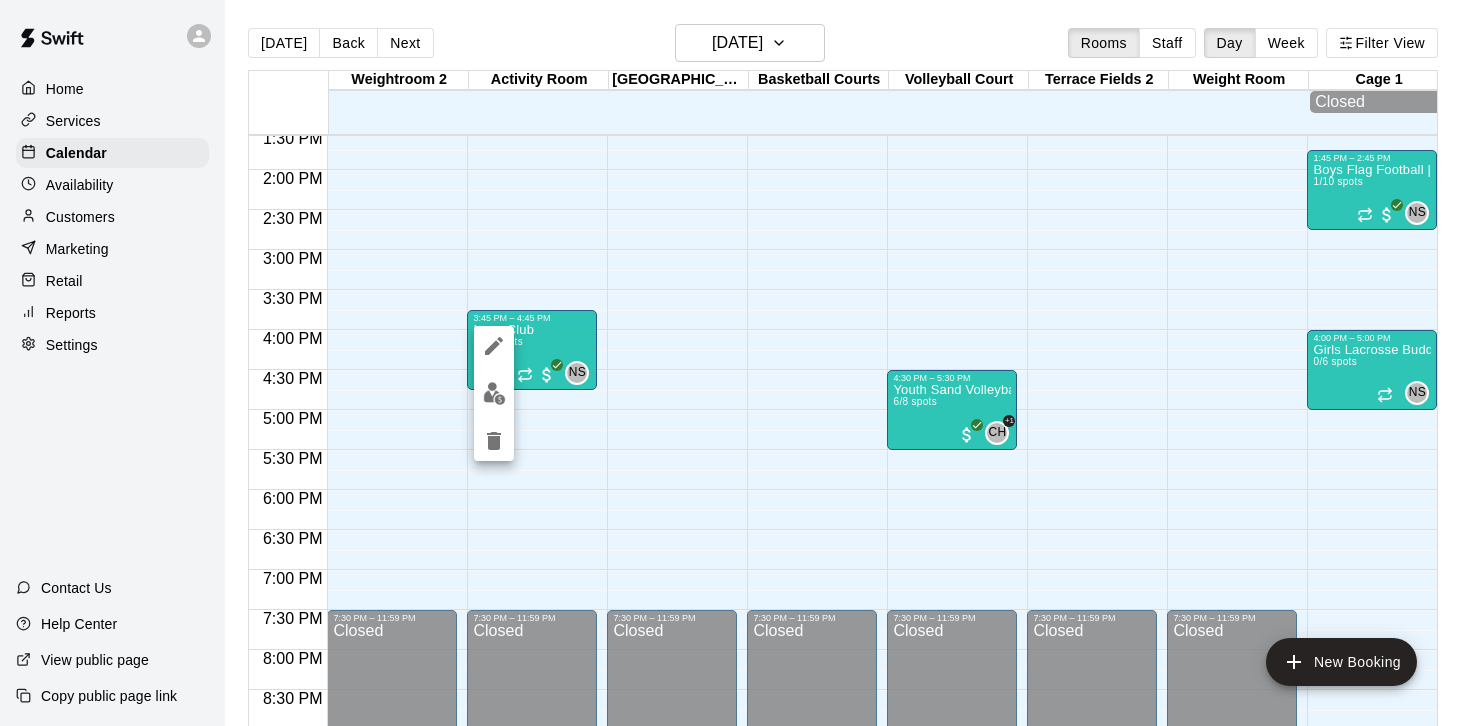click at bounding box center (494, 393) 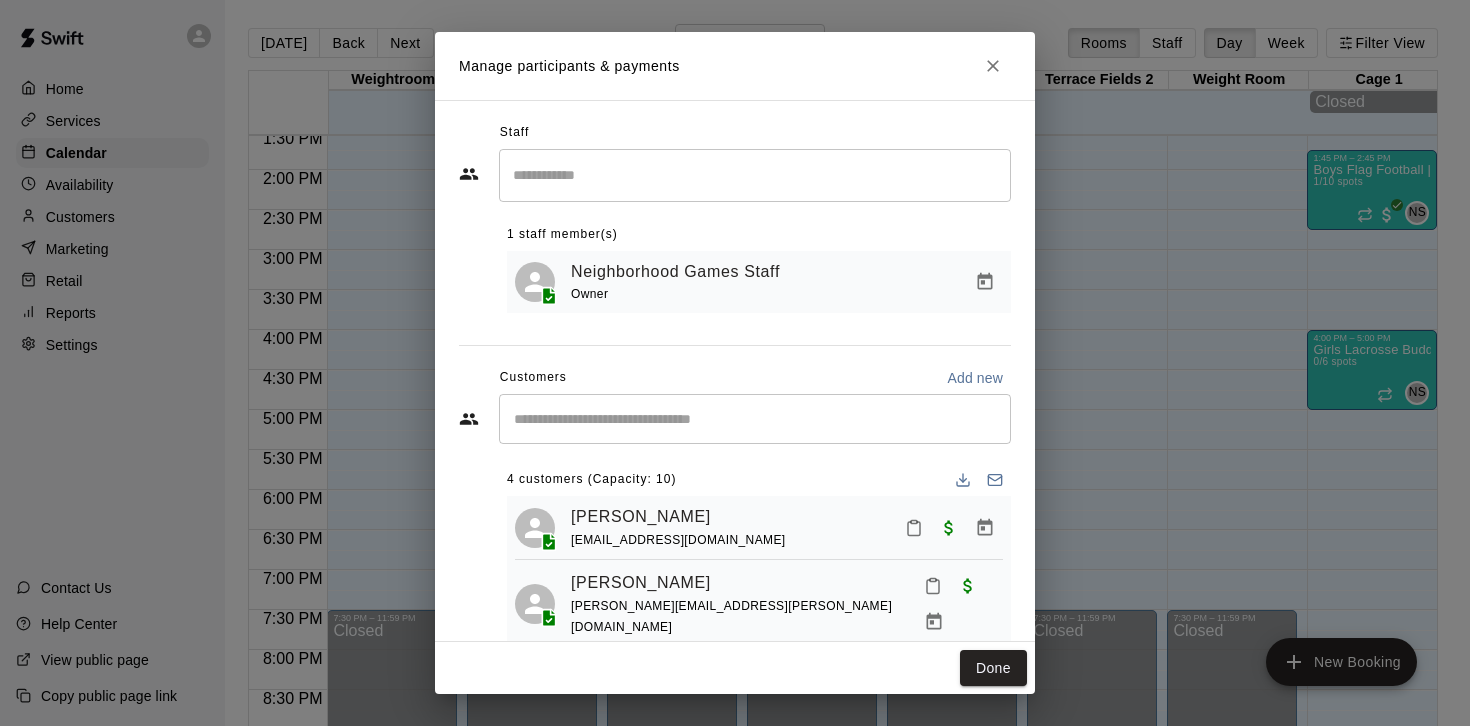 scroll, scrollTop: 41, scrollLeft: 0, axis: vertical 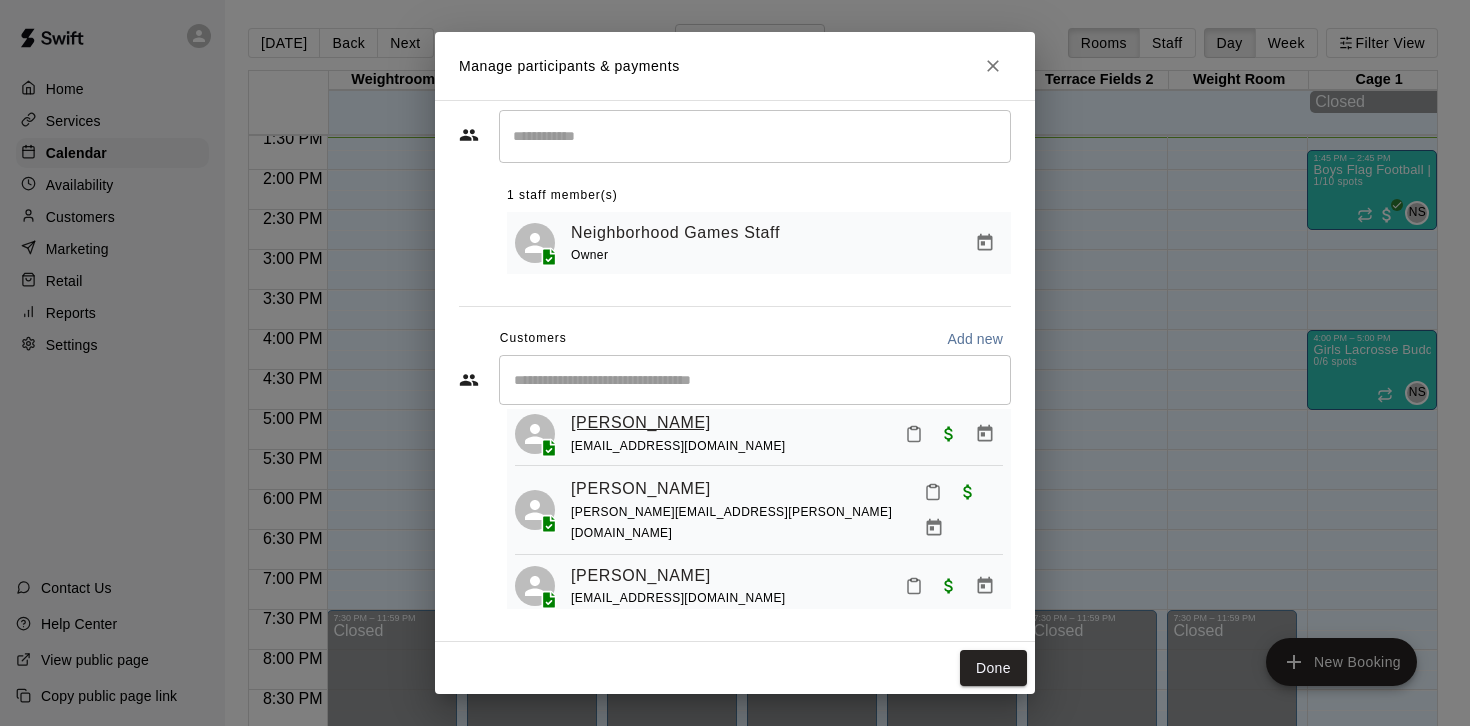 click on "Avery Binns" at bounding box center [641, 423] 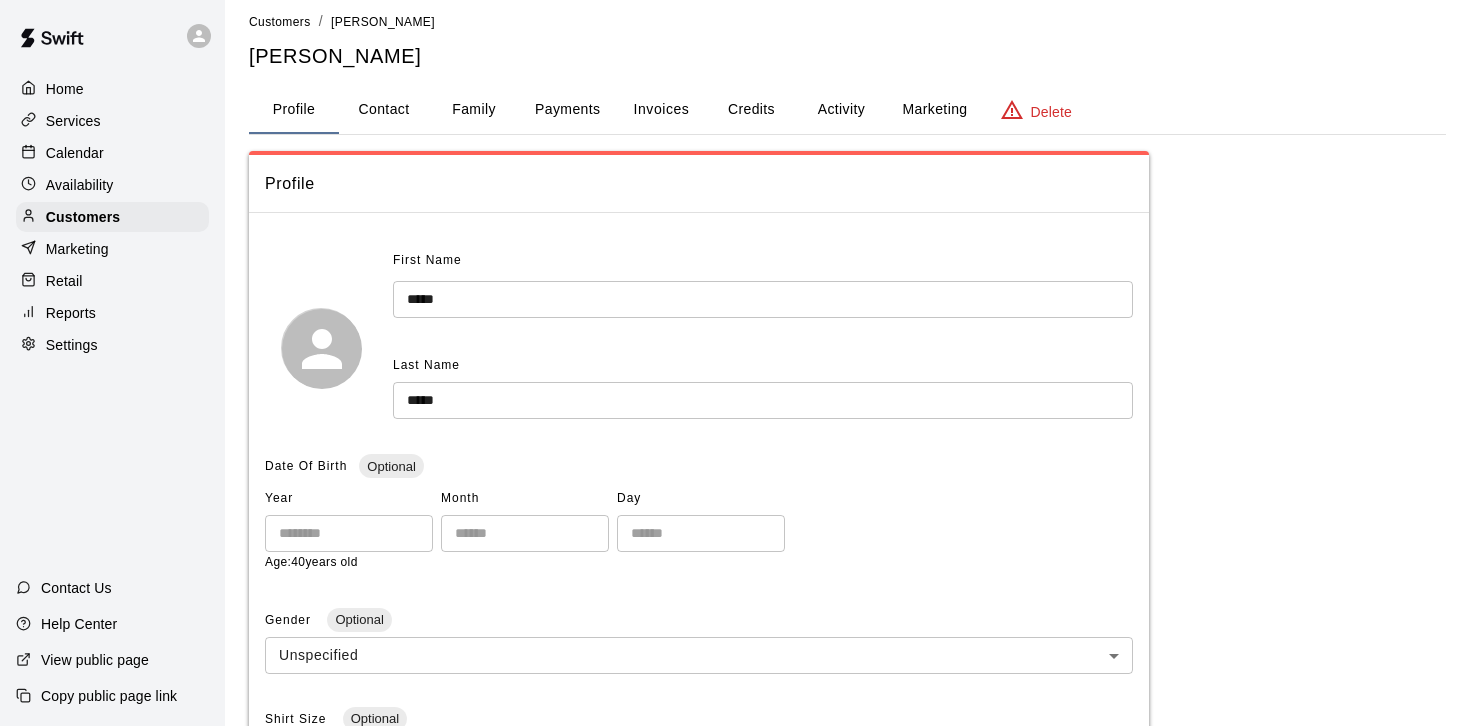 scroll, scrollTop: 0, scrollLeft: 0, axis: both 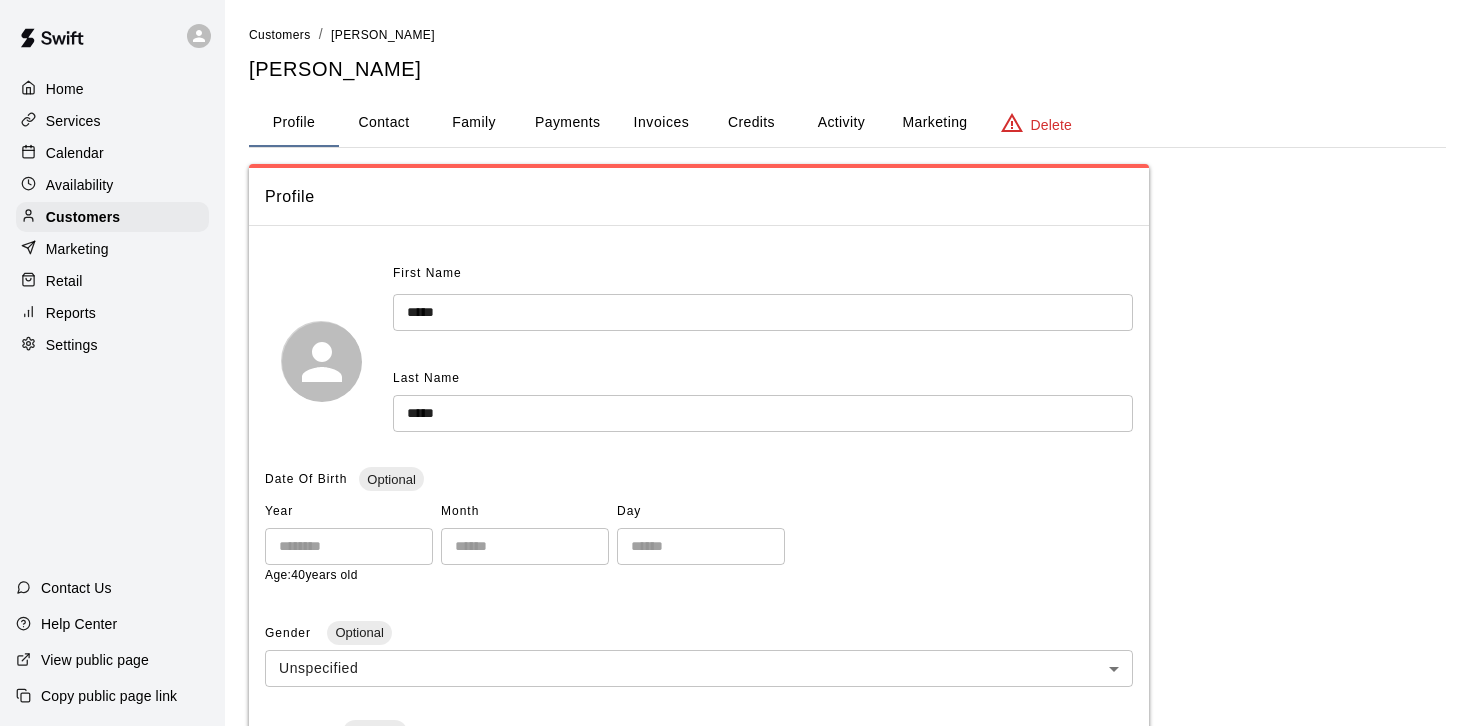 click on "Contact" at bounding box center [384, 123] 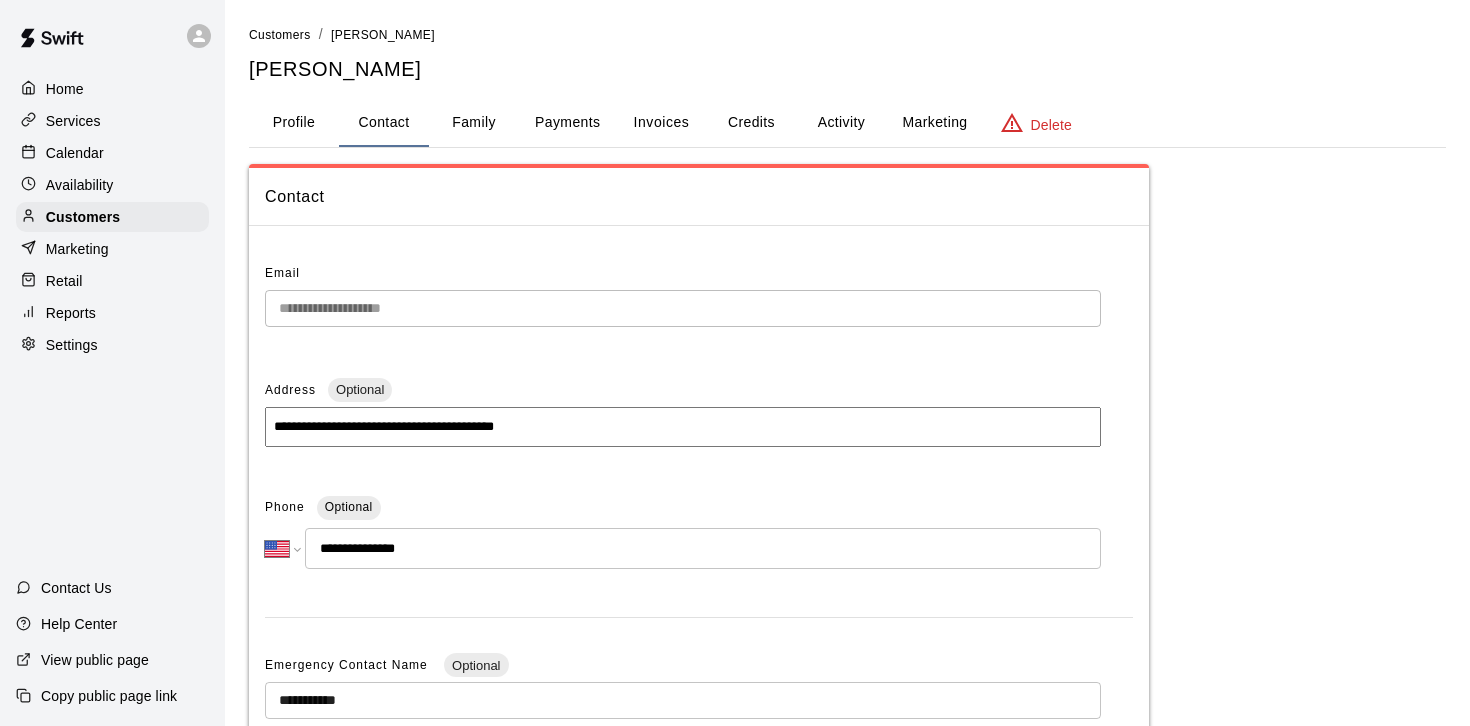 drag, startPoint x: 432, startPoint y: 552, endPoint x: 342, endPoint y: 553, distance: 90.005554 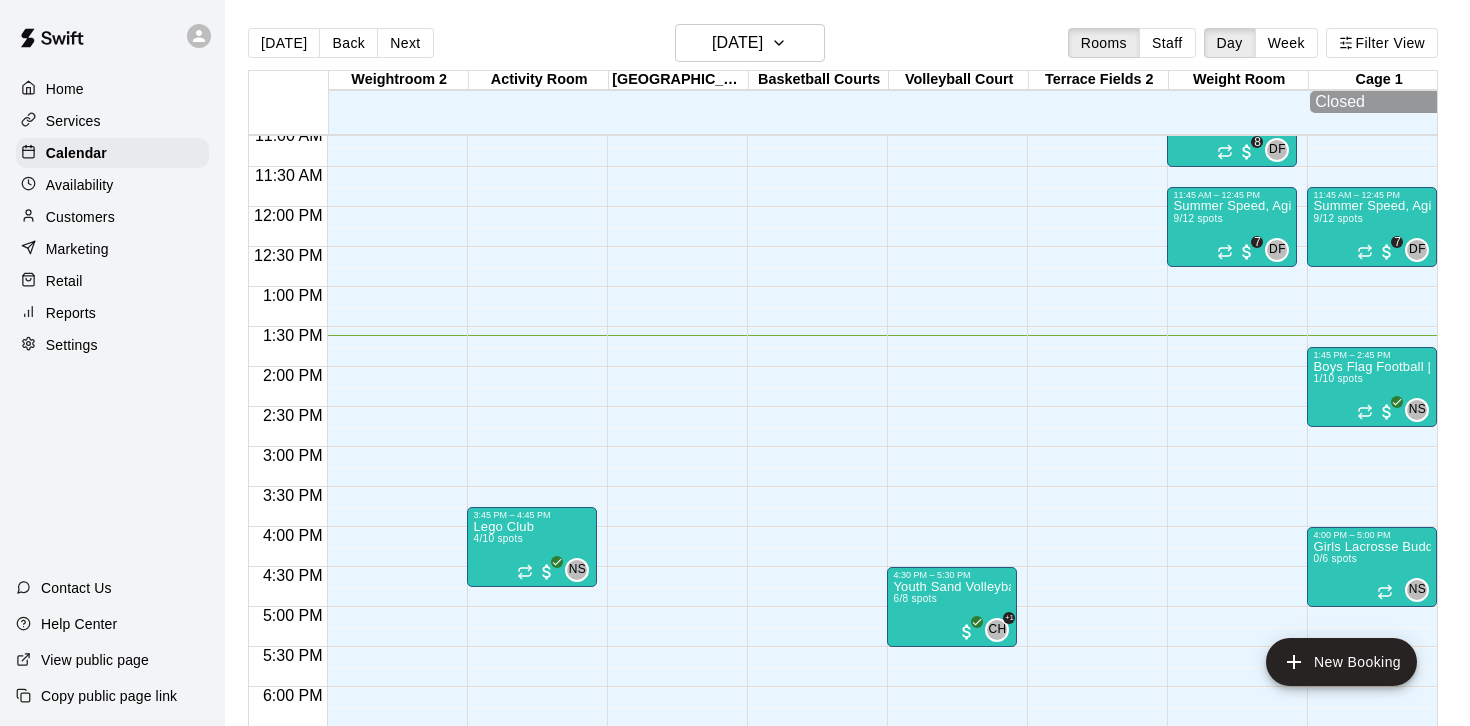 scroll, scrollTop: 883, scrollLeft: 0, axis: vertical 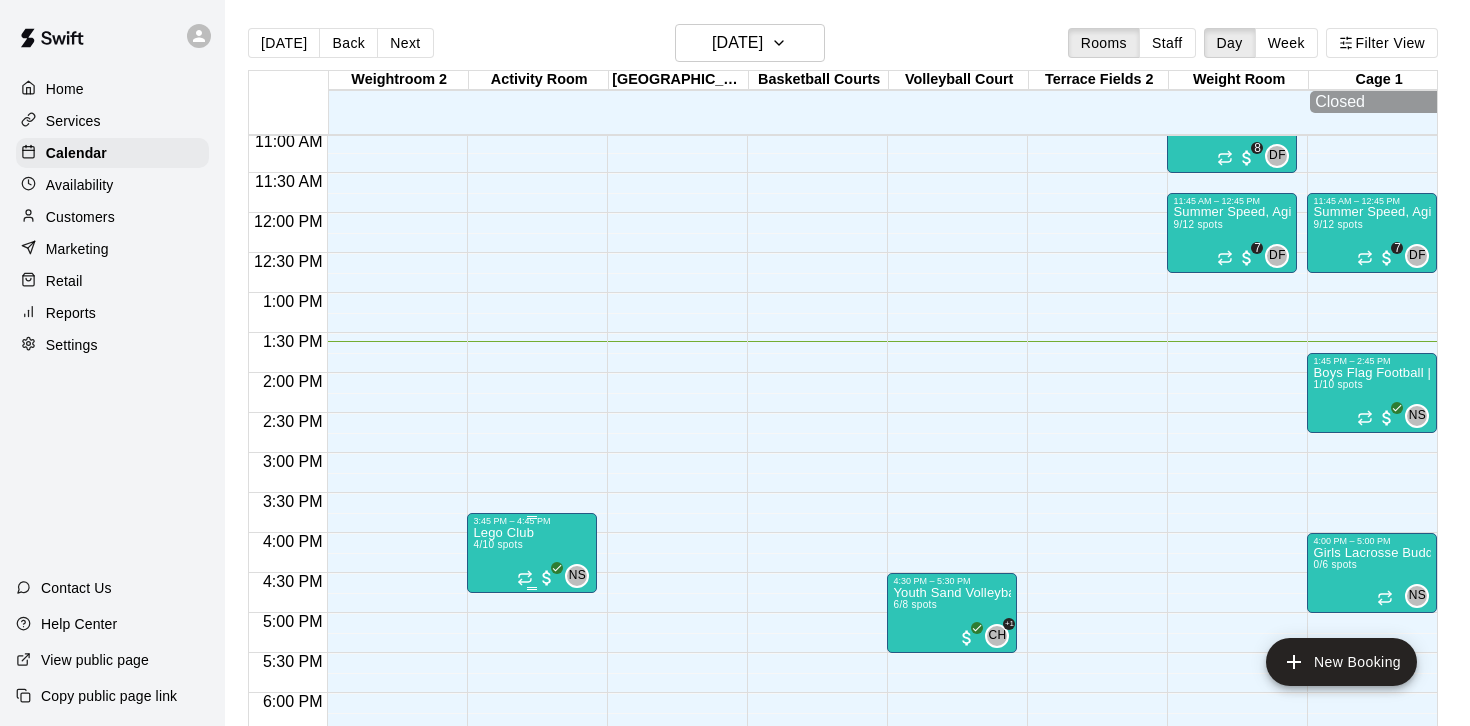 click on "Lego Club 4/10 spots" at bounding box center (503, 889) 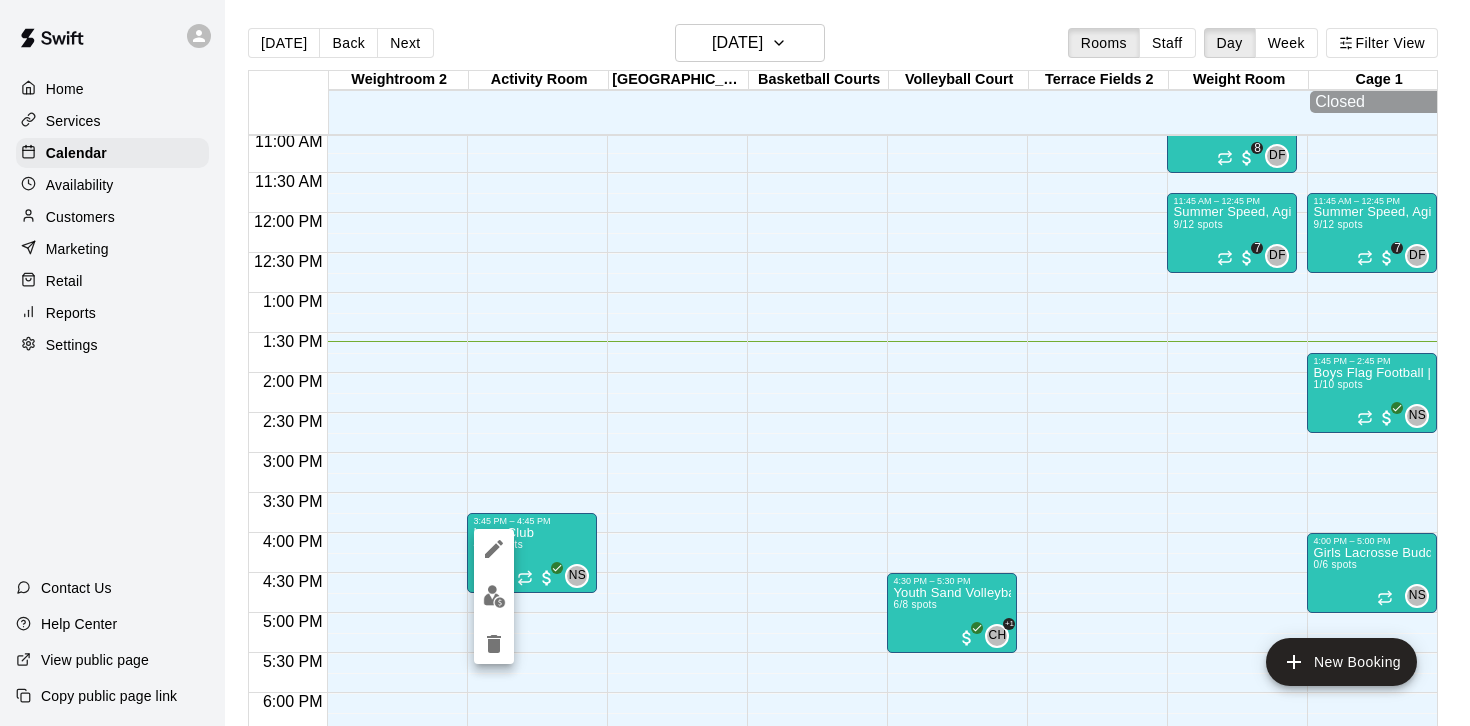 click at bounding box center [494, 596] 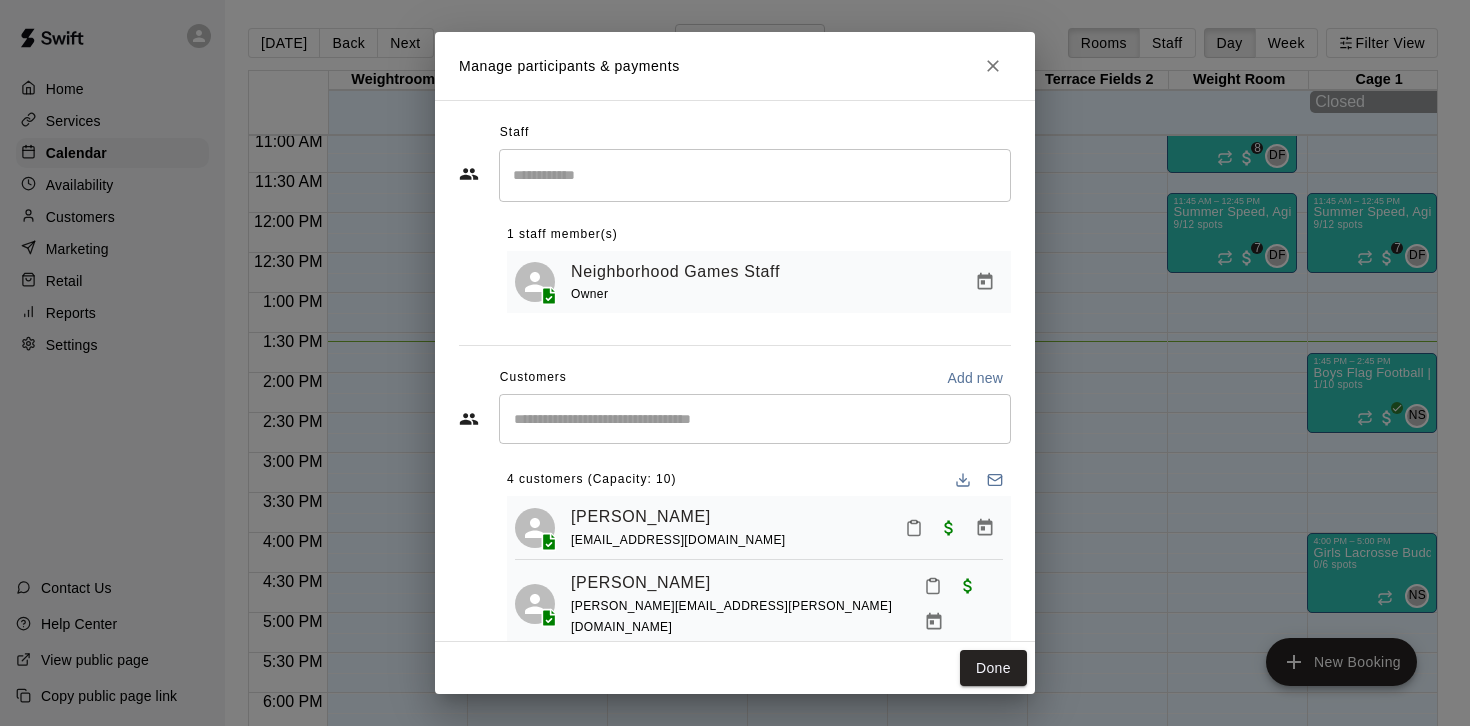 scroll, scrollTop: 41, scrollLeft: 0, axis: vertical 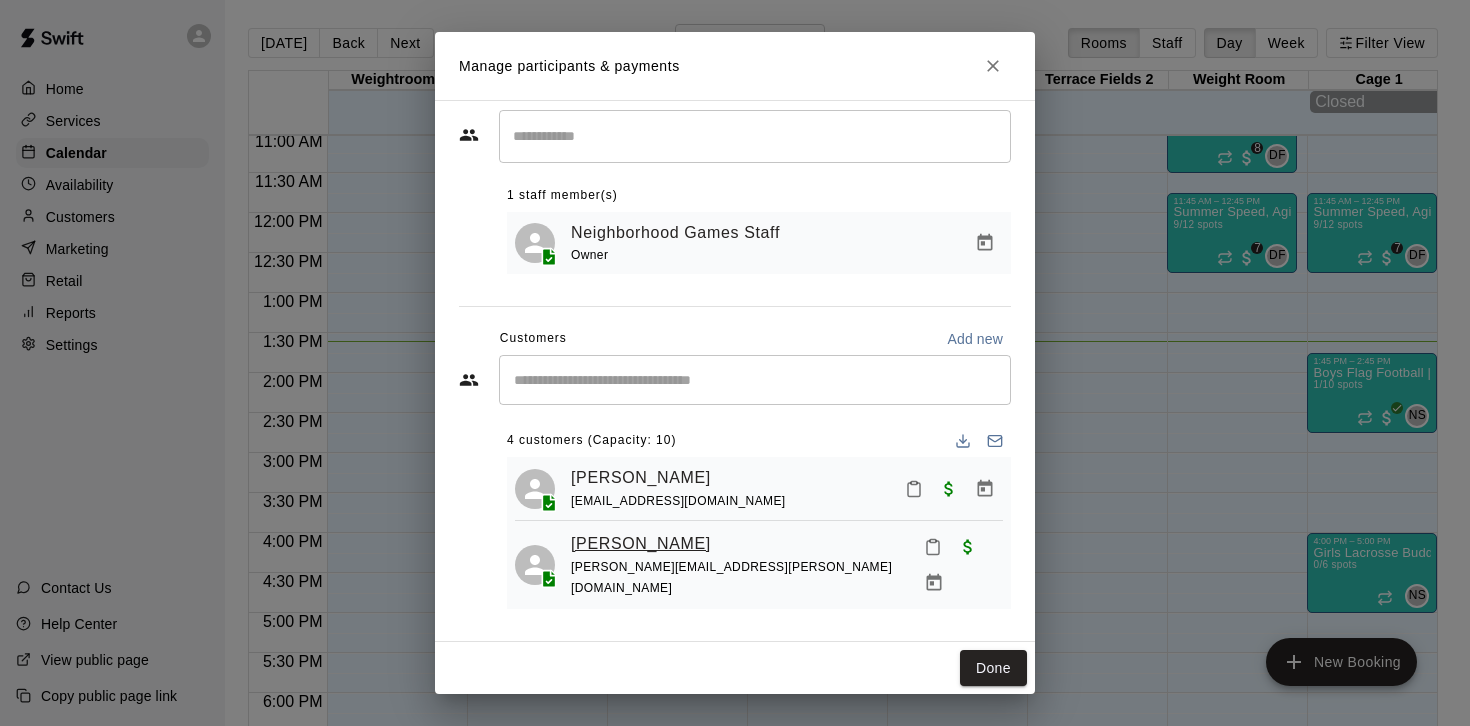 click on "Brixton Rodriguez" at bounding box center [641, 544] 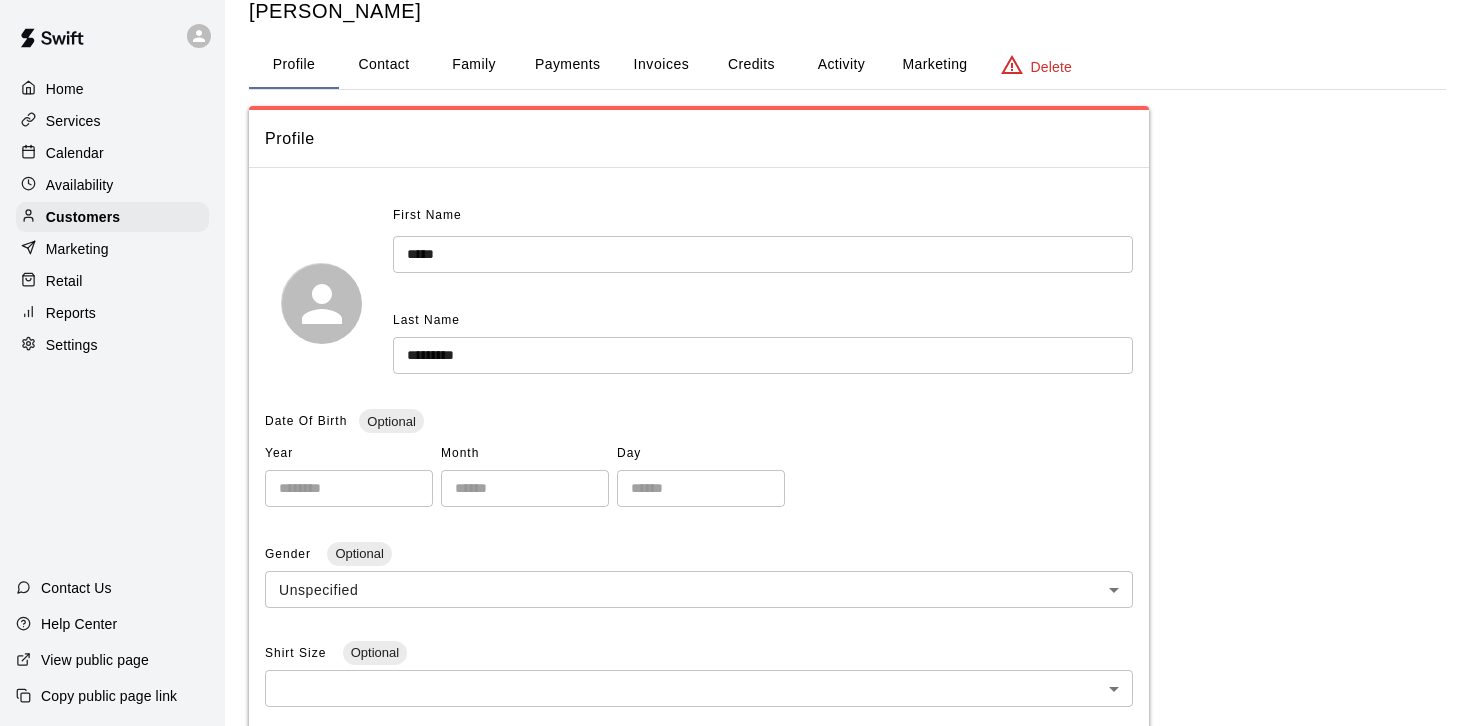scroll, scrollTop: 59, scrollLeft: 0, axis: vertical 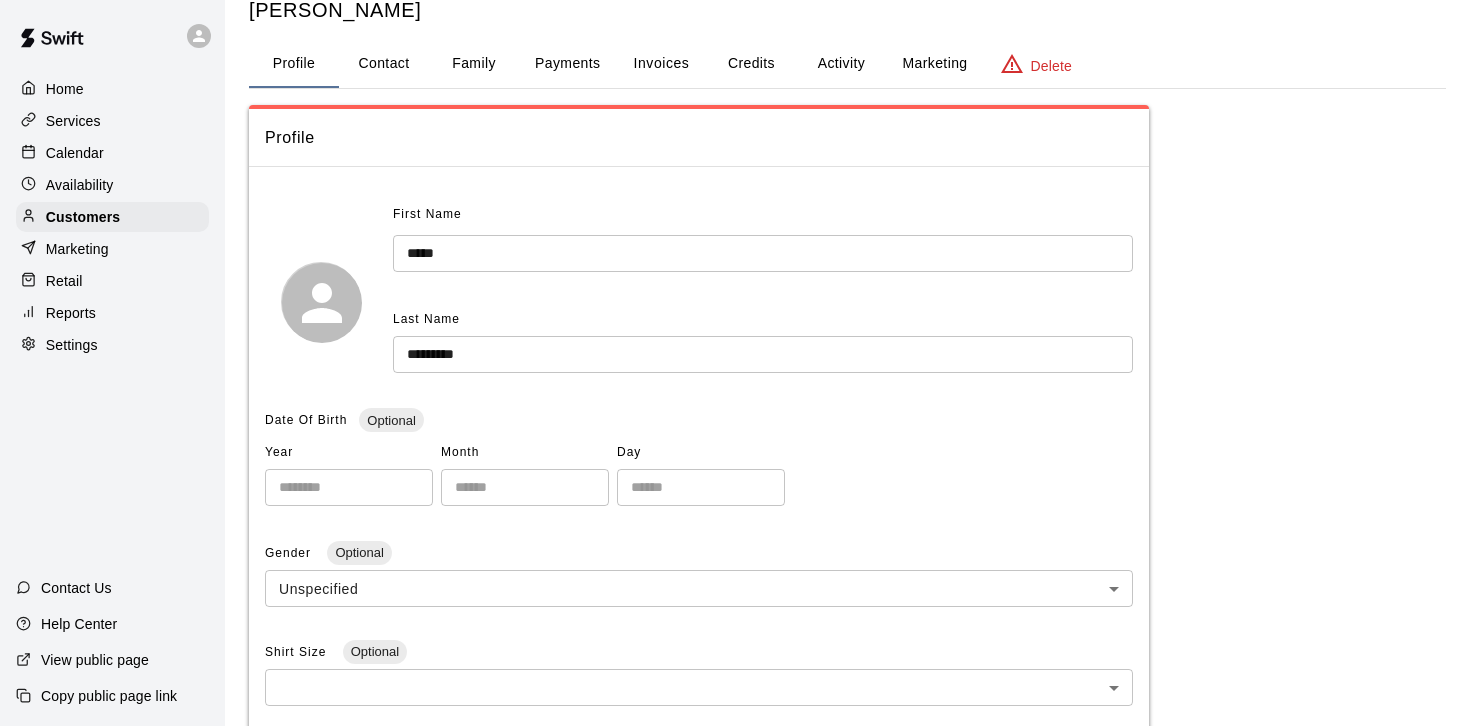 click on "Contact" at bounding box center [384, 64] 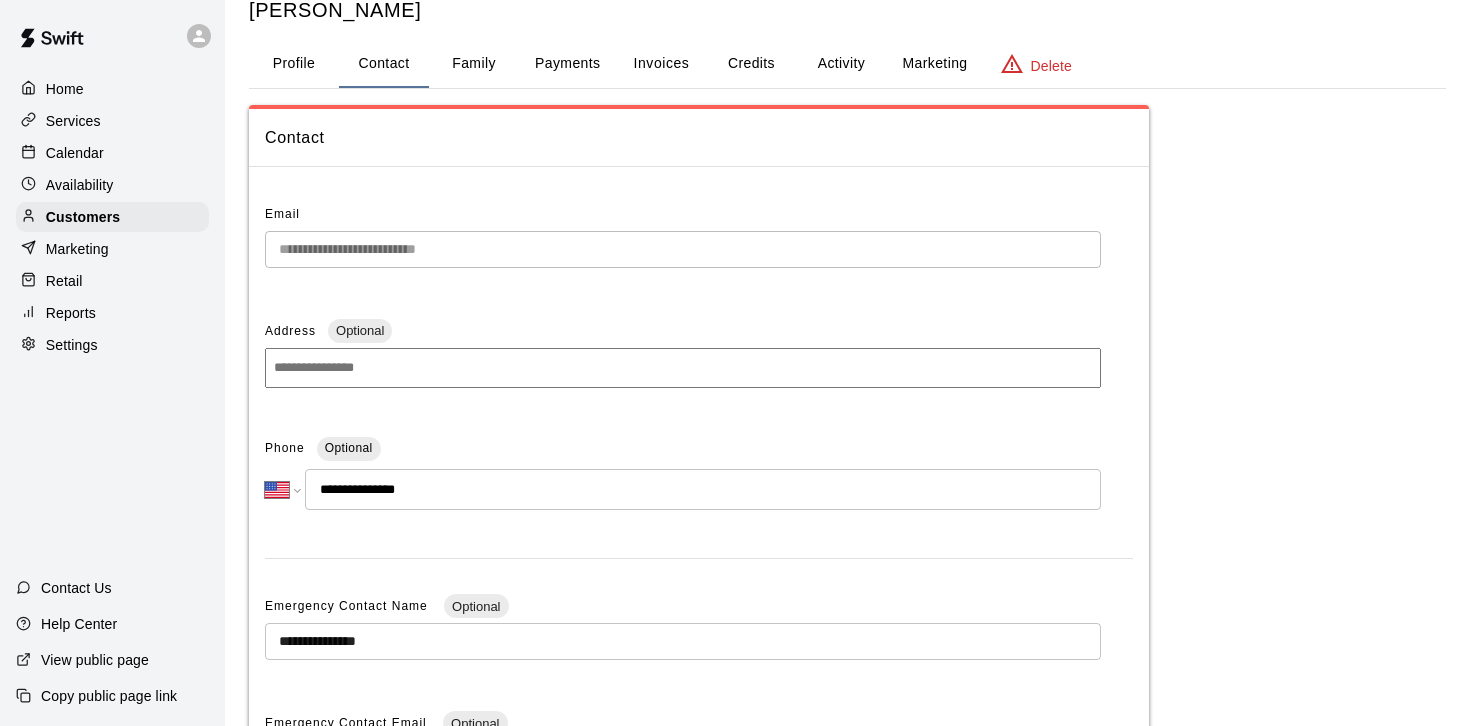 drag, startPoint x: 449, startPoint y: 494, endPoint x: 341, endPoint y: 497, distance: 108.04166 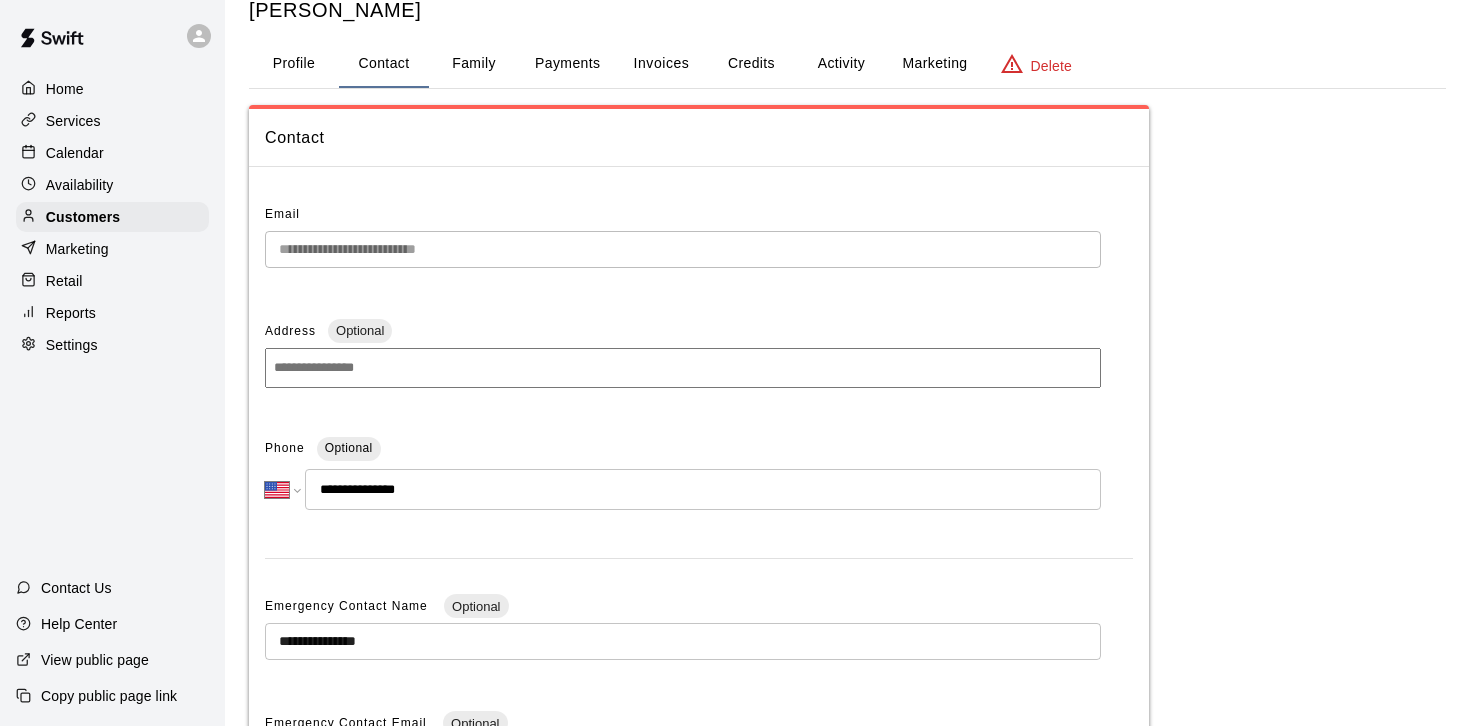 click on "**********" at bounding box center [703, 489] 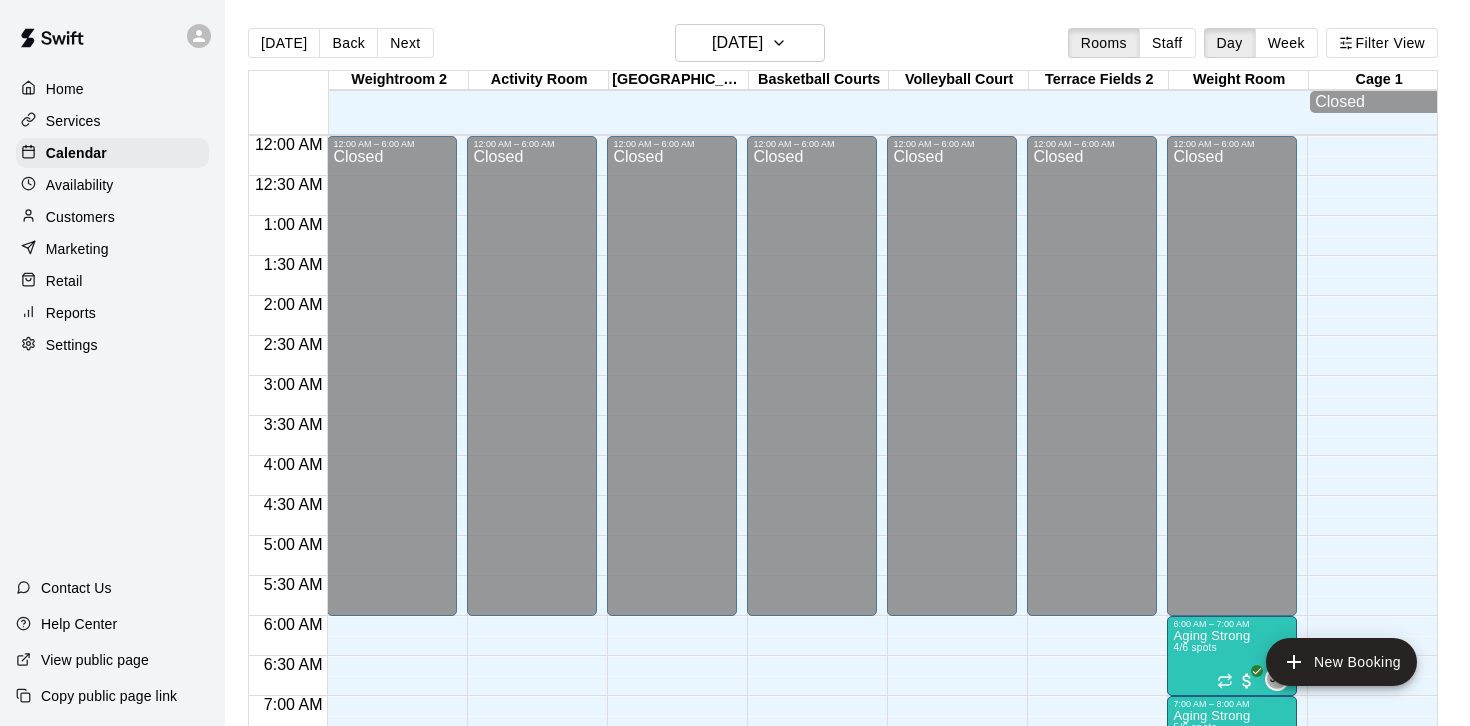 scroll, scrollTop: 1089, scrollLeft: 0, axis: vertical 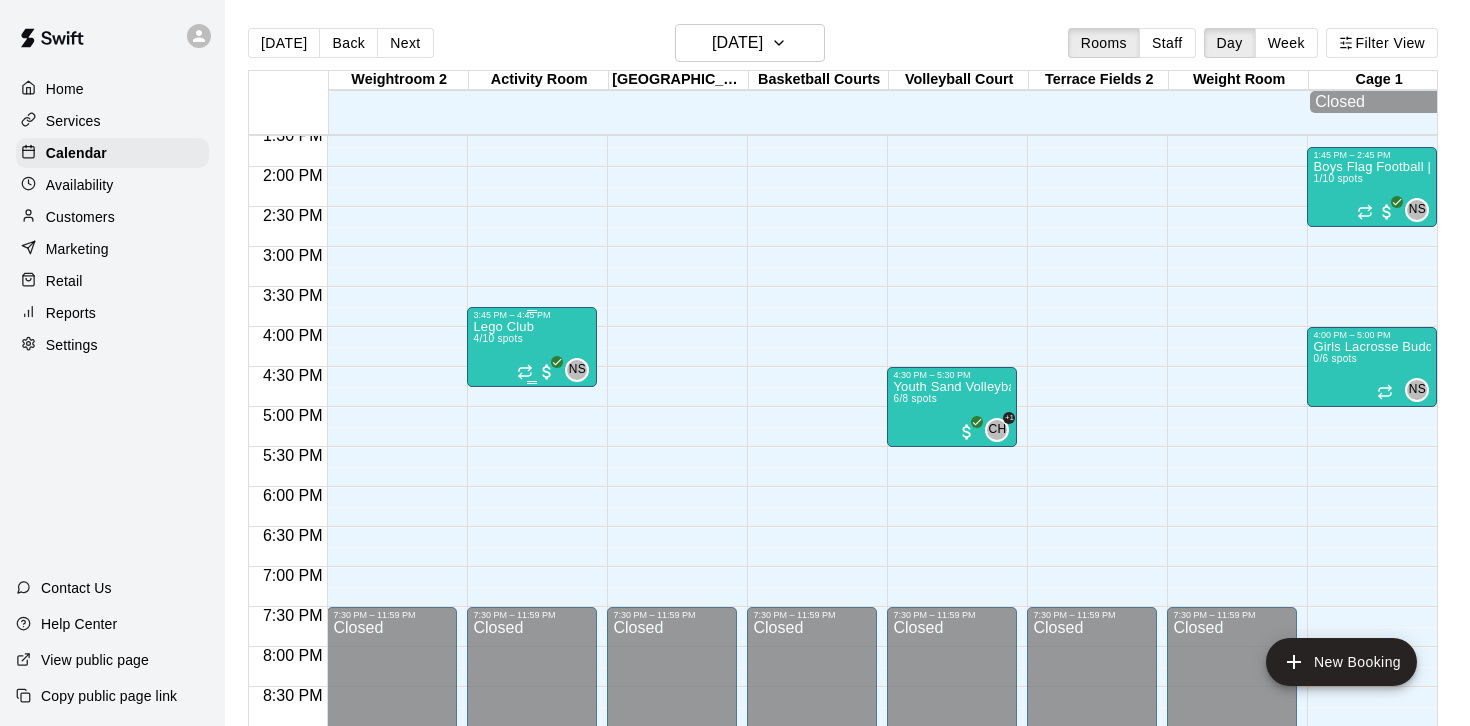 click on "4/10 spots" at bounding box center (497, 338) 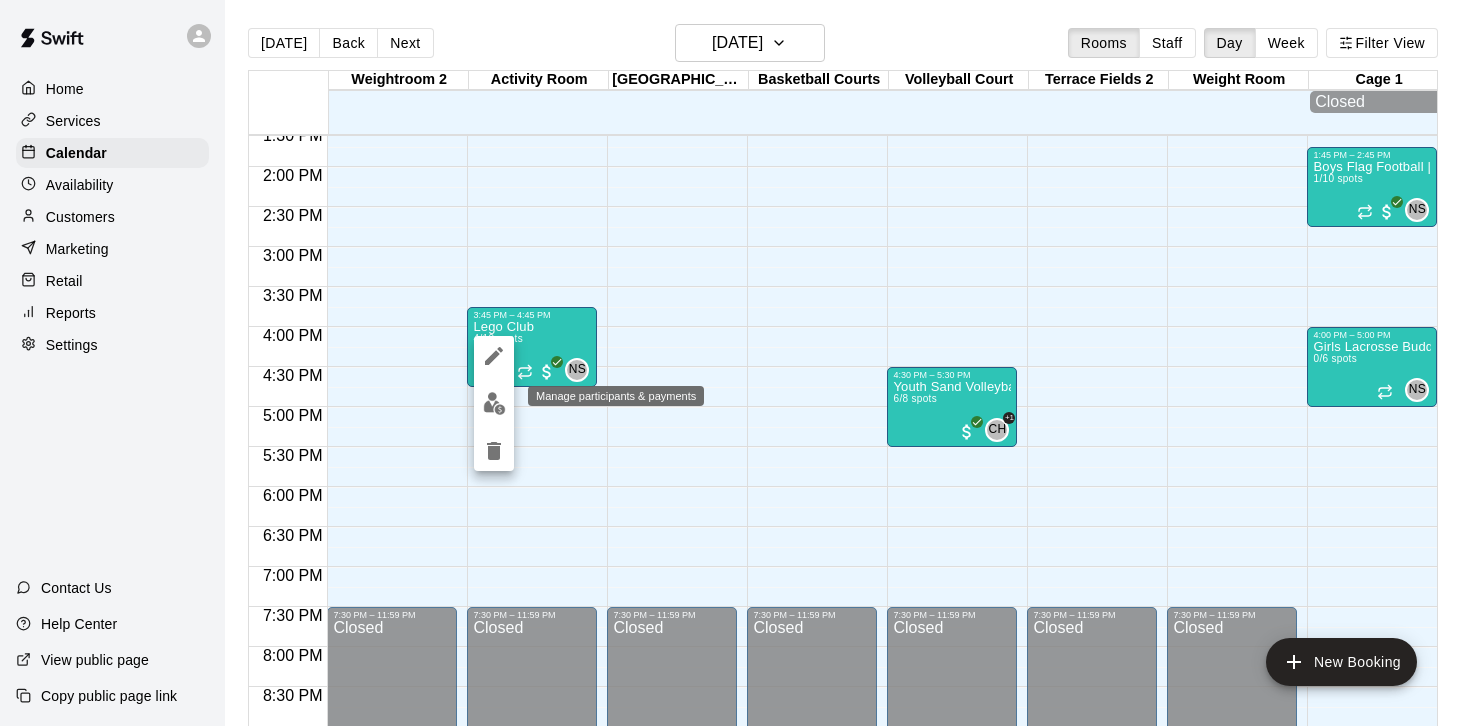 click at bounding box center [494, 403] 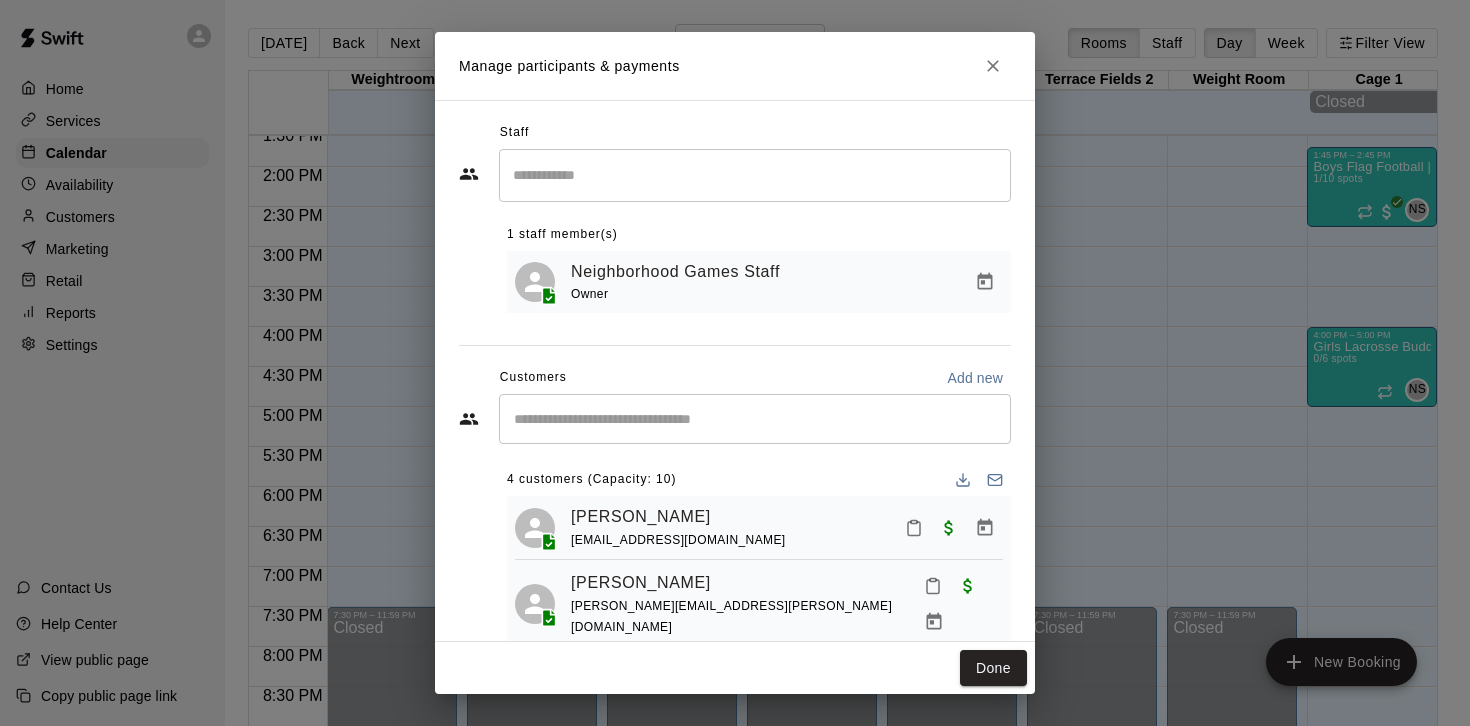 scroll, scrollTop: 114, scrollLeft: 0, axis: vertical 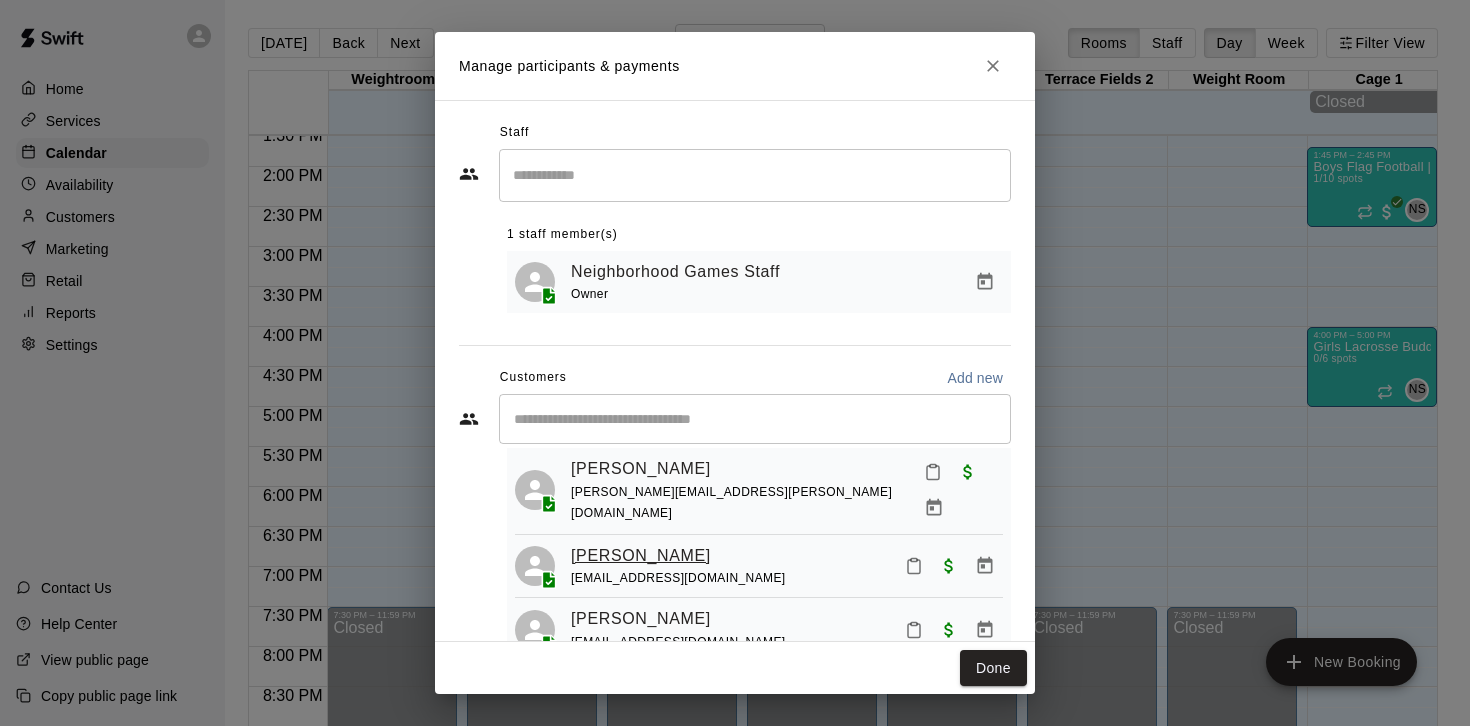 click on "Ryker King" at bounding box center (641, 556) 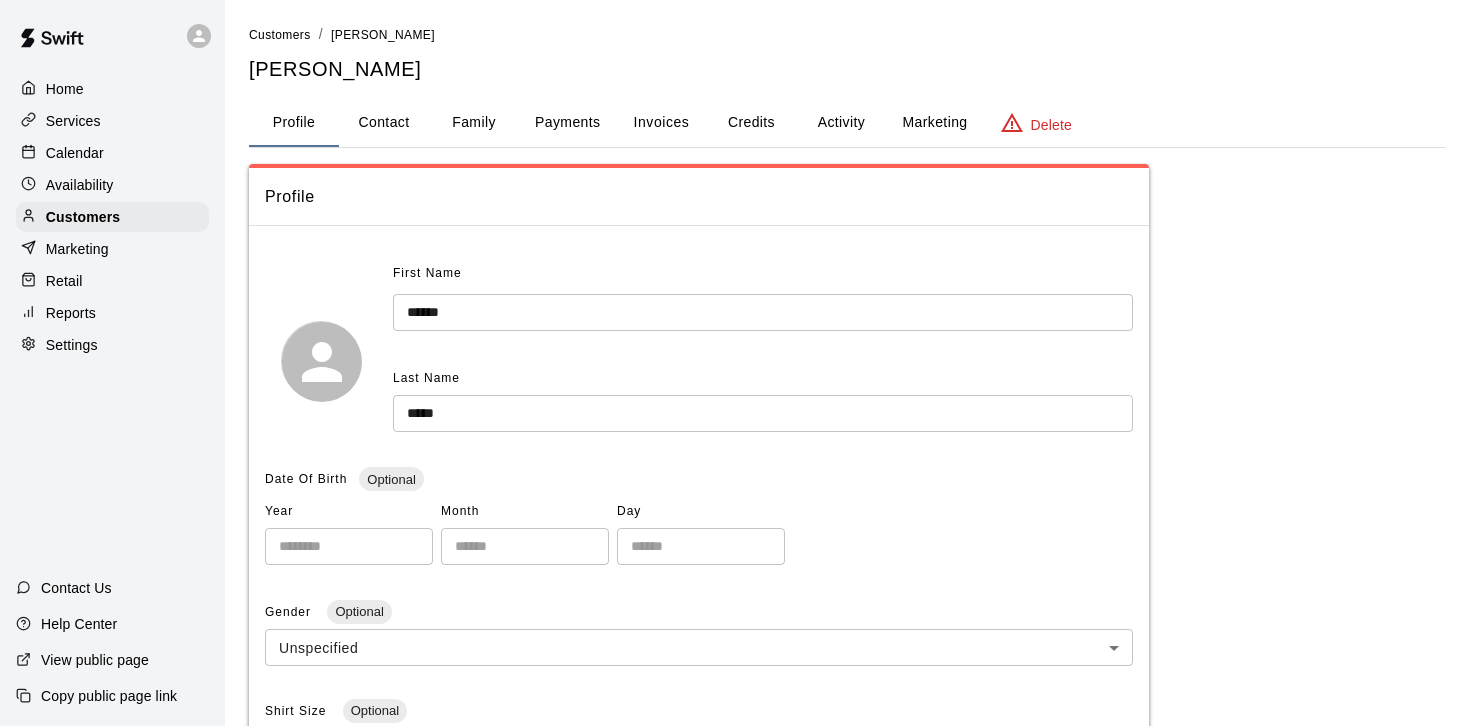 click on "Contact" at bounding box center (384, 123) 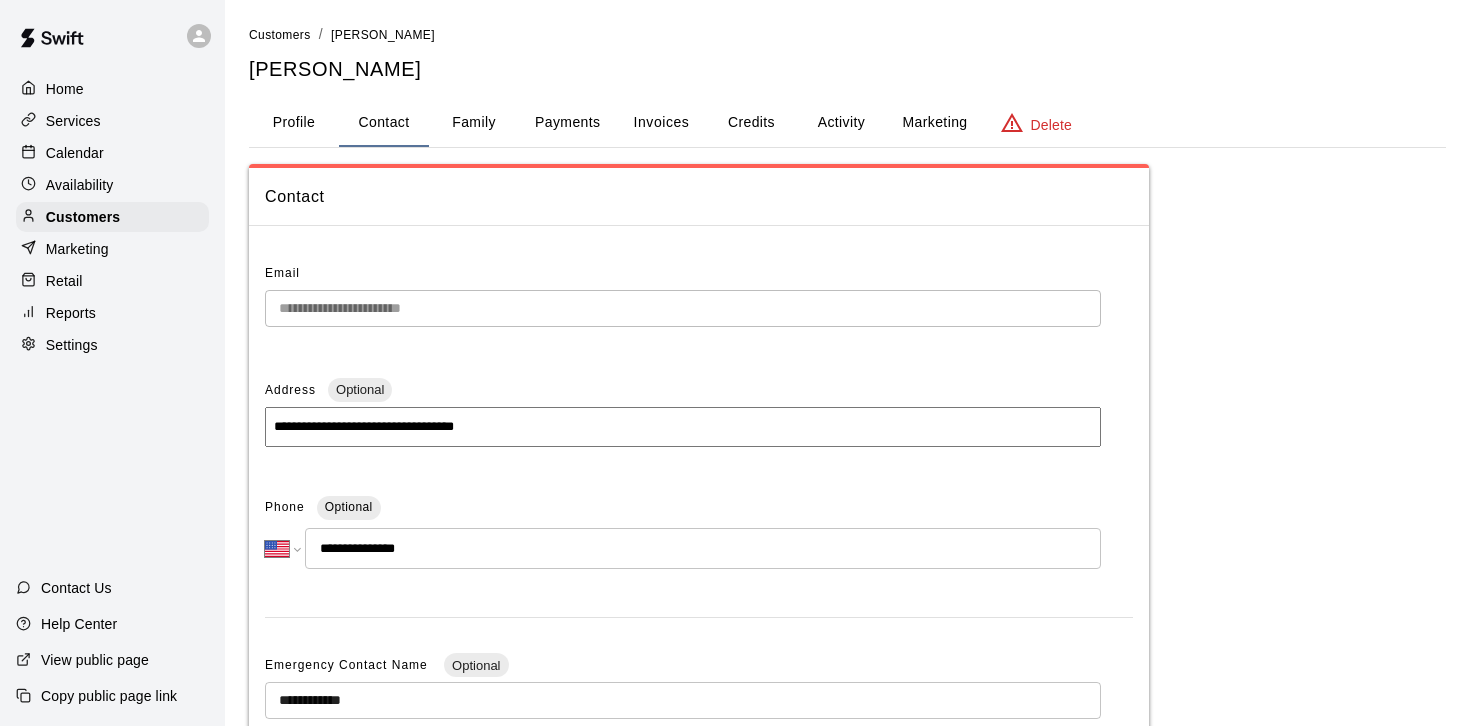drag, startPoint x: 427, startPoint y: 550, endPoint x: 341, endPoint y: 547, distance: 86.05231 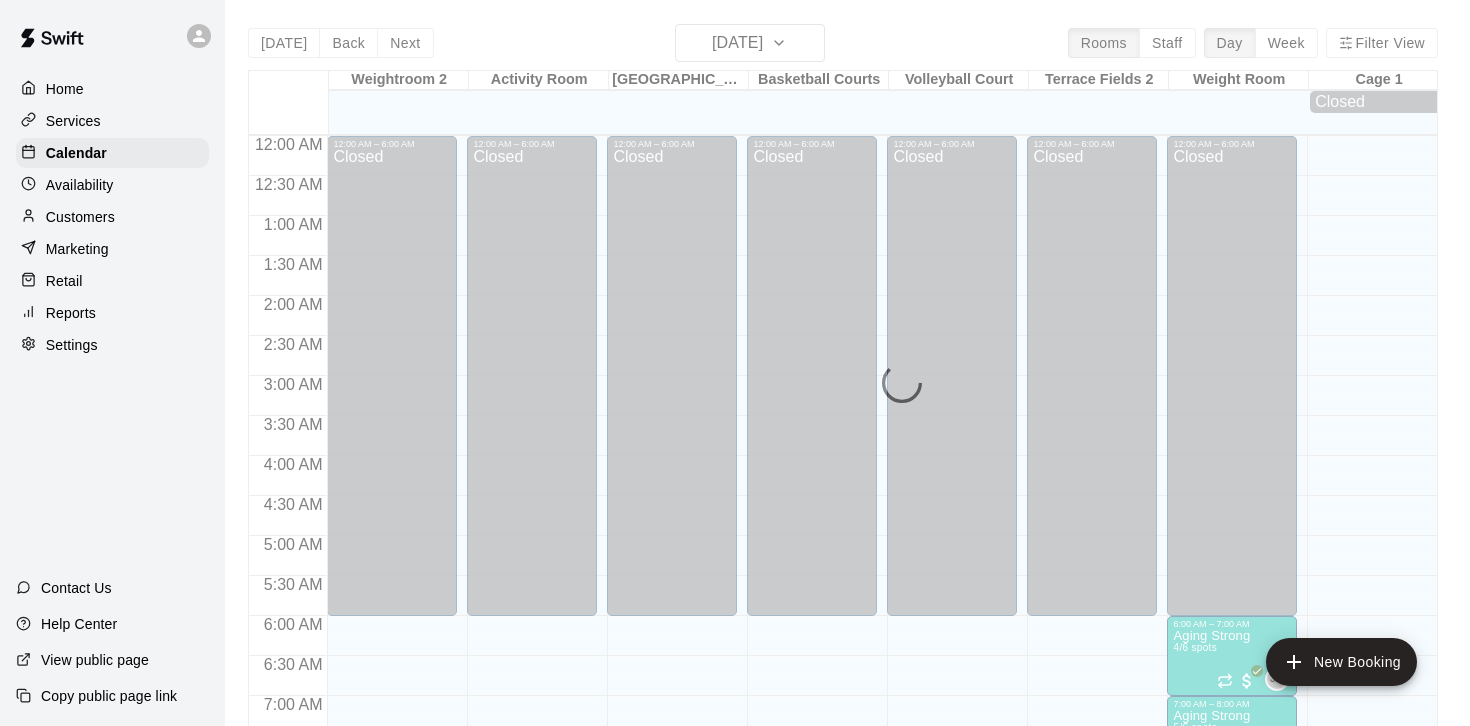 scroll, scrollTop: 1091, scrollLeft: 0, axis: vertical 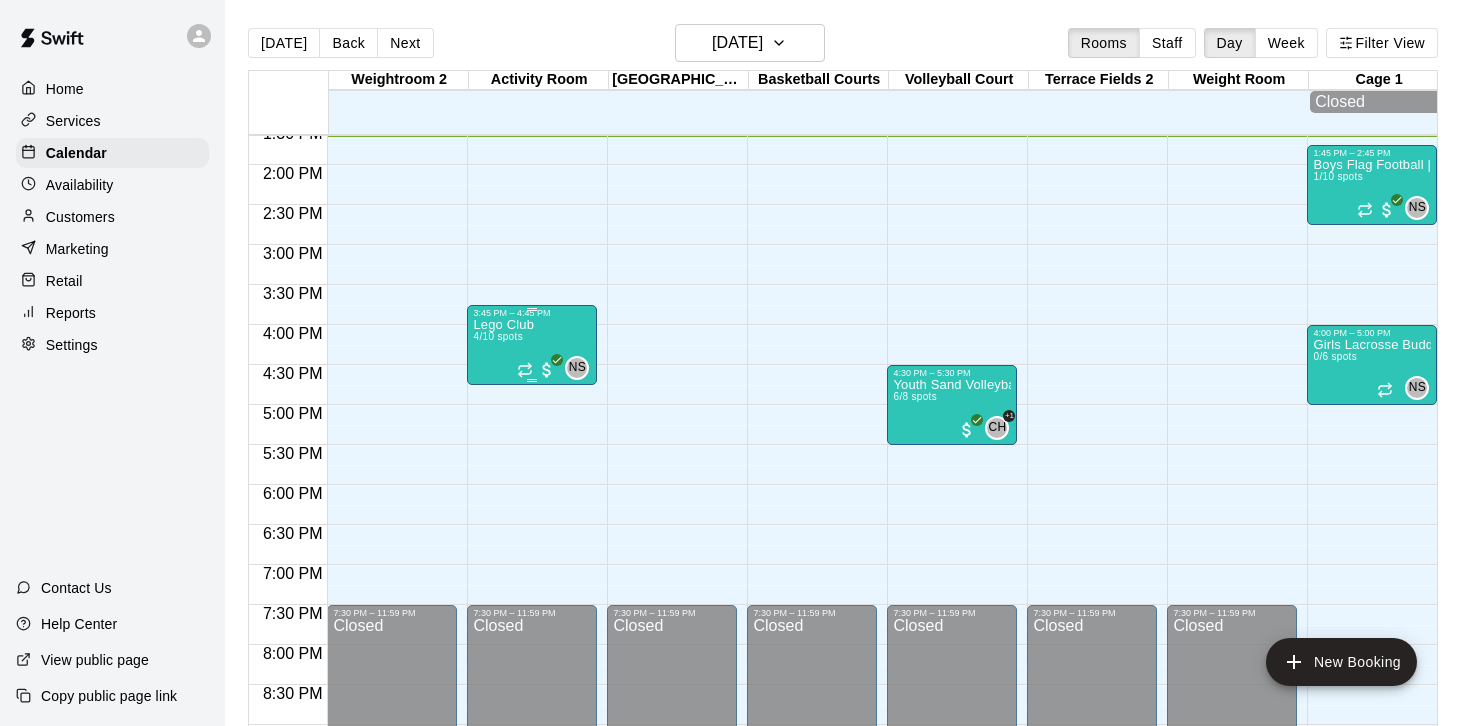 click on "4/10 spots" at bounding box center (497, 336) 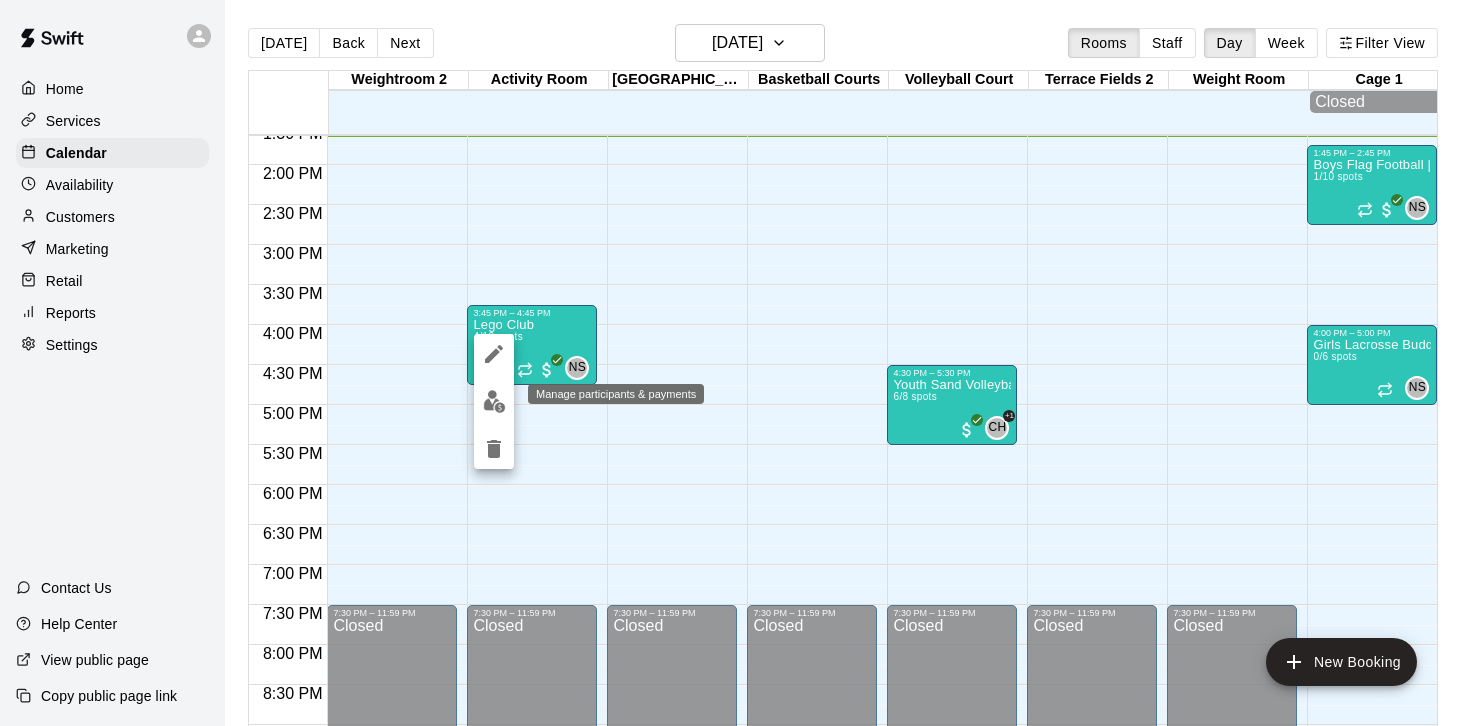 click at bounding box center [494, 401] 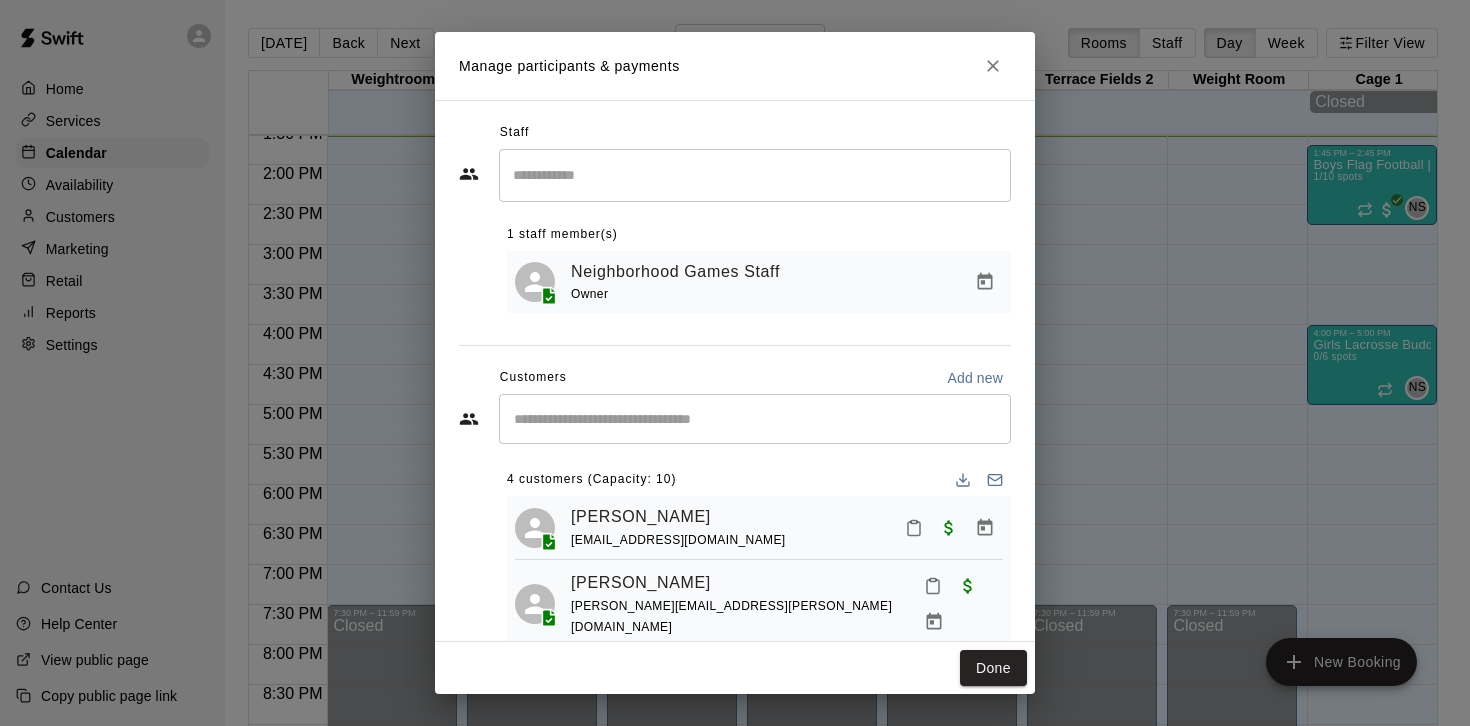 scroll, scrollTop: 41, scrollLeft: 0, axis: vertical 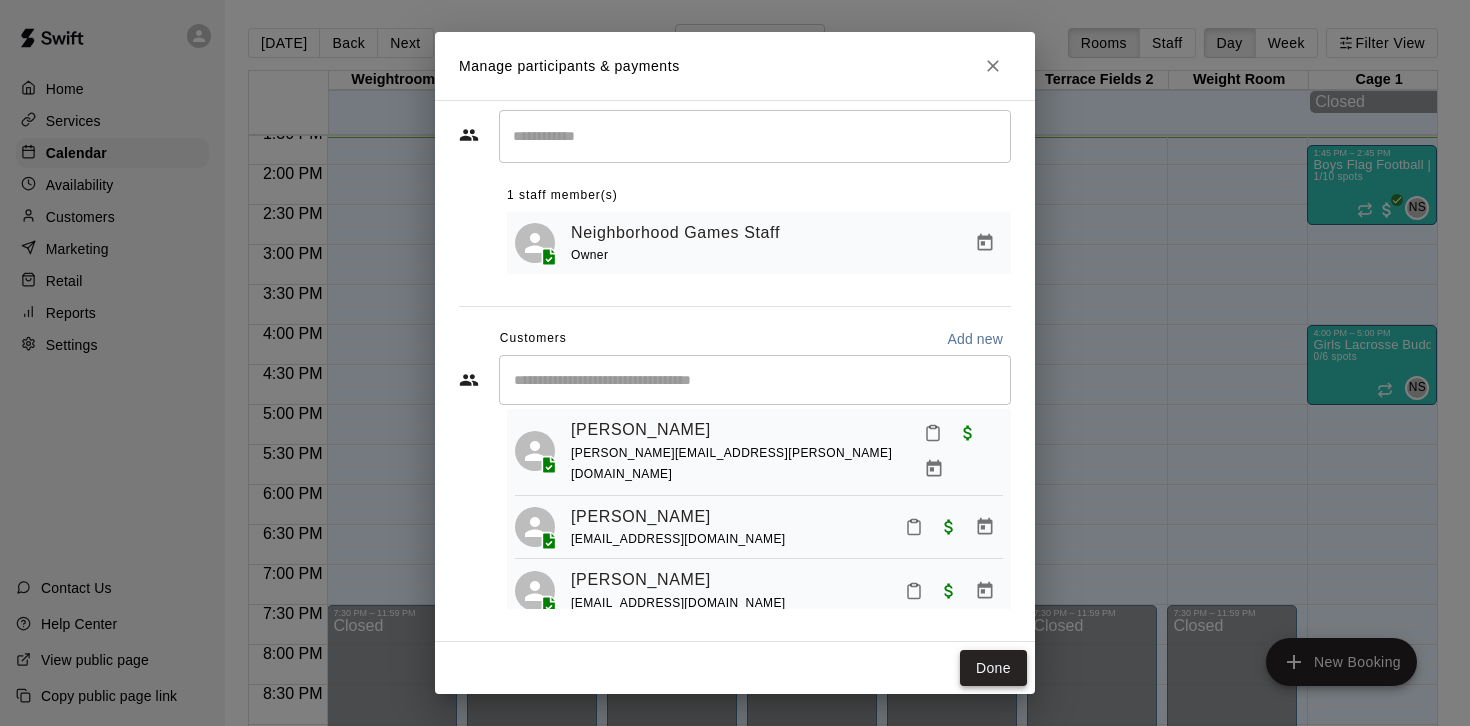 click on "Done" at bounding box center (993, 668) 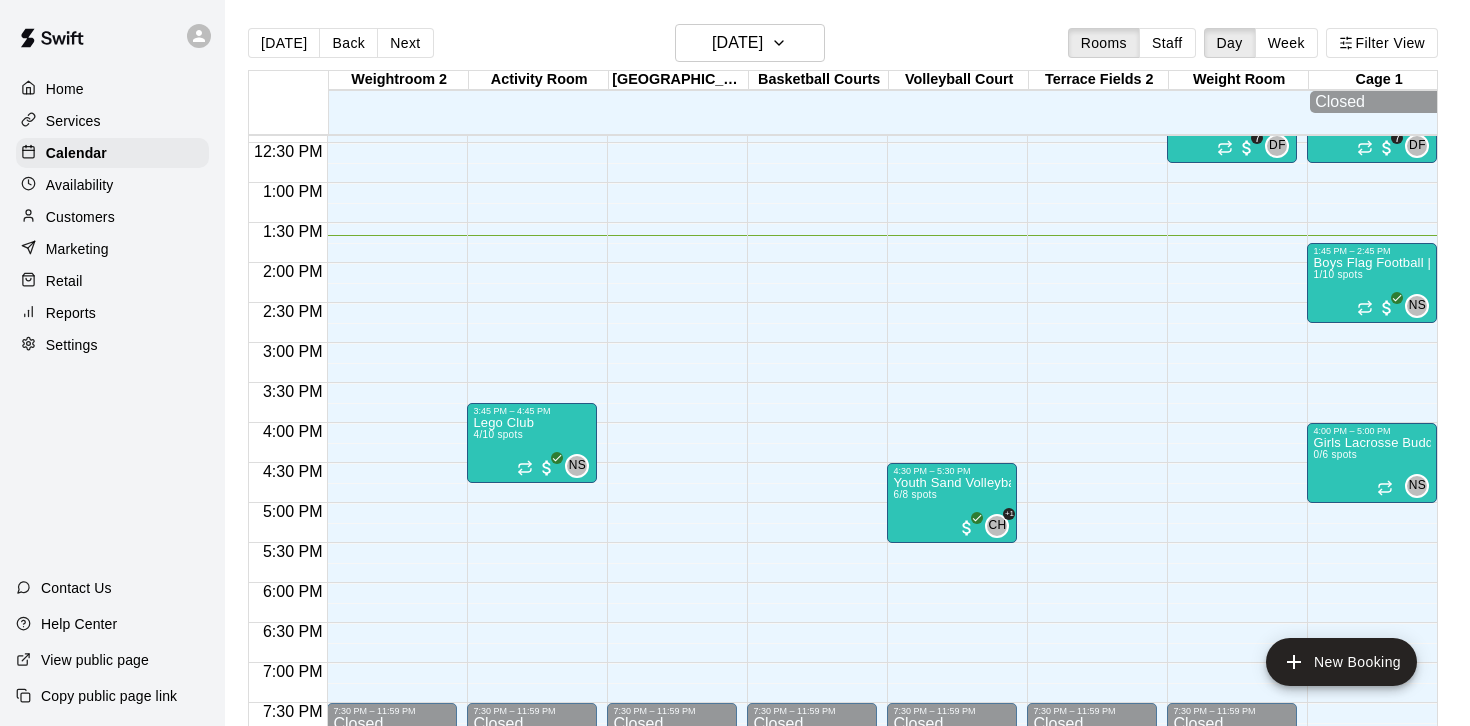 scroll, scrollTop: 989, scrollLeft: 0, axis: vertical 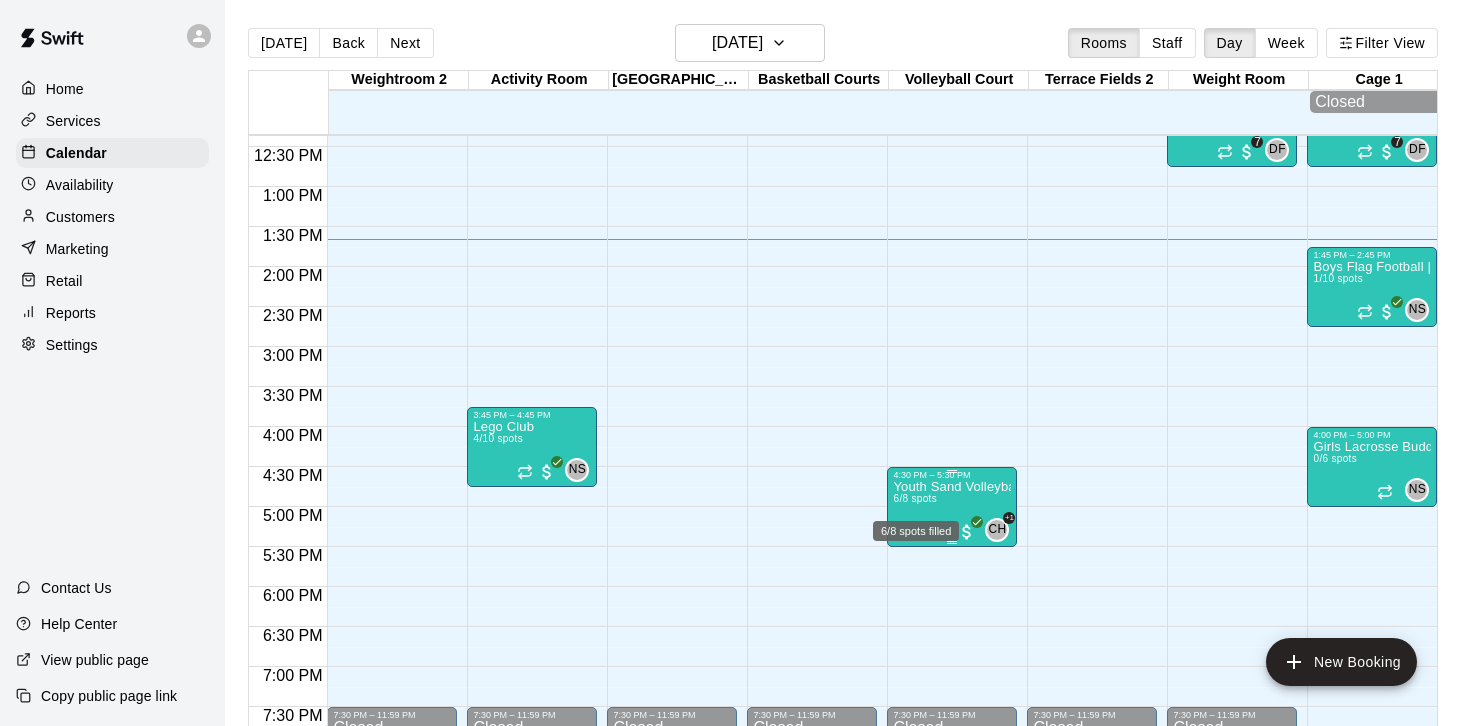 click on "6/8 spots" at bounding box center [915, 498] 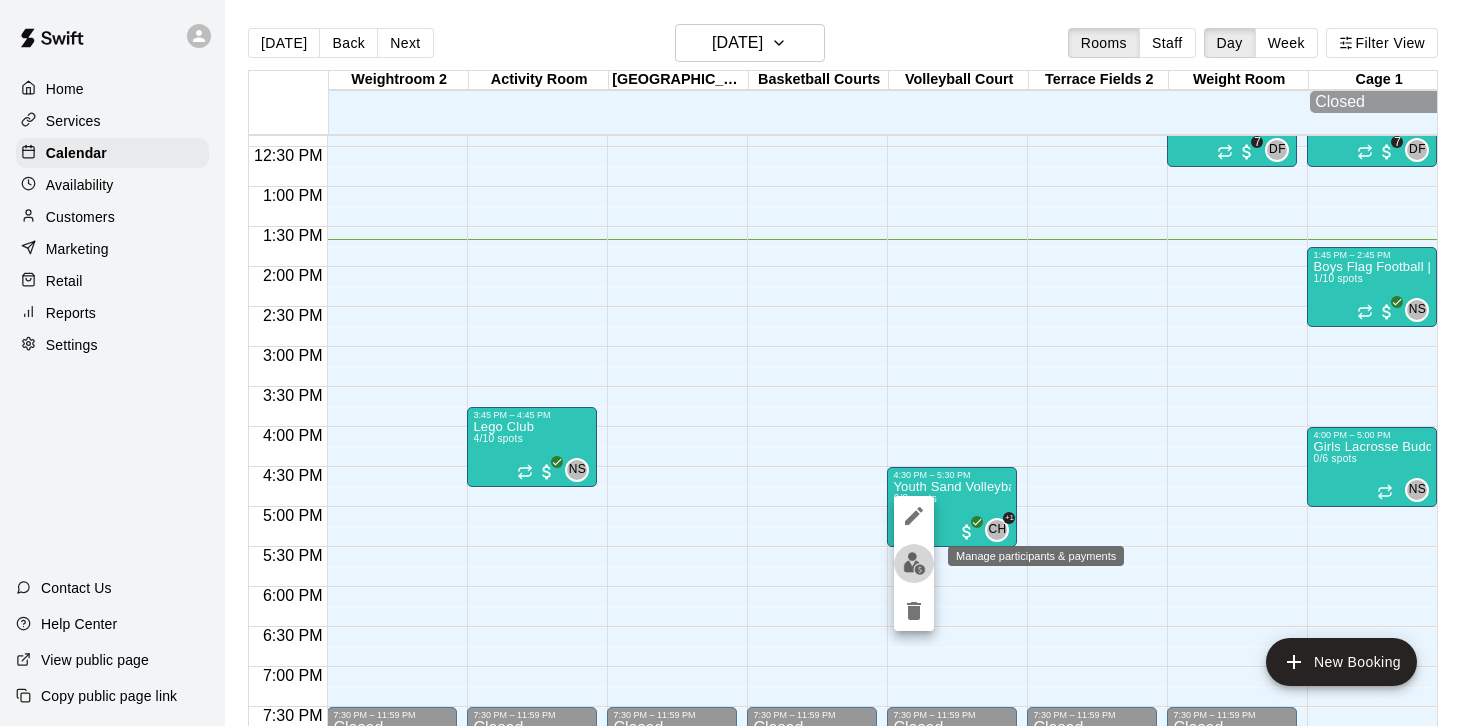 click at bounding box center (914, 563) 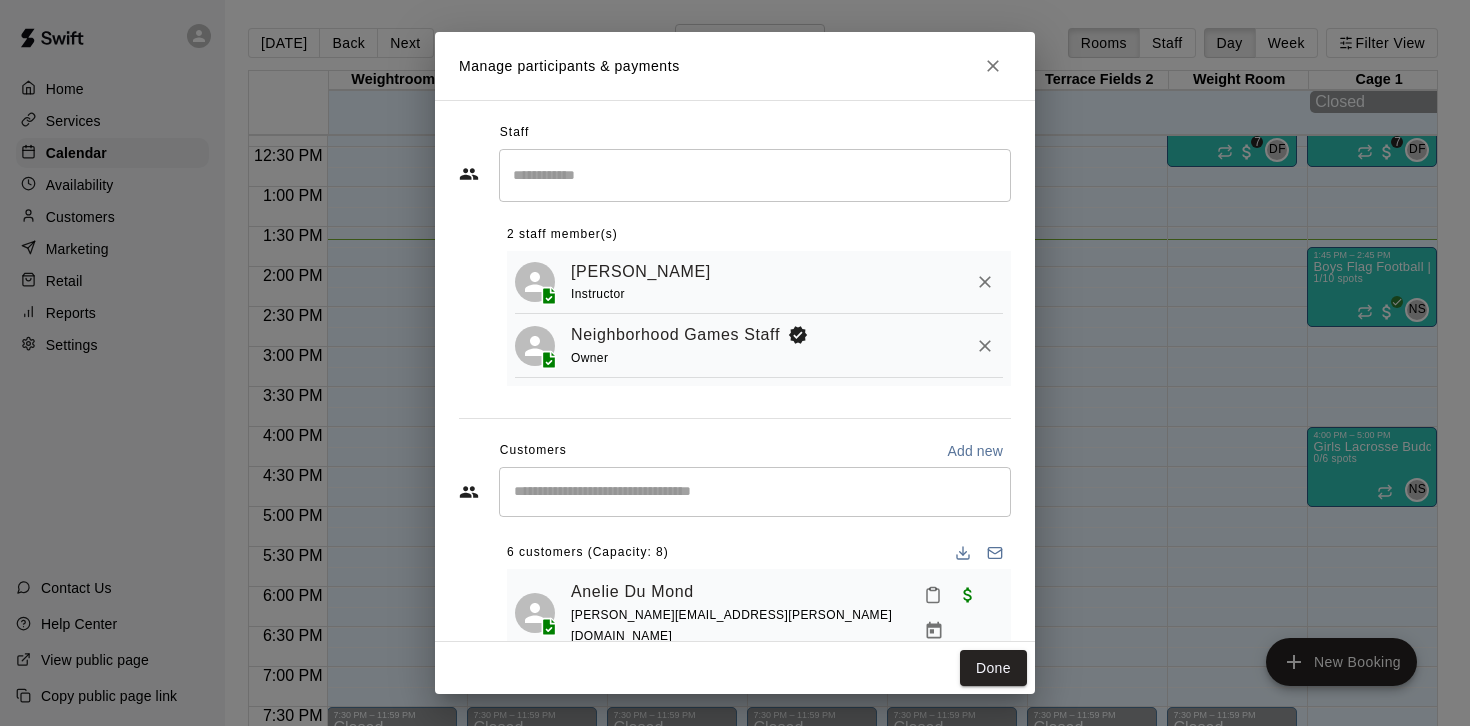 scroll, scrollTop: 114, scrollLeft: 0, axis: vertical 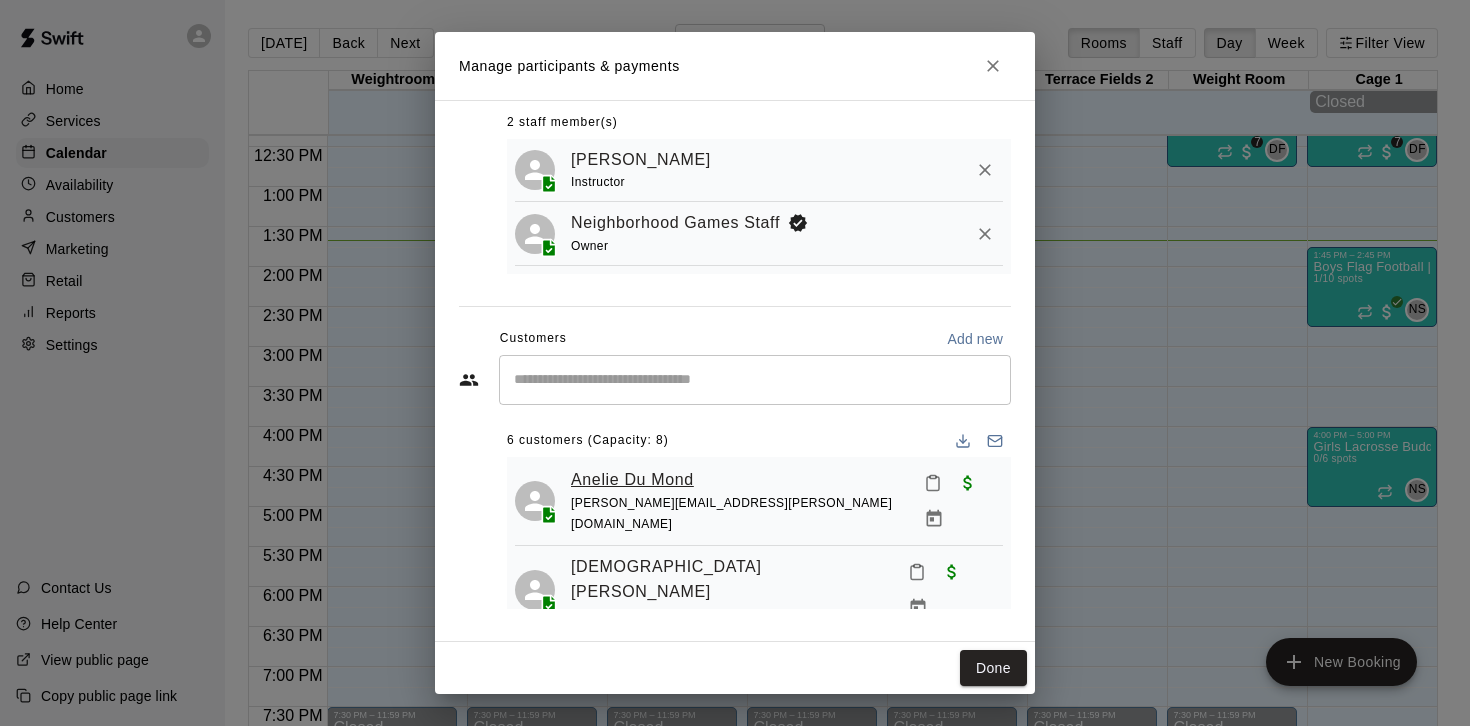 click on "Anelie Du Mond" at bounding box center (632, 480) 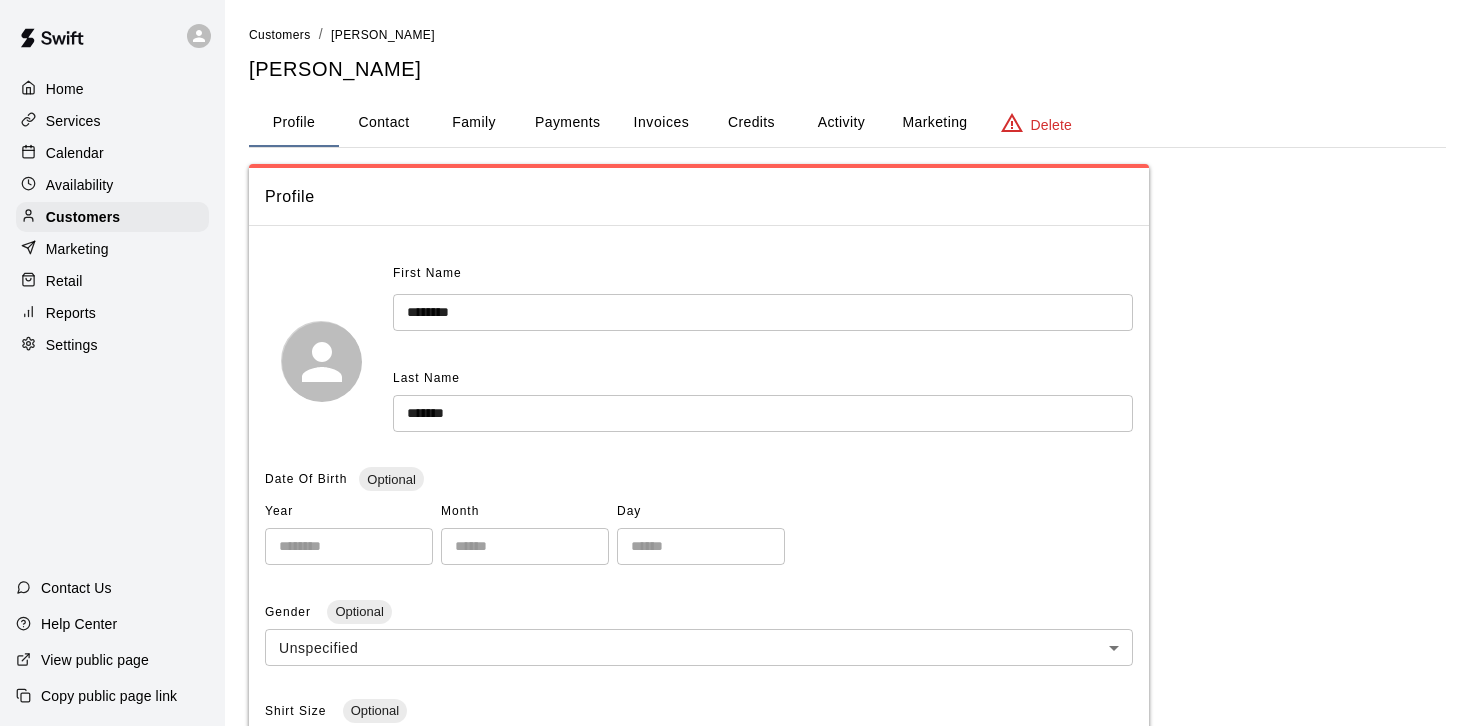 click on "Contact" at bounding box center [384, 123] 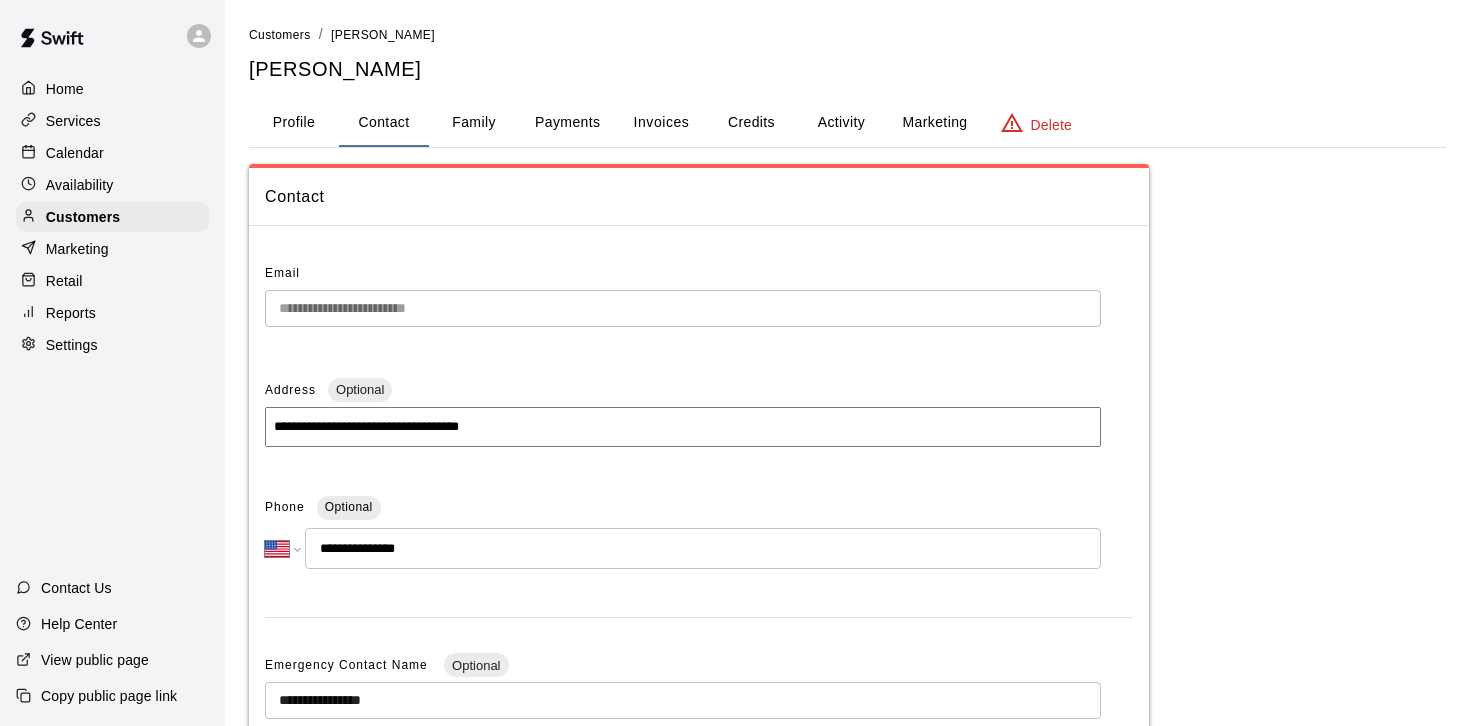 drag, startPoint x: 431, startPoint y: 553, endPoint x: 340, endPoint y: 554, distance: 91.00549 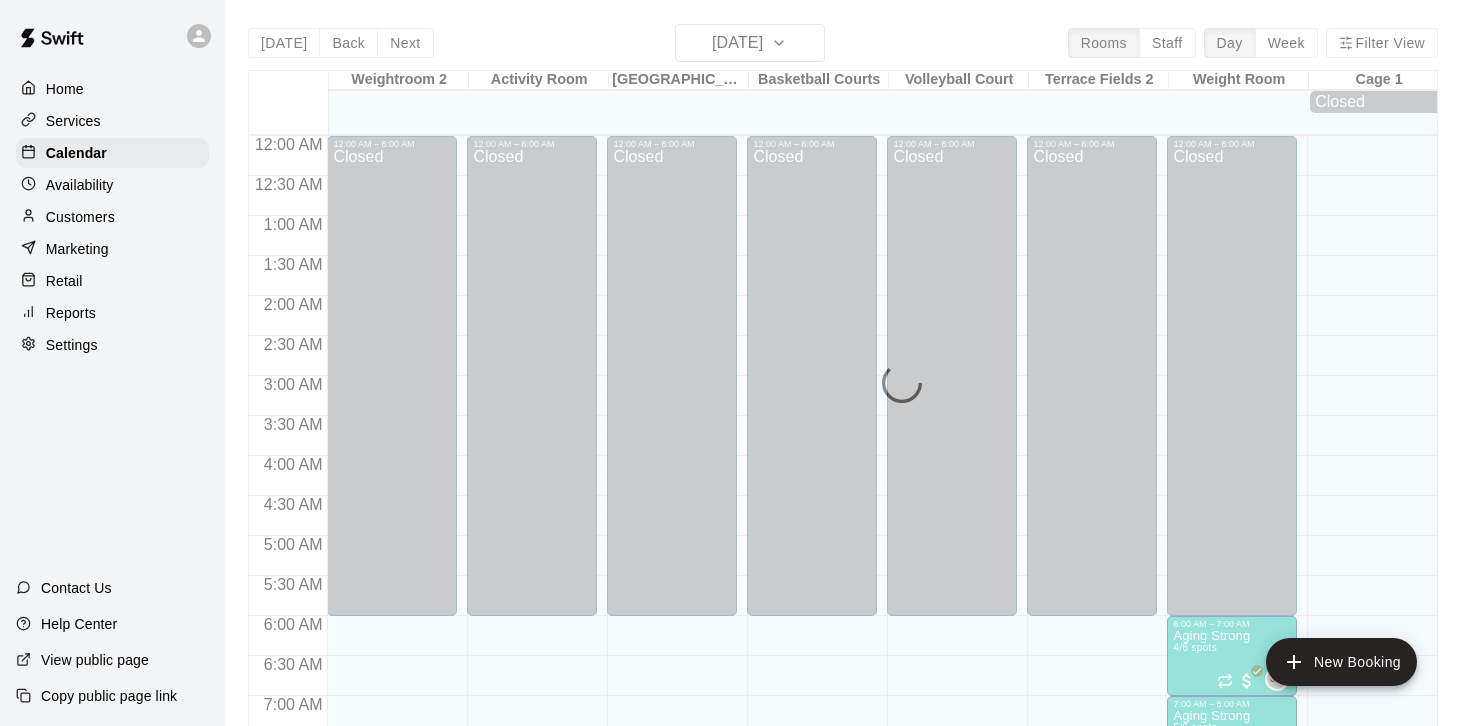scroll, scrollTop: 1094, scrollLeft: 0, axis: vertical 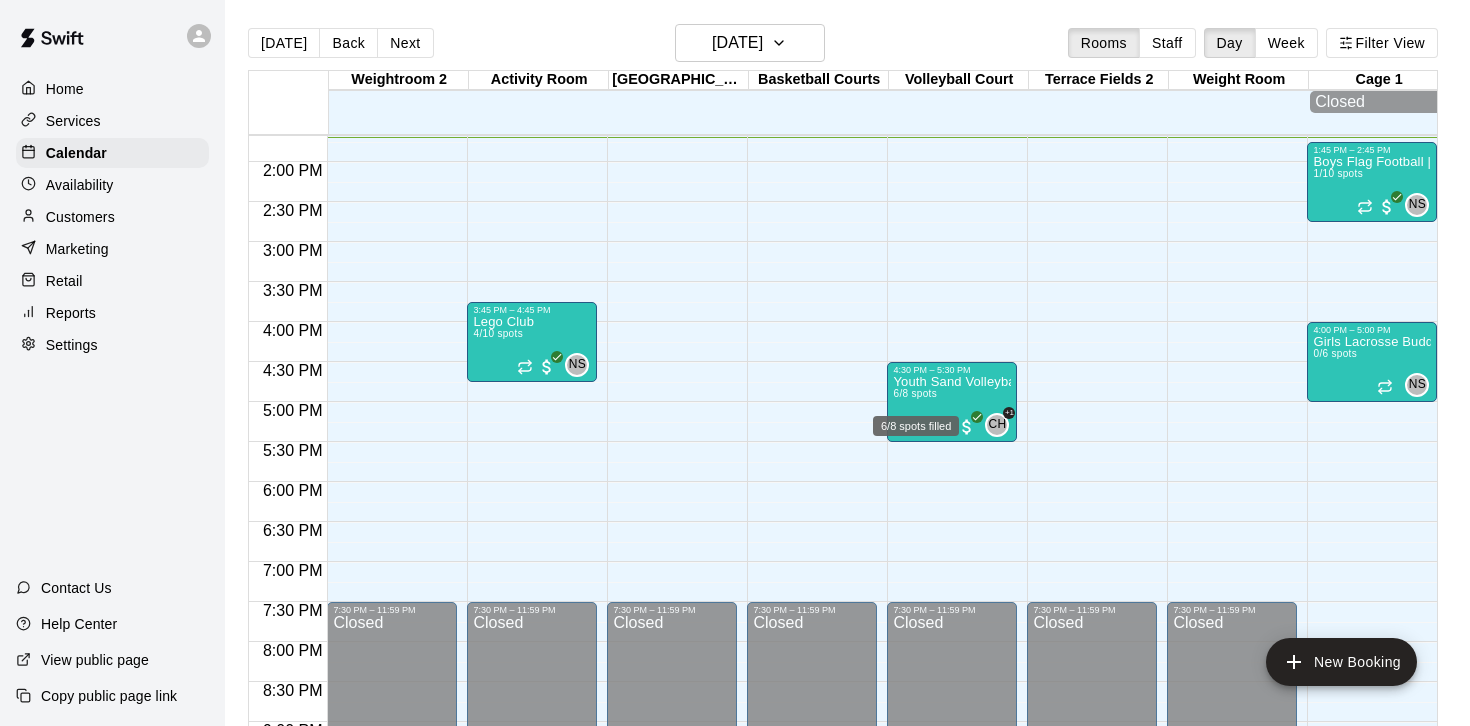 click on "6/8 spots filled" at bounding box center [916, 420] 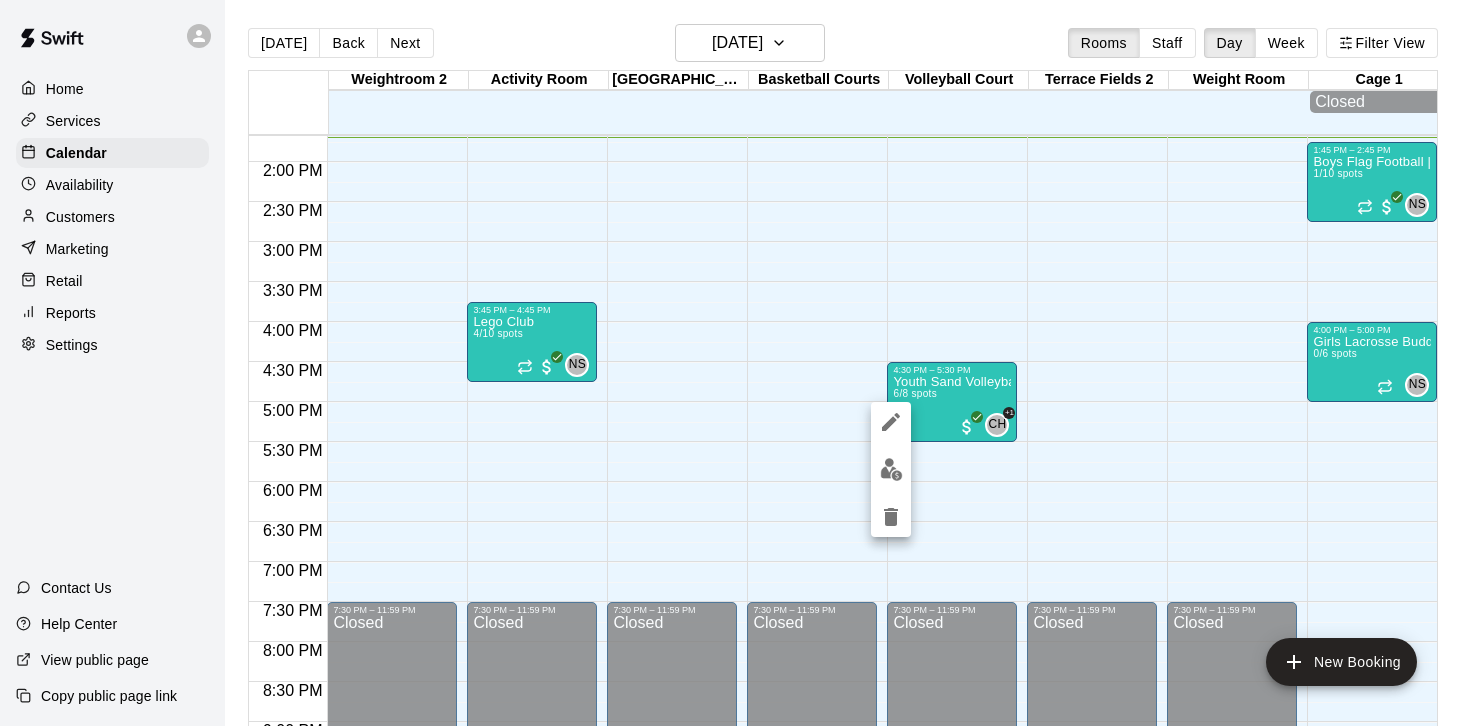click at bounding box center [891, 469] 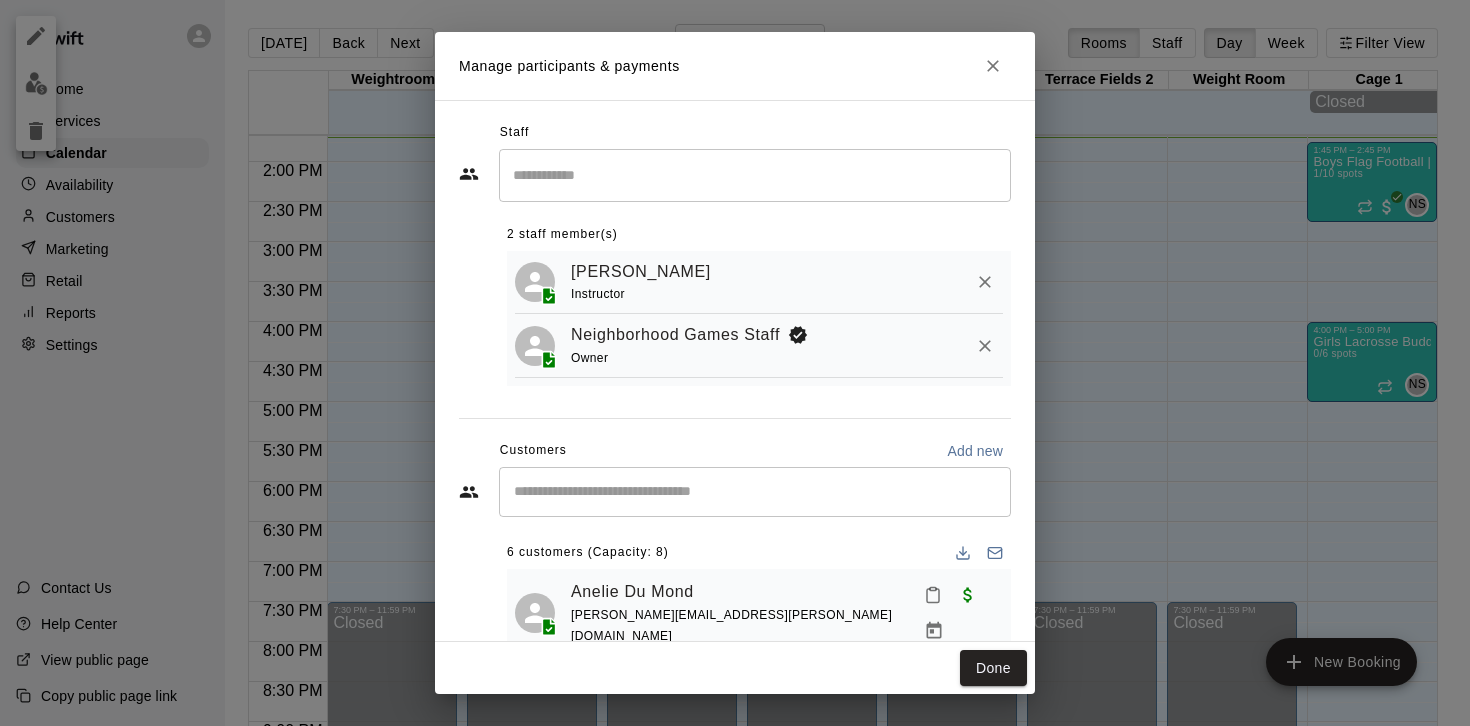 scroll, scrollTop: 114, scrollLeft: 0, axis: vertical 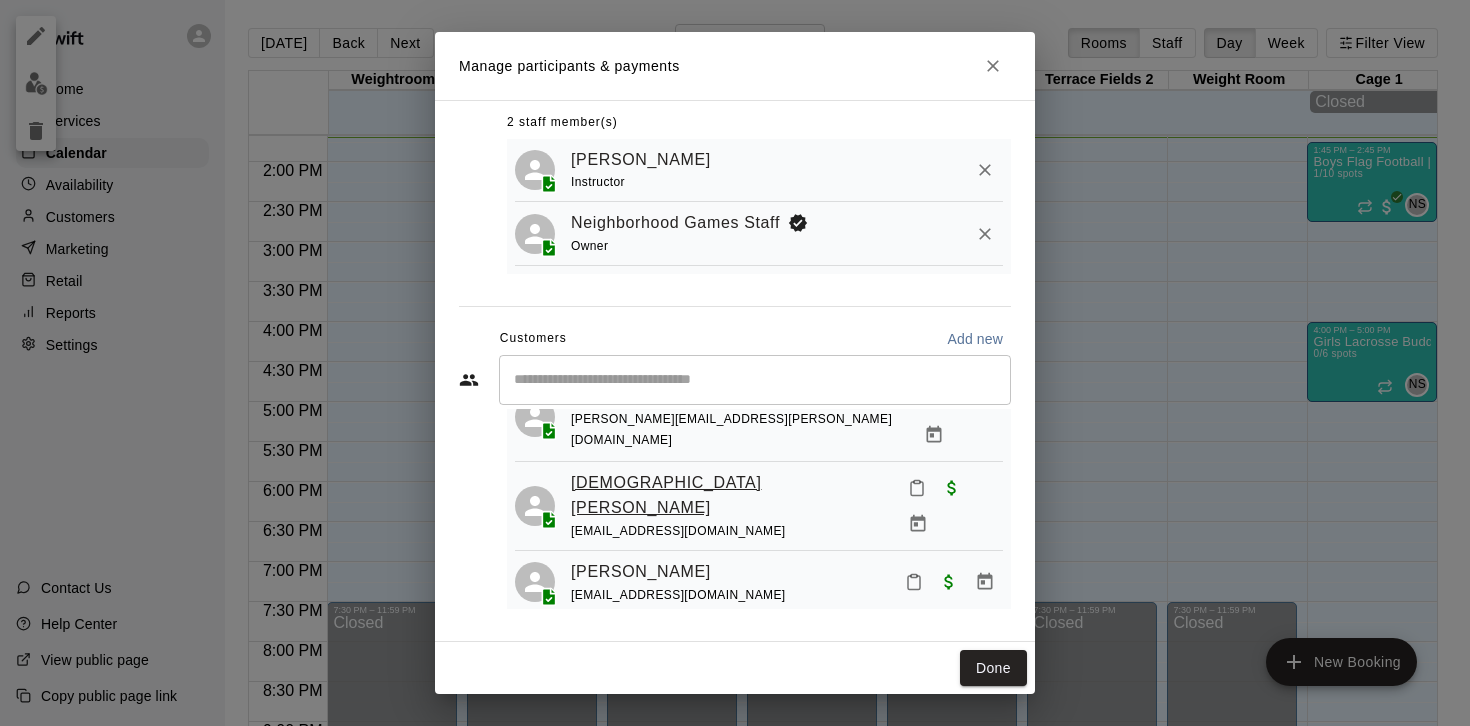 click on "Francesca  Hourigan" at bounding box center (731, 495) 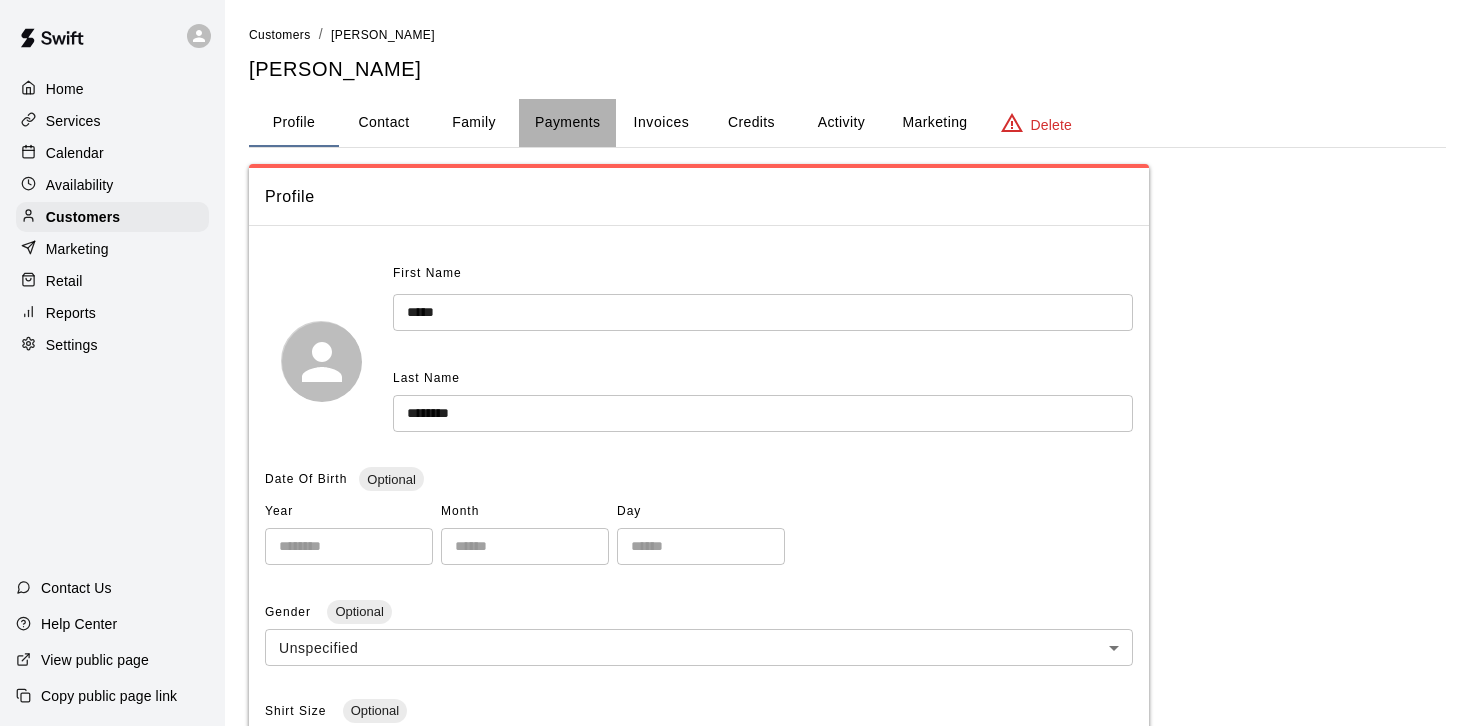 click on "Payments" at bounding box center [567, 123] 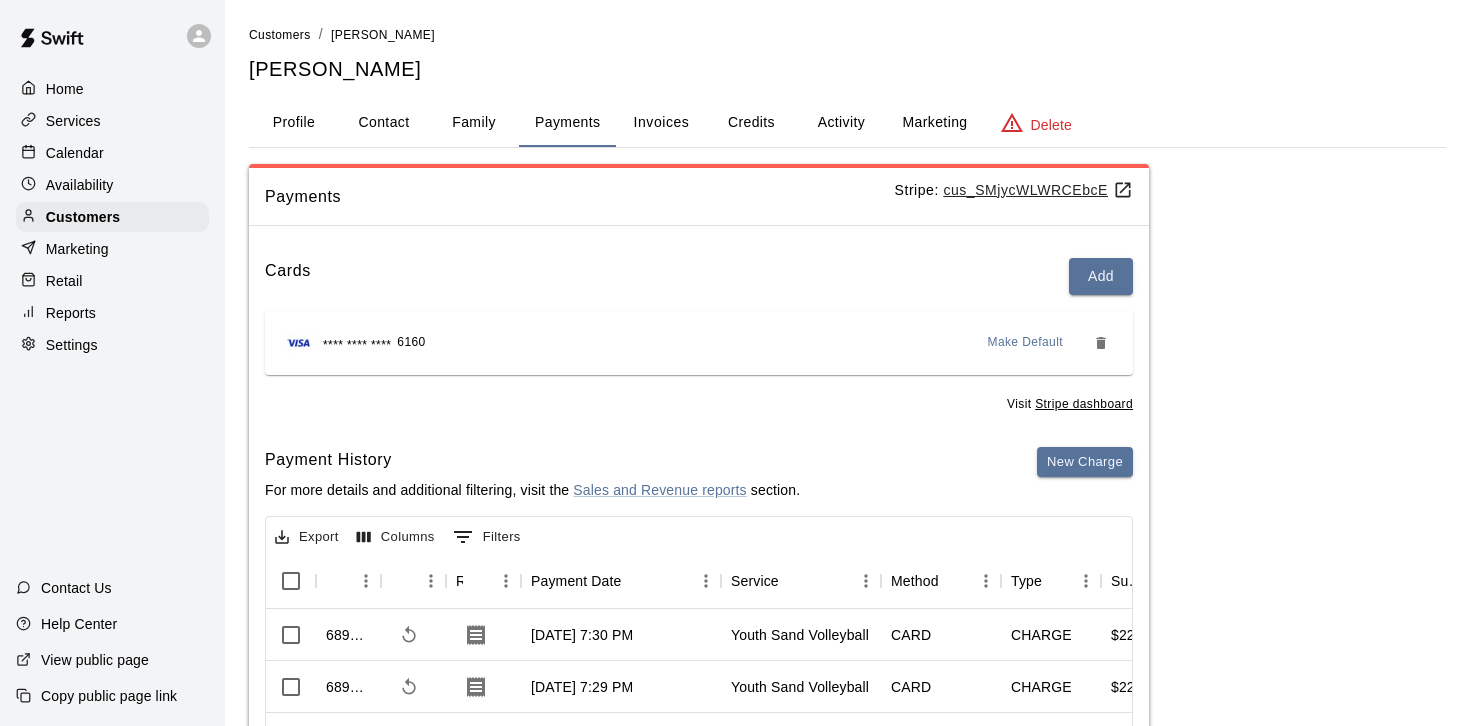 click on "Contact" at bounding box center (384, 123) 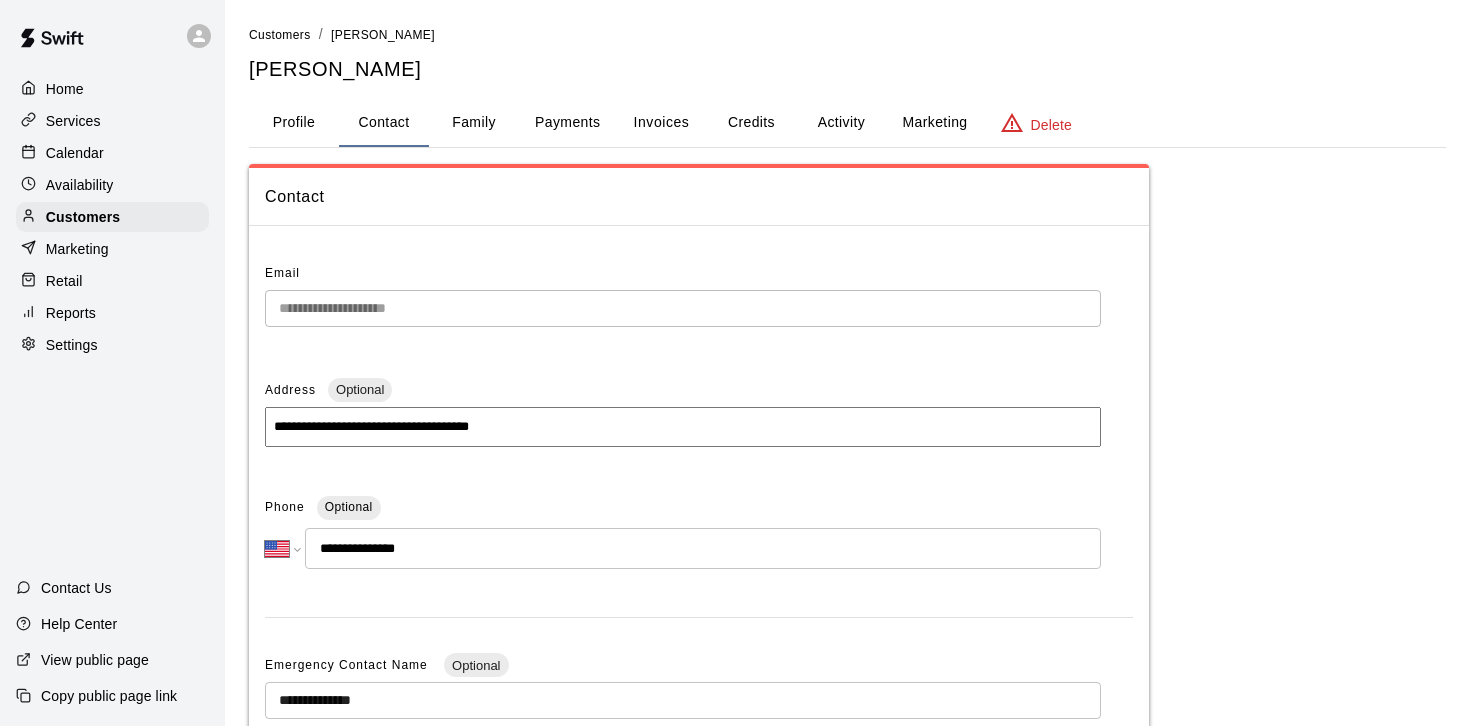 drag, startPoint x: 434, startPoint y: 553, endPoint x: 343, endPoint y: 553, distance: 91 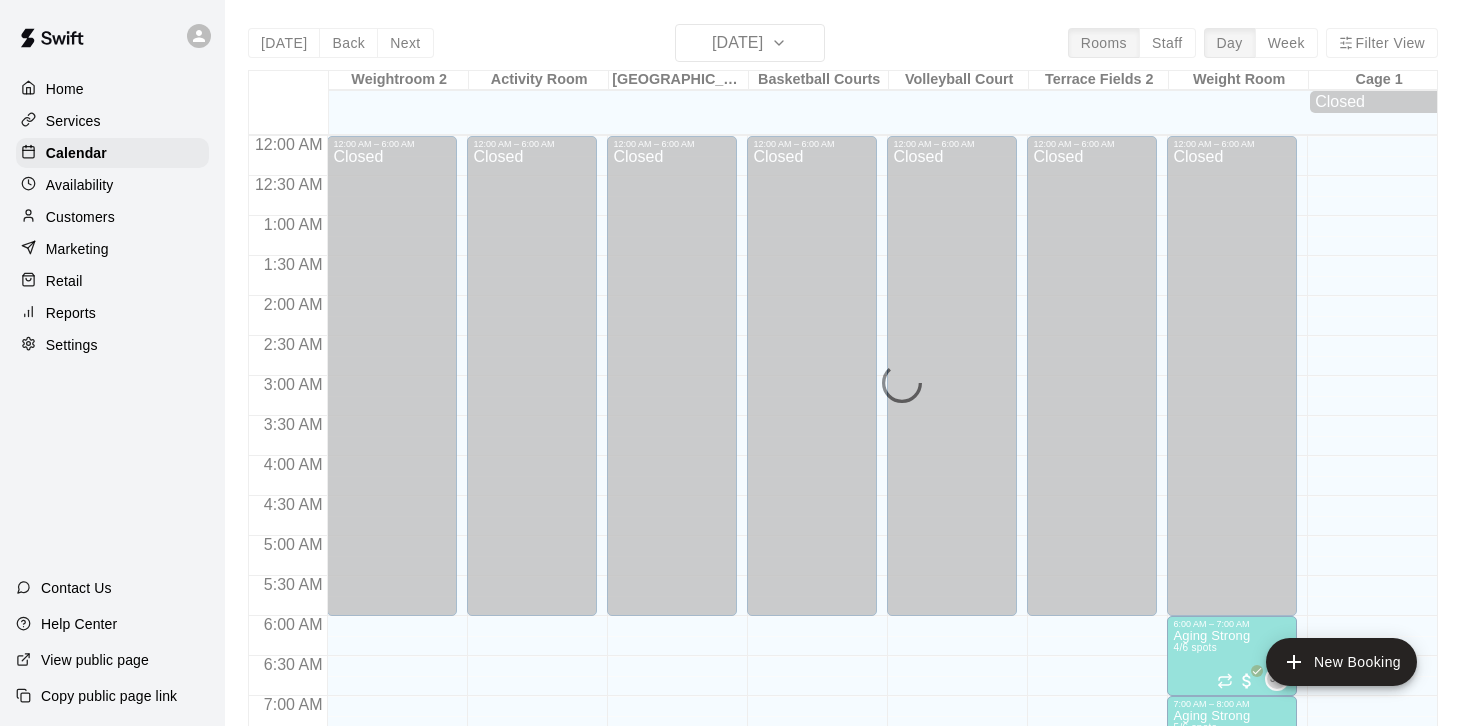 scroll, scrollTop: 1095, scrollLeft: 0, axis: vertical 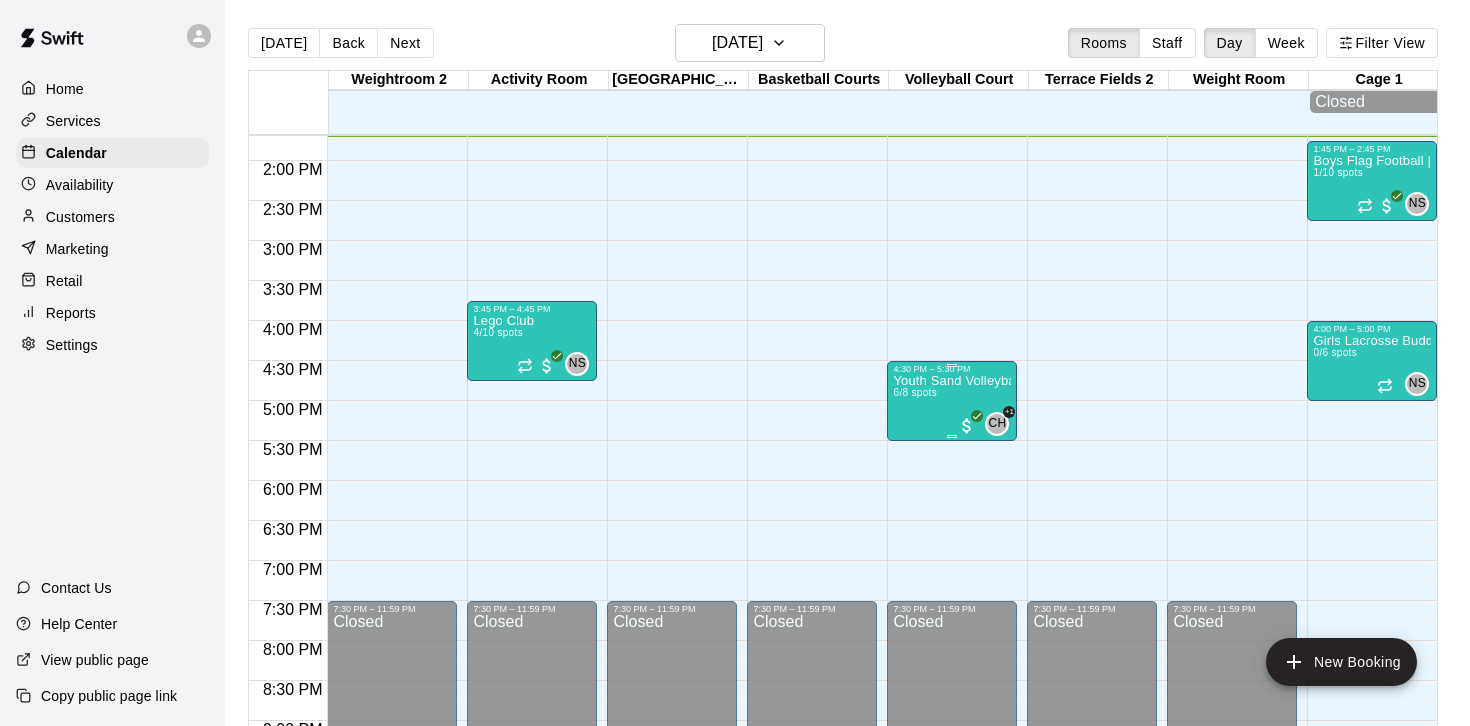 click on "Youth Sand Volleyball" at bounding box center (952, 381) 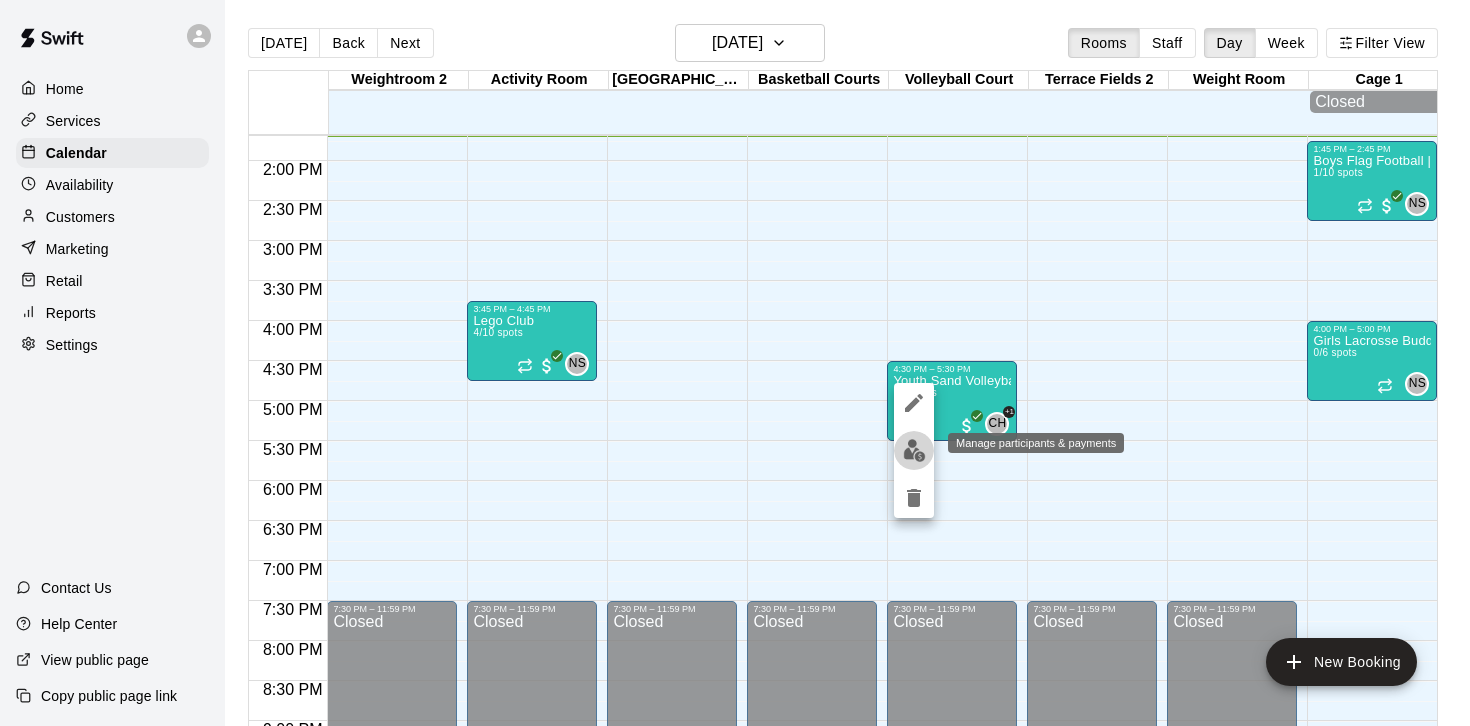 click at bounding box center [914, 450] 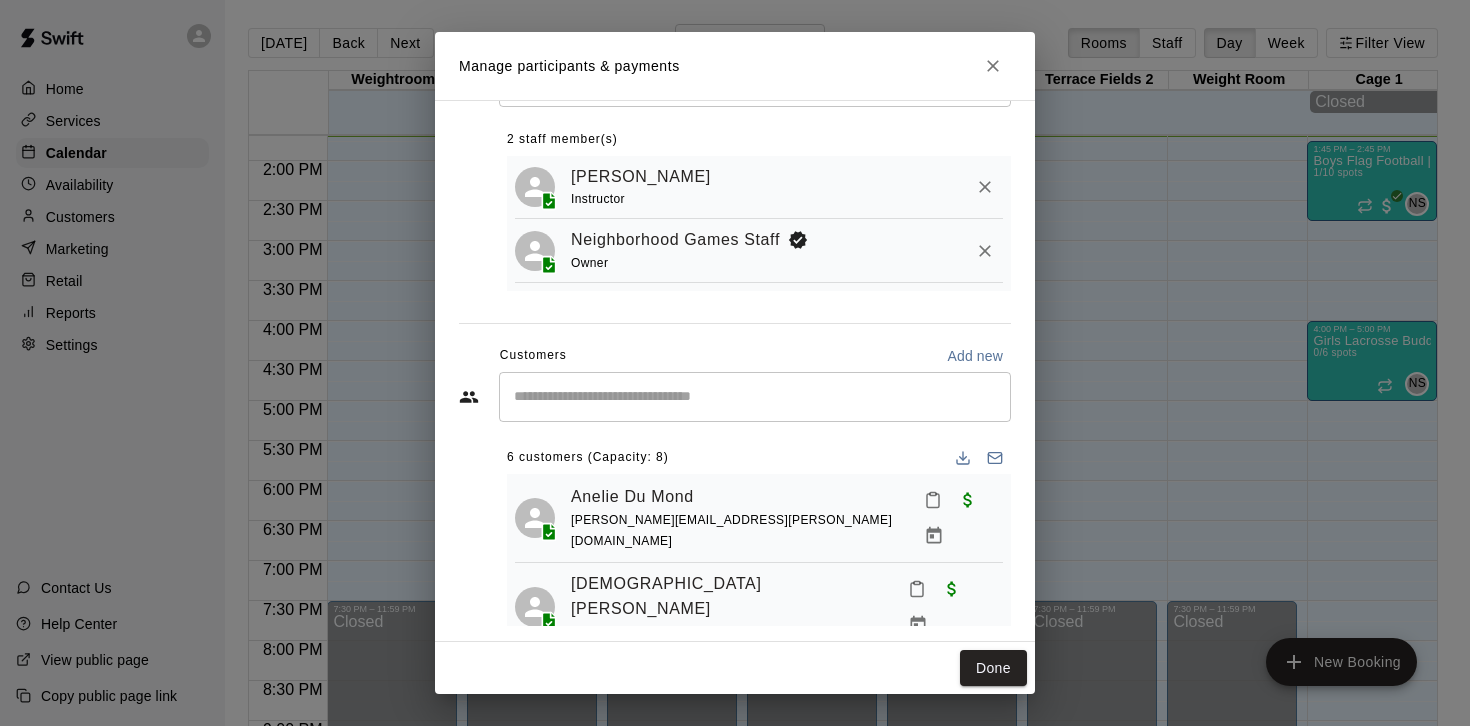 scroll, scrollTop: 114, scrollLeft: 0, axis: vertical 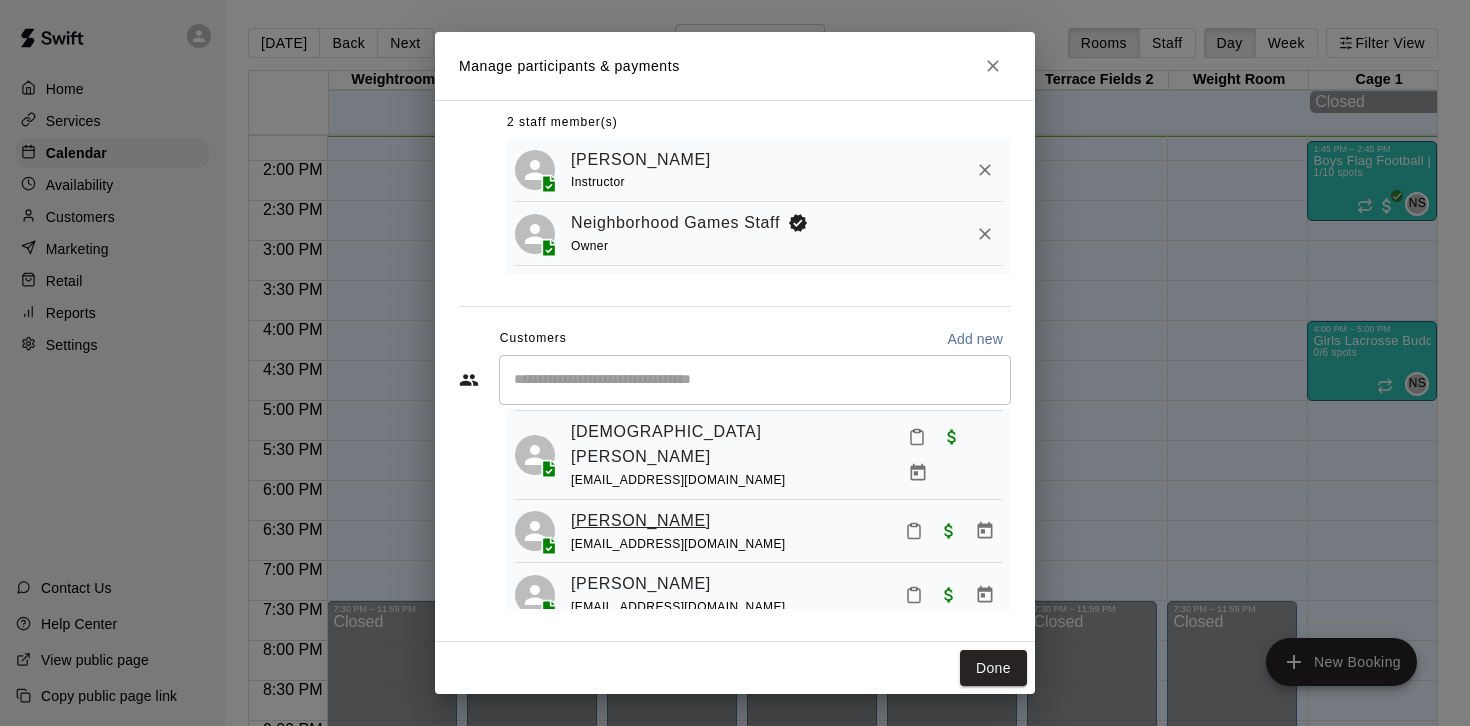 click on "Olivia  Peck" at bounding box center (641, 521) 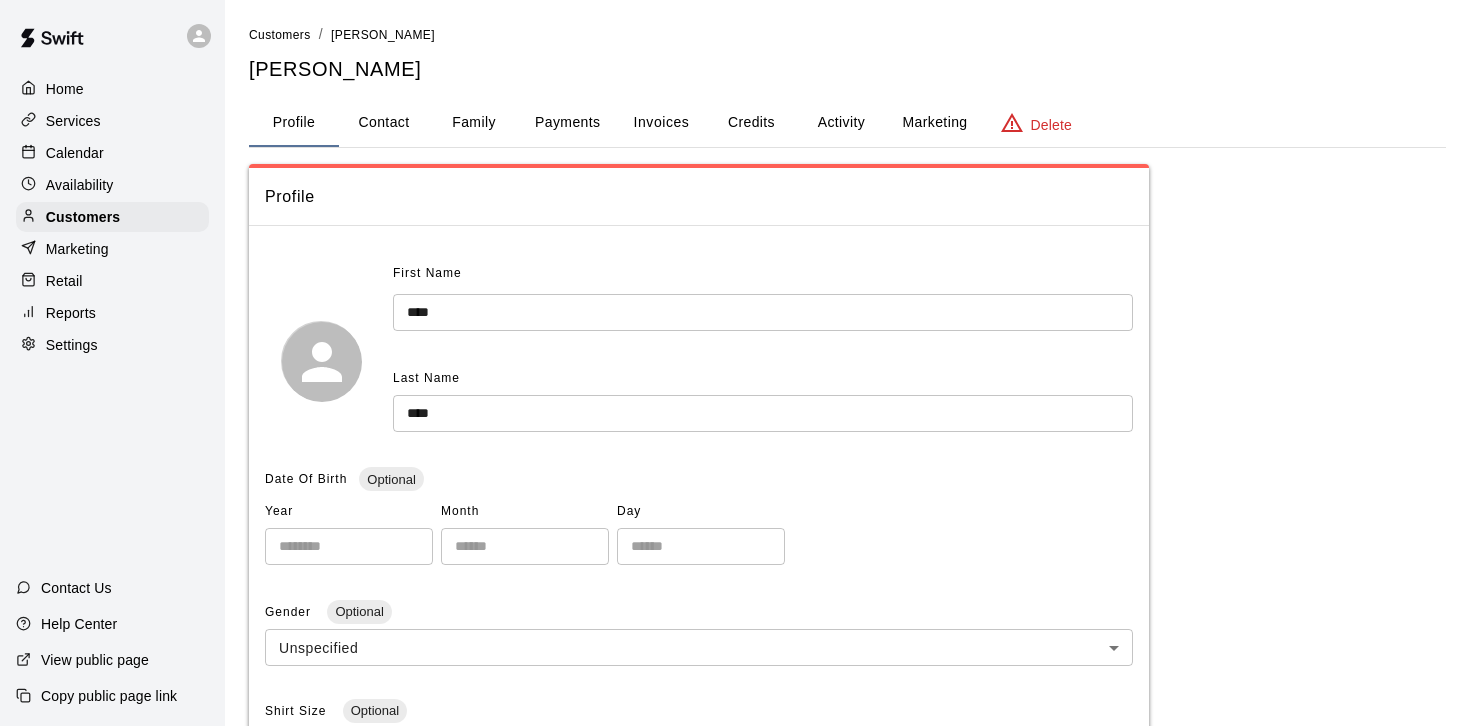 click on "Contact" at bounding box center (384, 123) 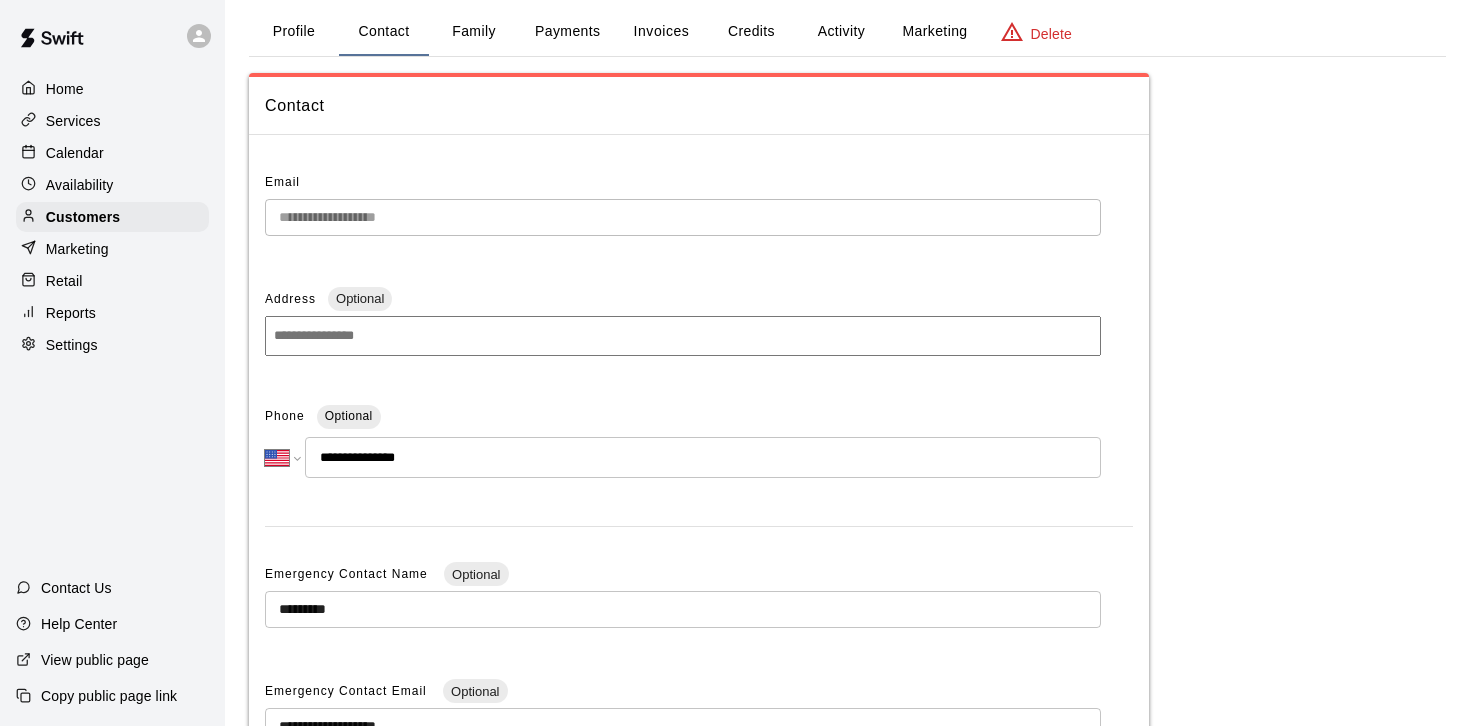 scroll, scrollTop: 120, scrollLeft: 0, axis: vertical 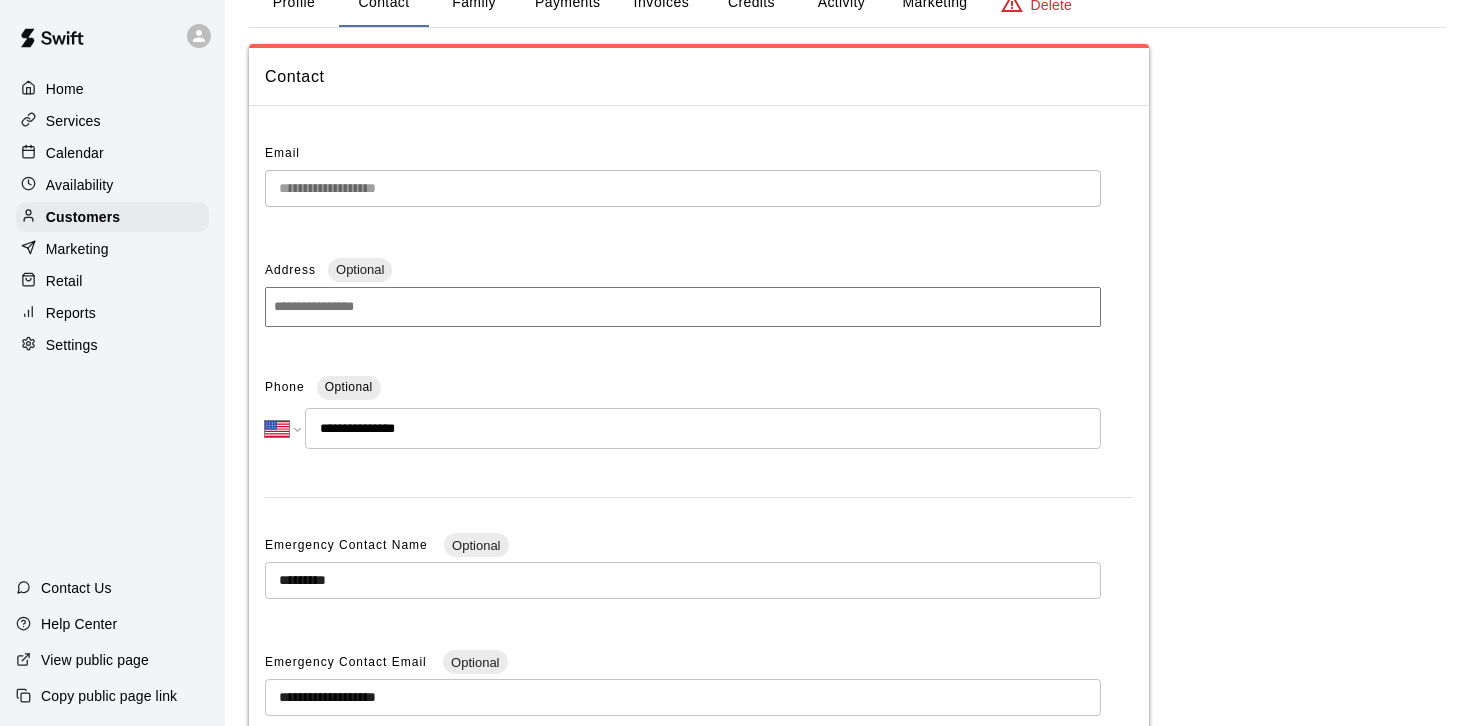 drag, startPoint x: 429, startPoint y: 437, endPoint x: 342, endPoint y: 436, distance: 87.005745 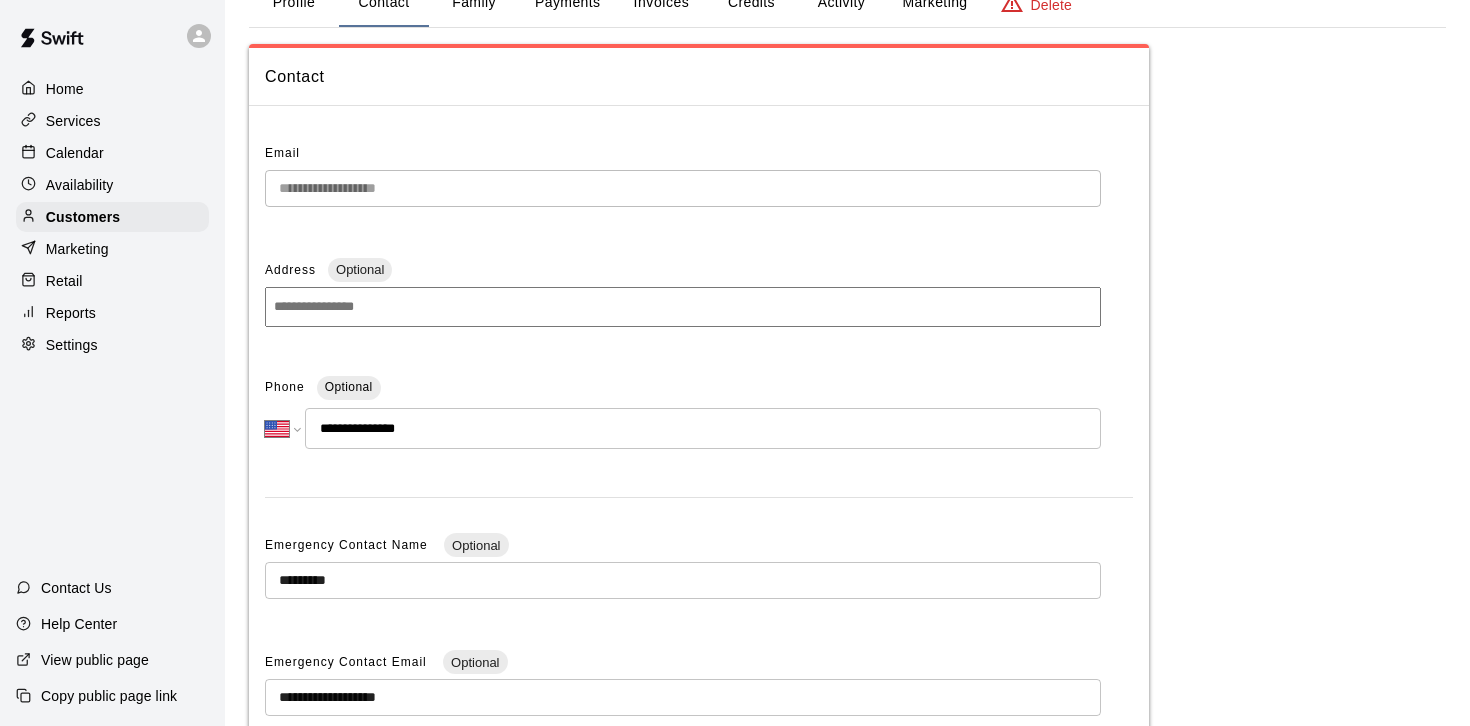 click on "**********" at bounding box center (703, 428) 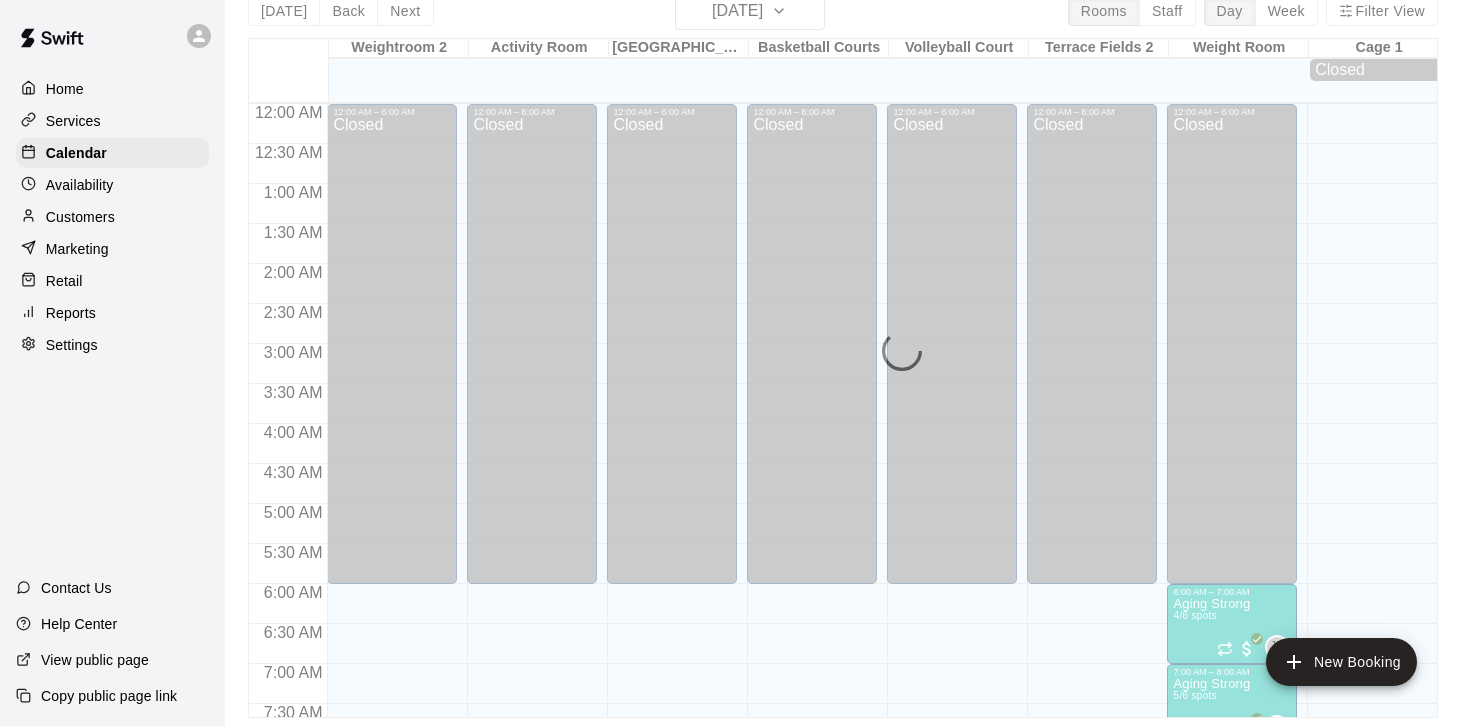 scroll, scrollTop: 0, scrollLeft: 0, axis: both 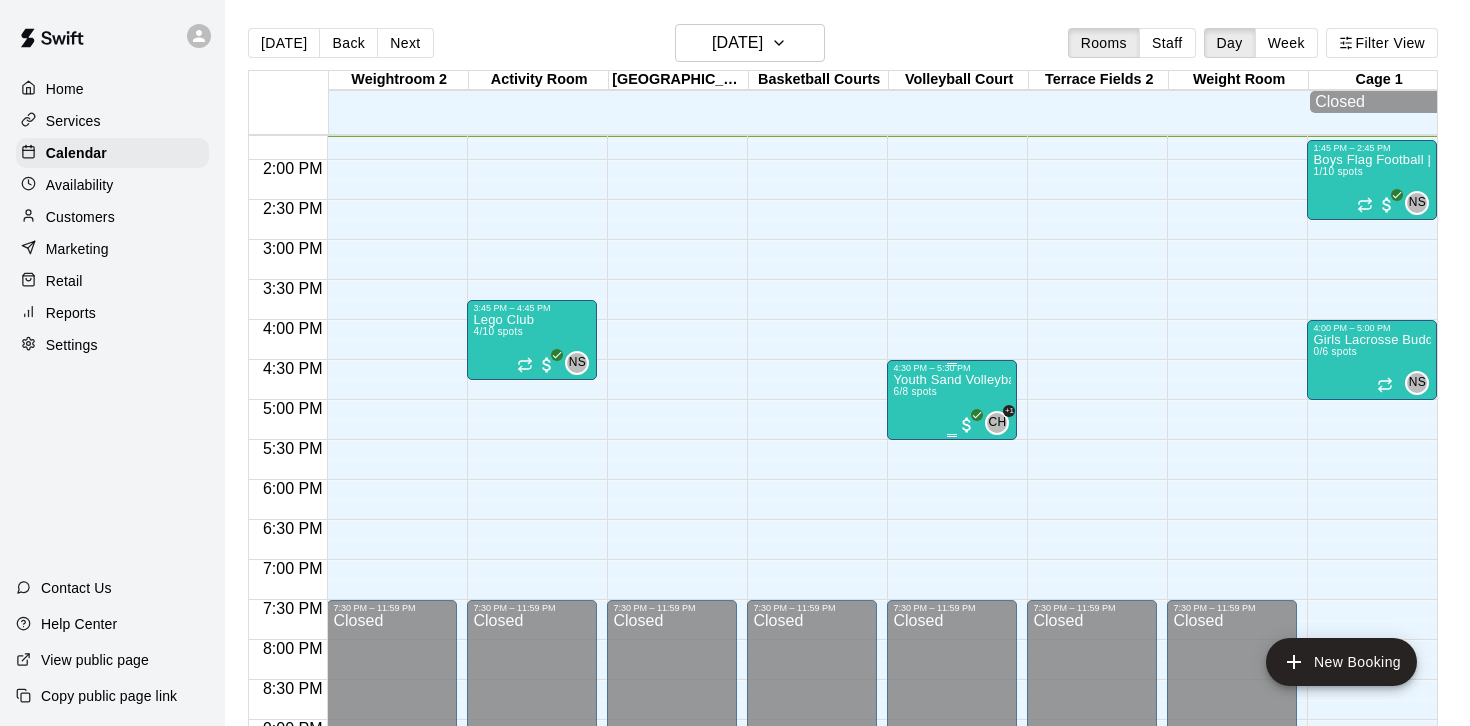 click on "Youth Sand Volleyball 6/8 spots" at bounding box center (952, 736) 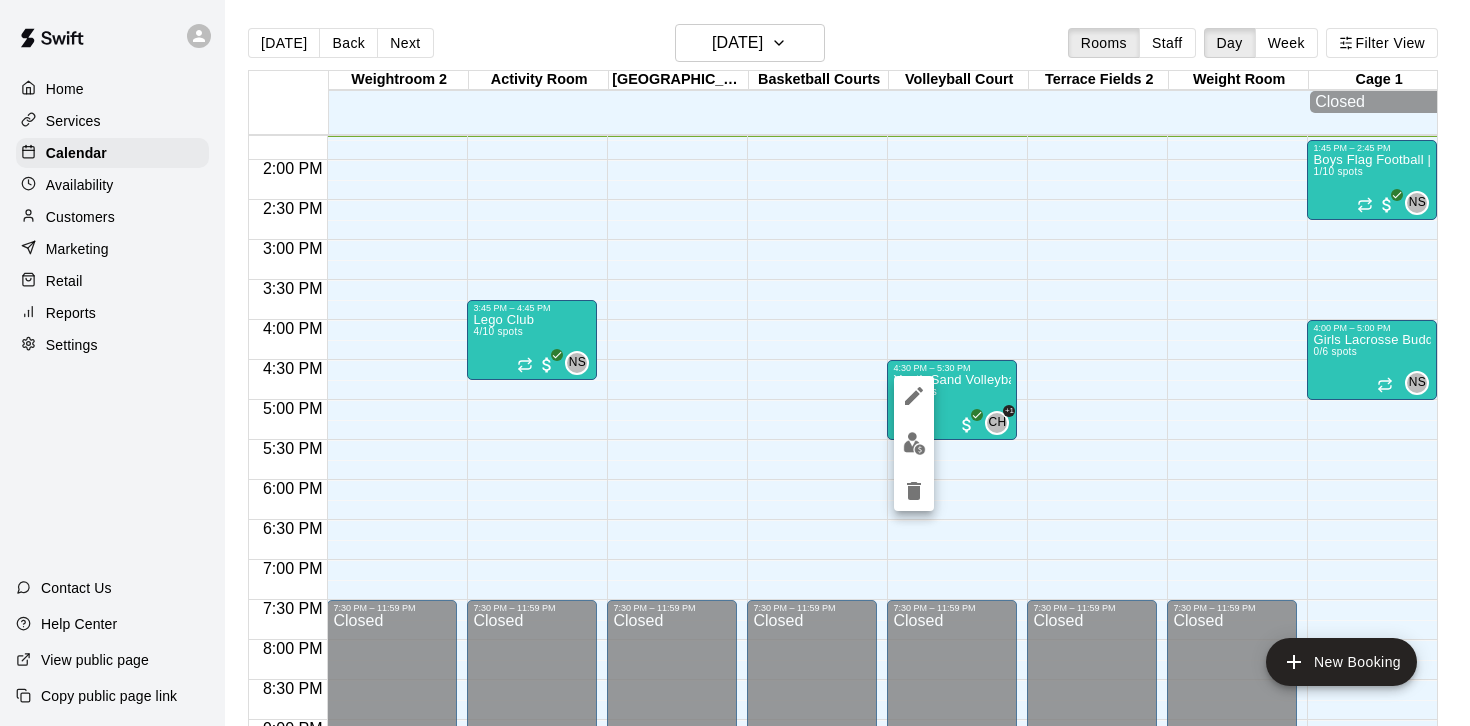 click at bounding box center (914, 443) 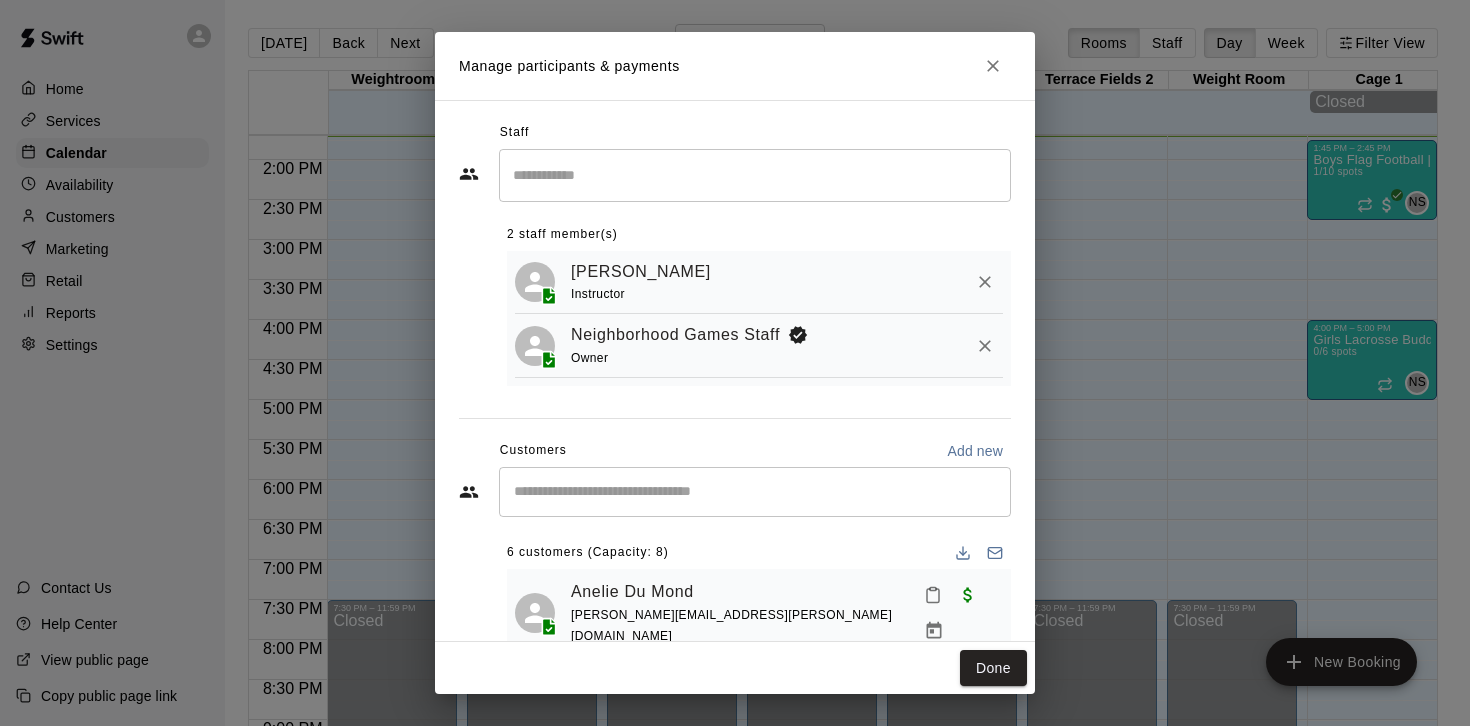 scroll, scrollTop: 114, scrollLeft: 0, axis: vertical 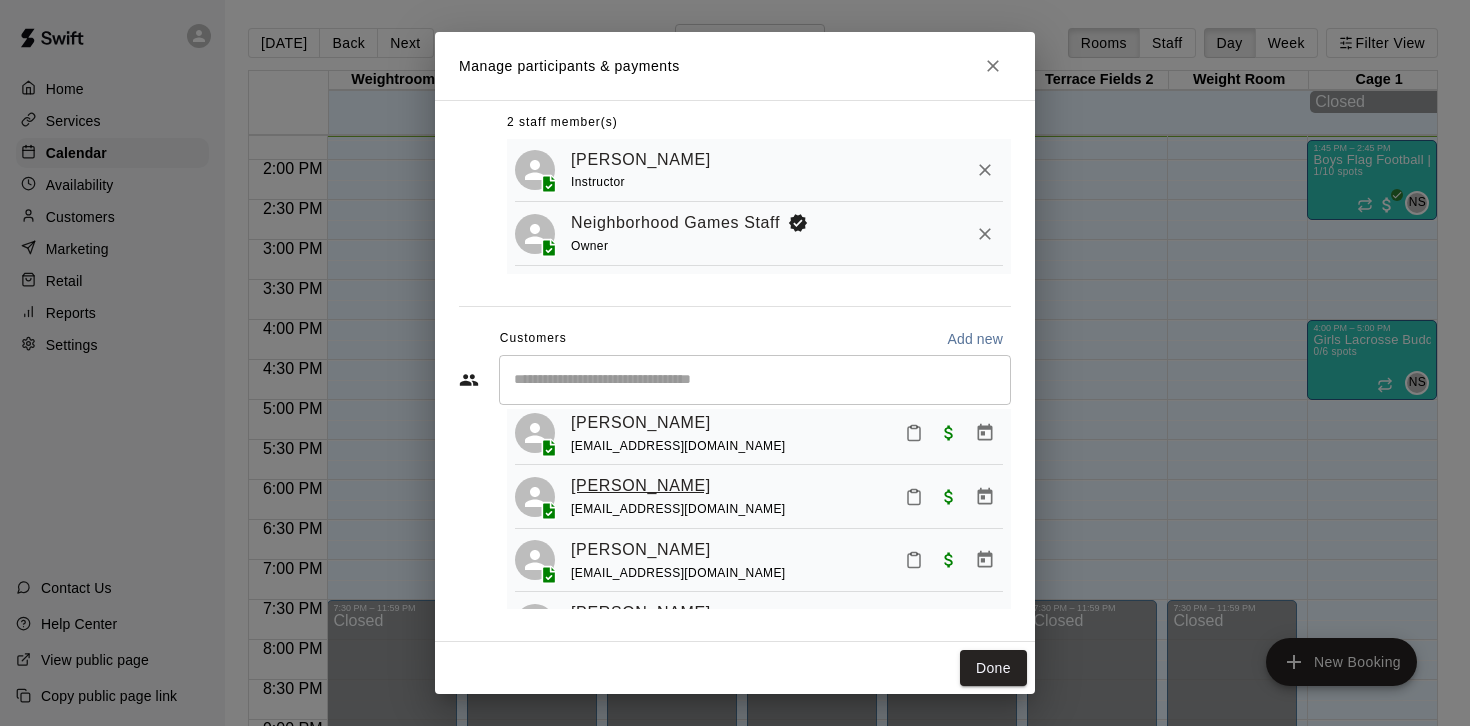 click on "Quinn McHone" at bounding box center (641, 486) 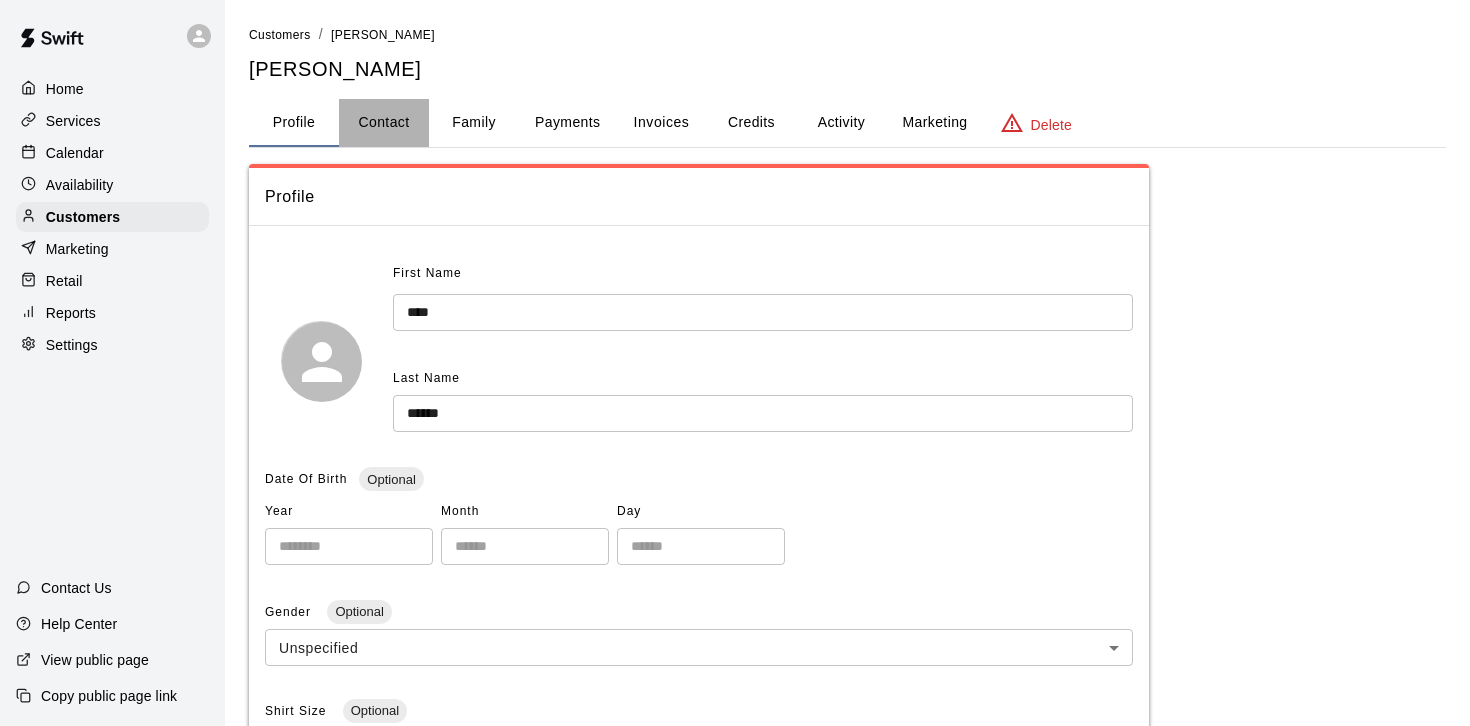 click on "Contact" at bounding box center [384, 123] 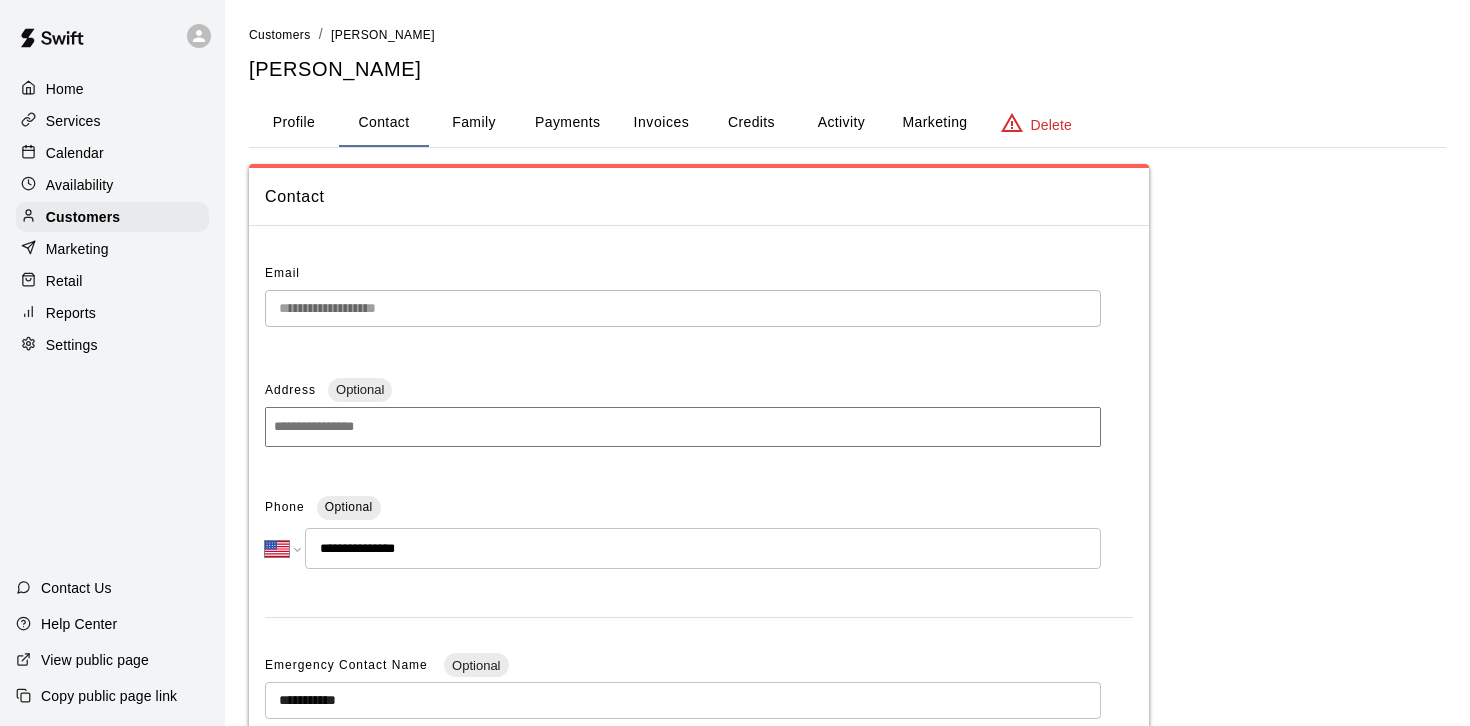 drag, startPoint x: 423, startPoint y: 555, endPoint x: 340, endPoint y: 555, distance: 83 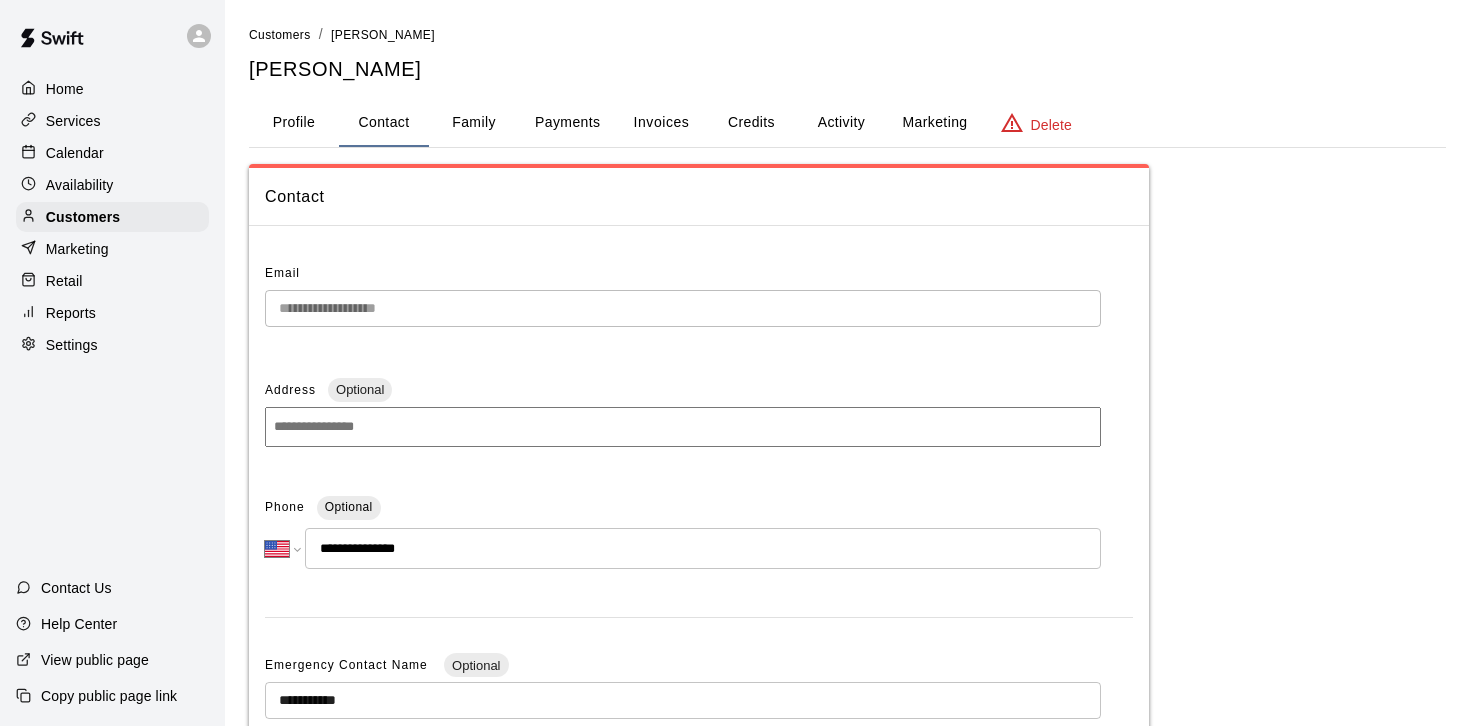 click on "**********" at bounding box center [703, 548] 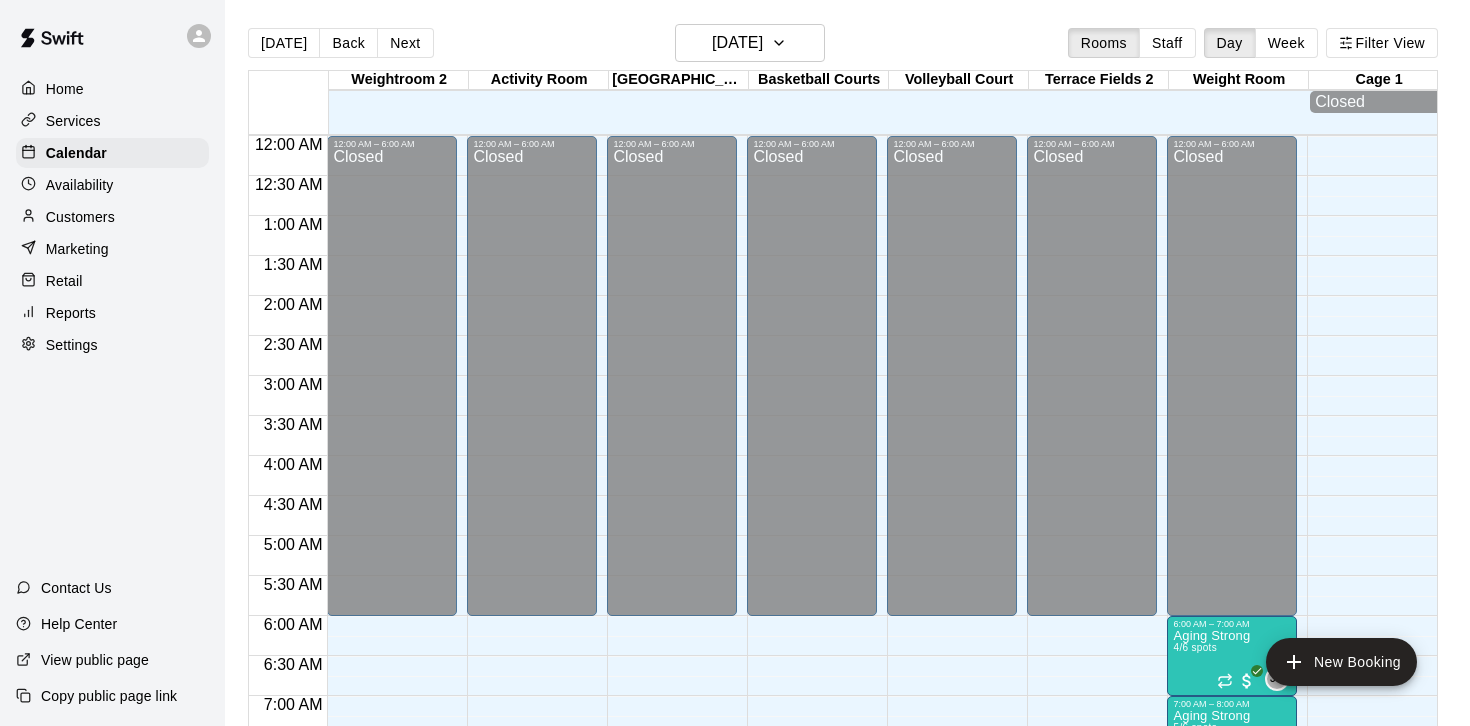 scroll, scrollTop: 1097, scrollLeft: 0, axis: vertical 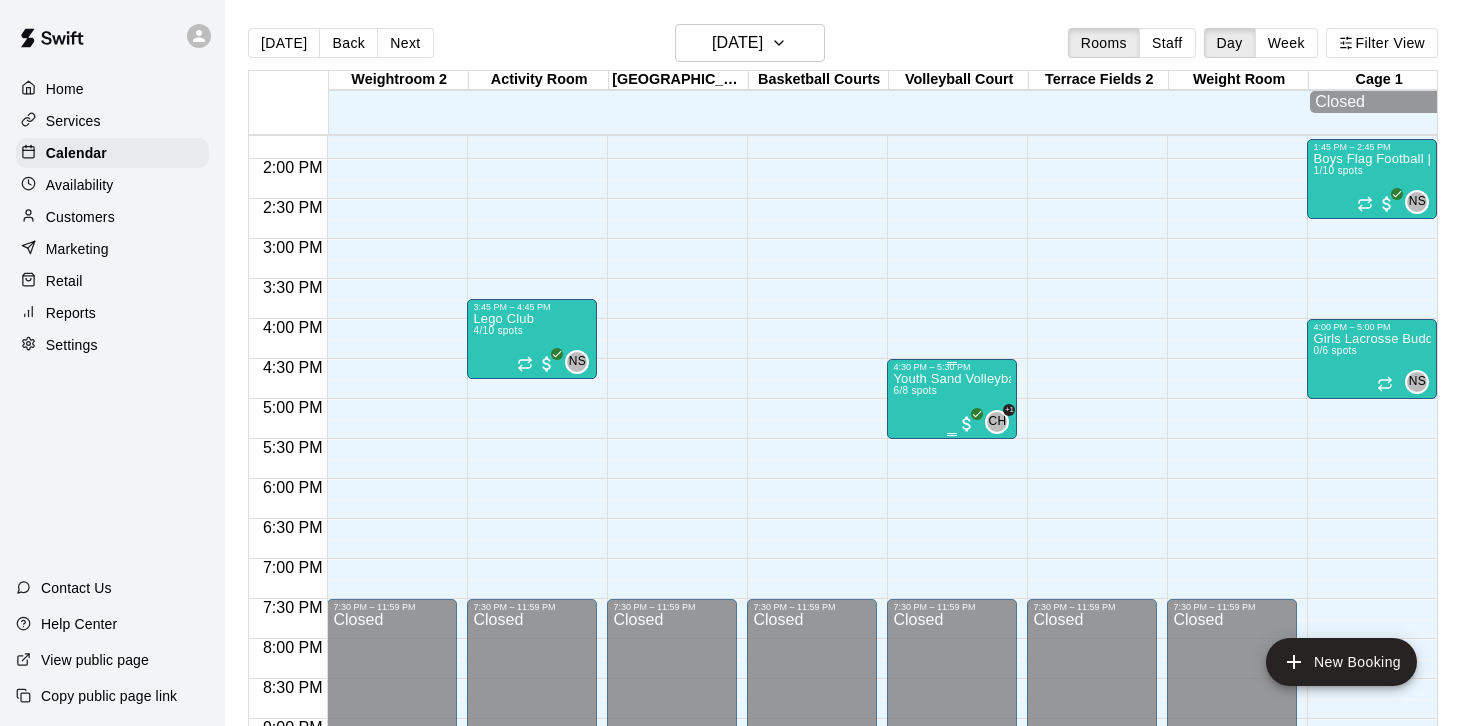 click on "6/8 spots" at bounding box center (915, 390) 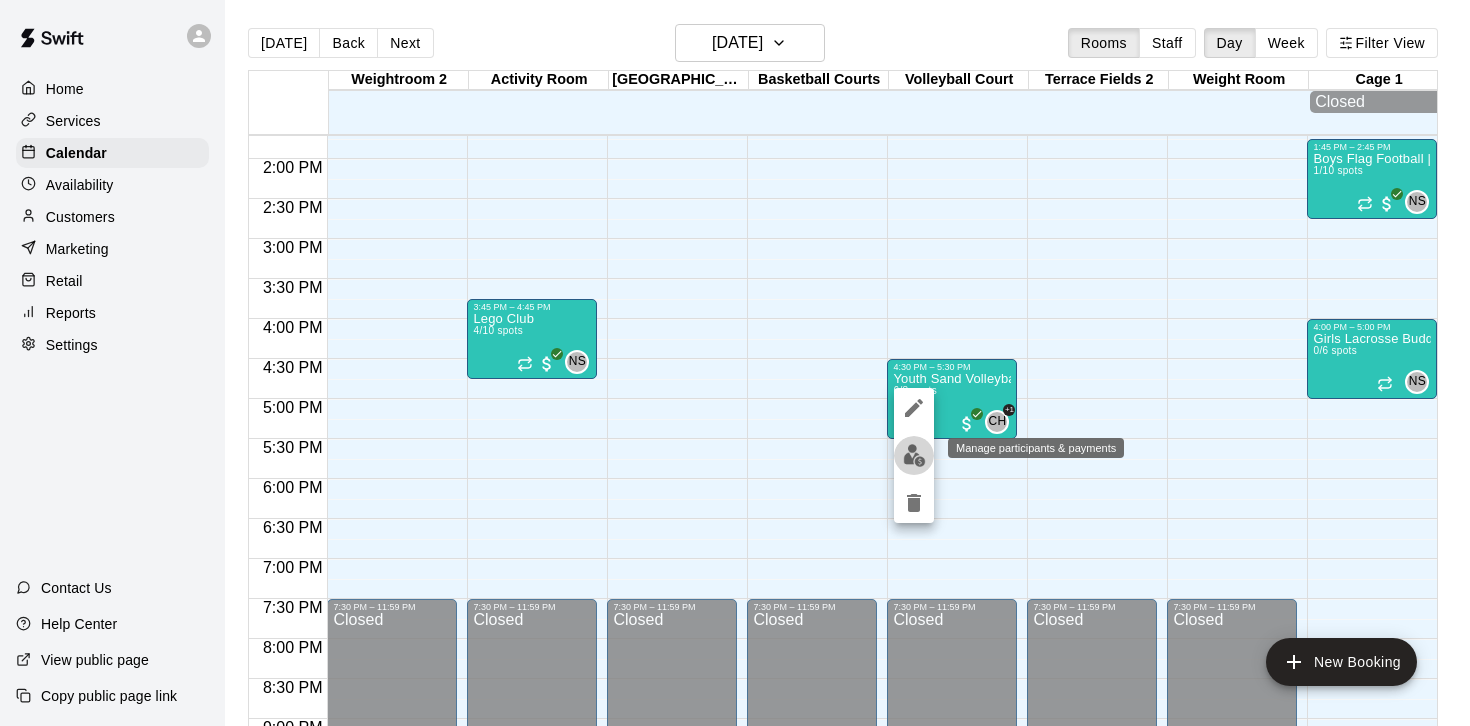 click at bounding box center (914, 455) 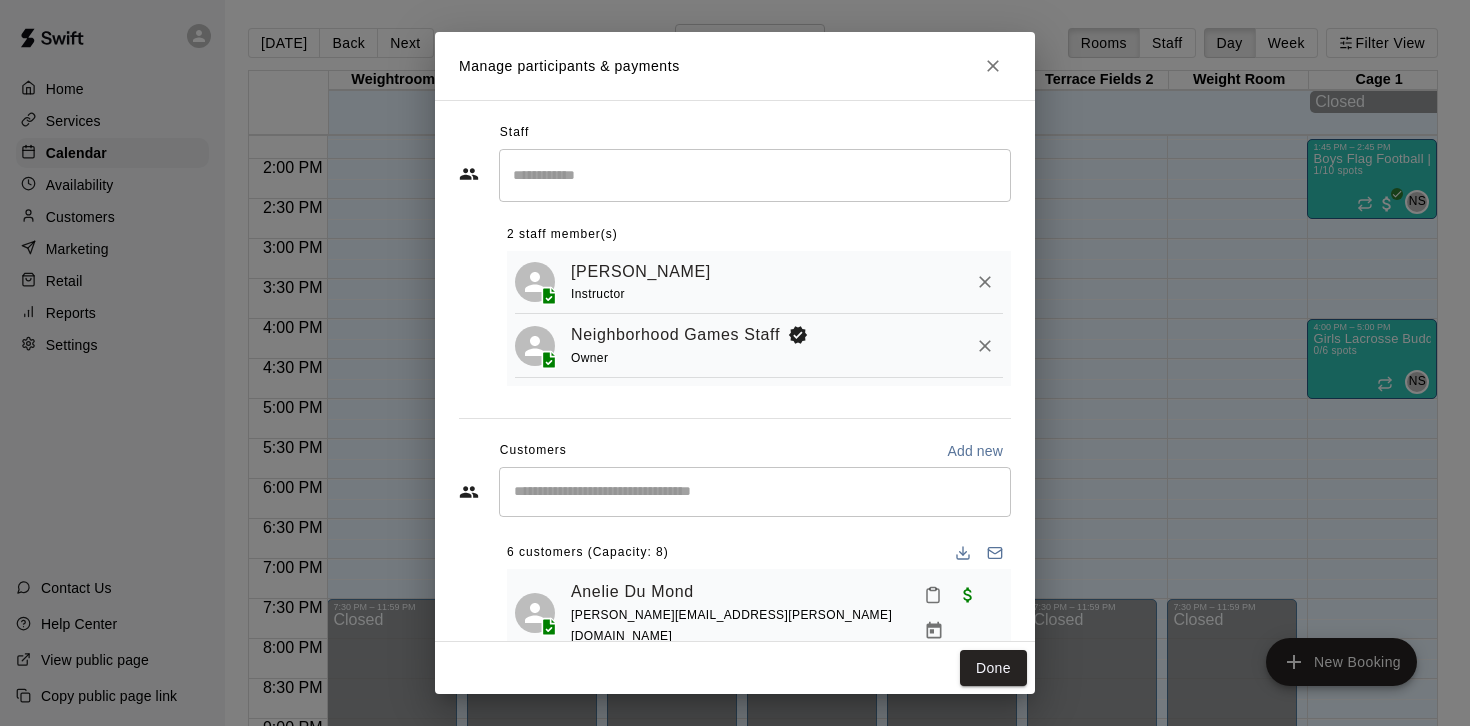scroll, scrollTop: 114, scrollLeft: 0, axis: vertical 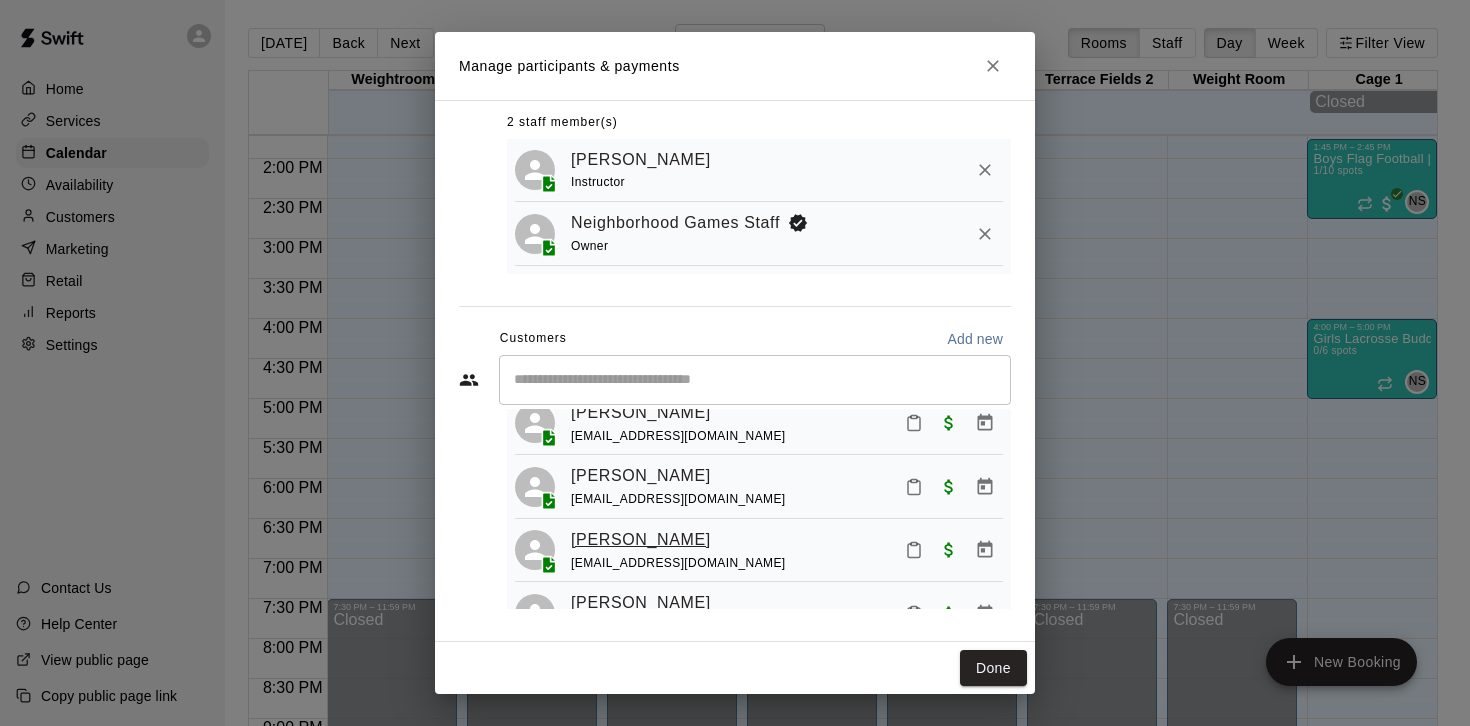 click on "Sydney Dowhy" at bounding box center (641, 540) 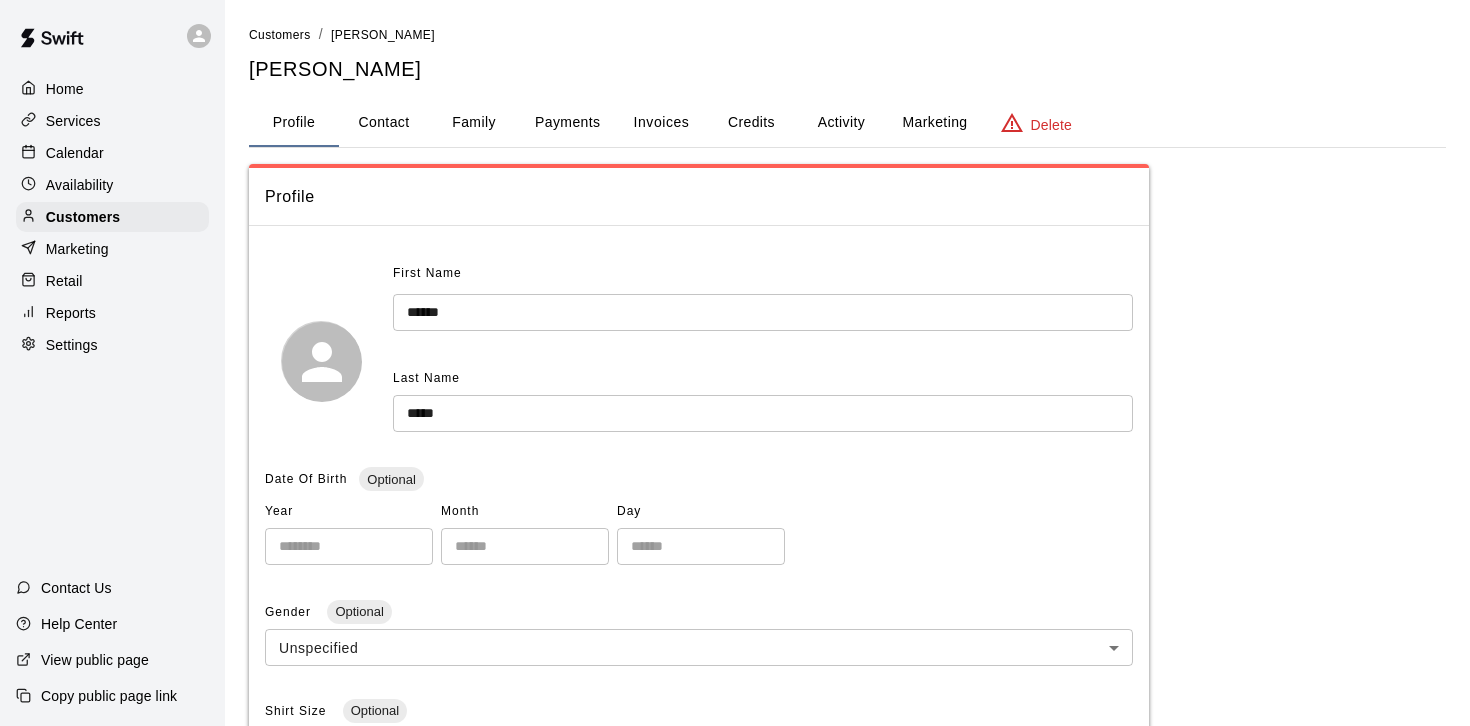 click on "Contact" at bounding box center [384, 123] 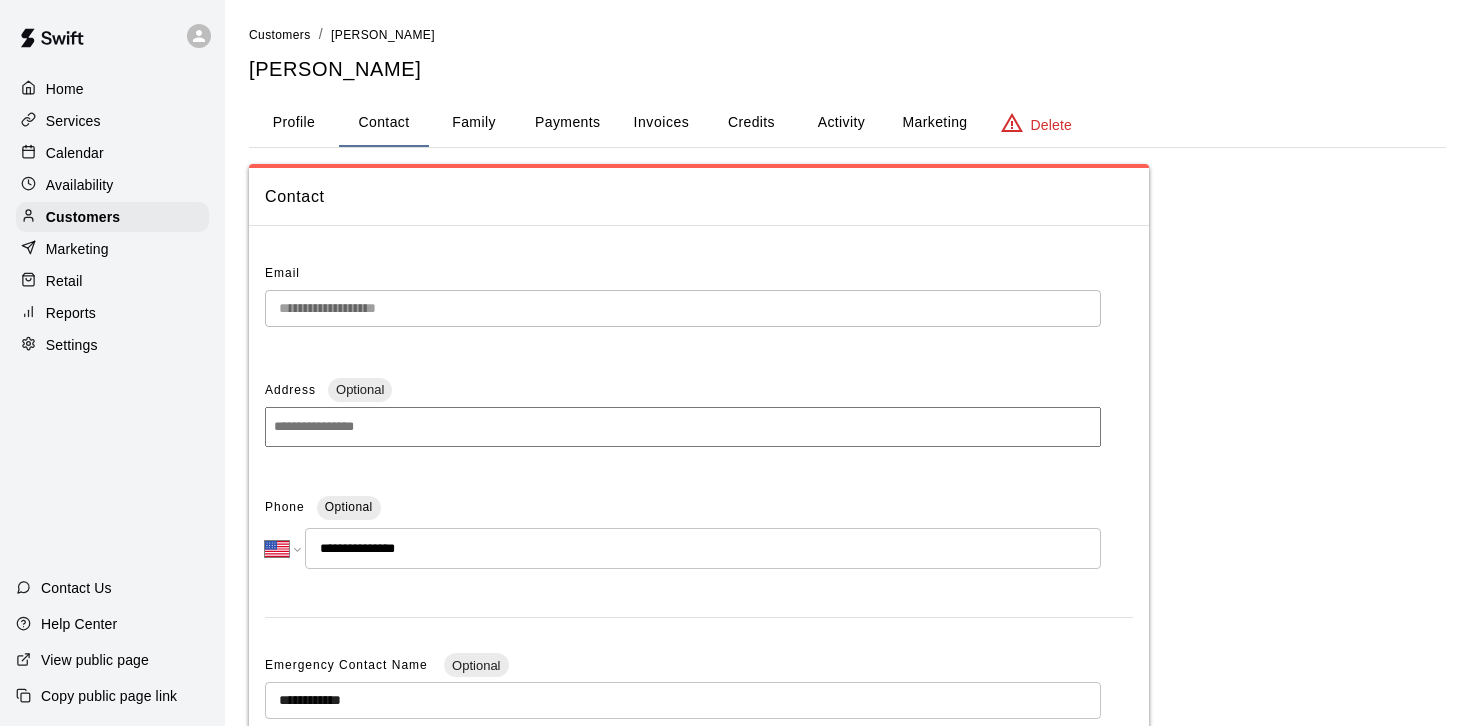 drag, startPoint x: 436, startPoint y: 553, endPoint x: 339, endPoint y: 553, distance: 97 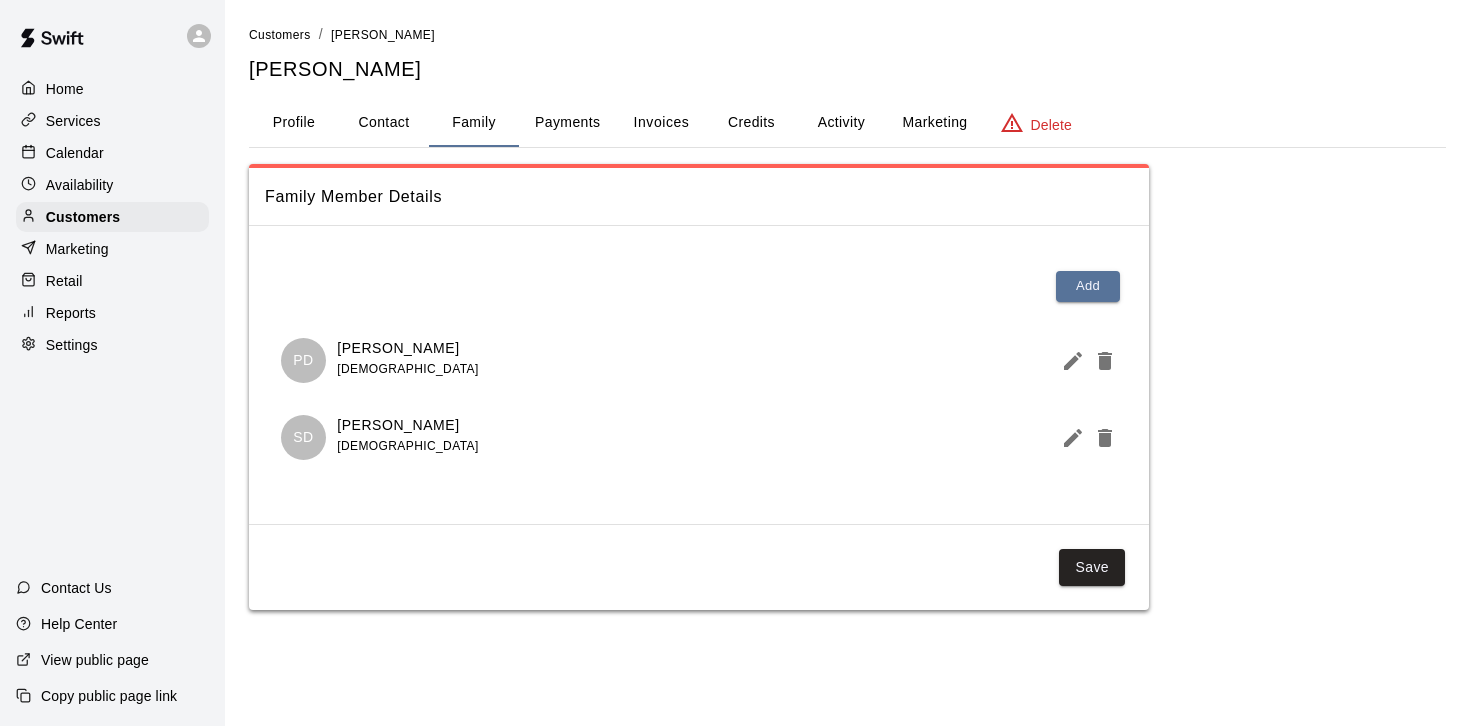 click on "Contact" at bounding box center [384, 123] 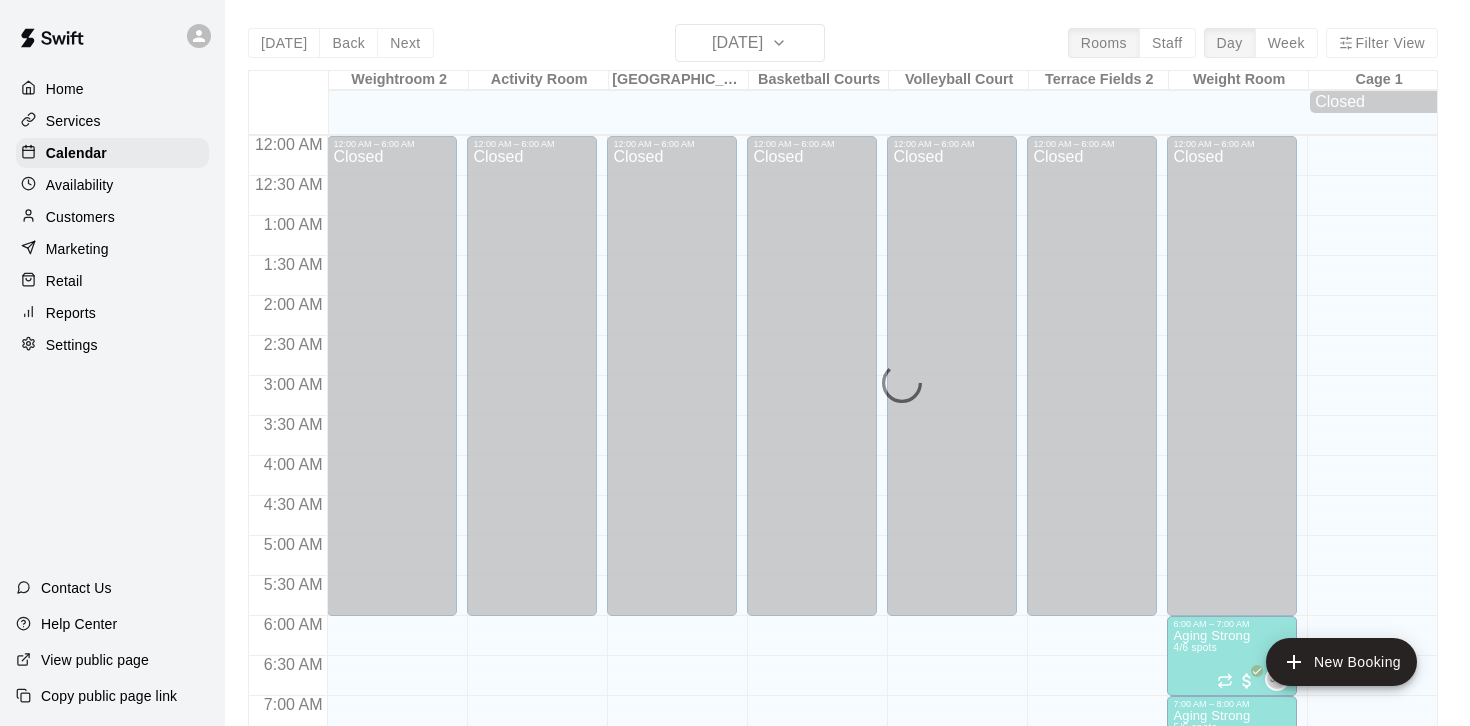 scroll, scrollTop: 1098, scrollLeft: 0, axis: vertical 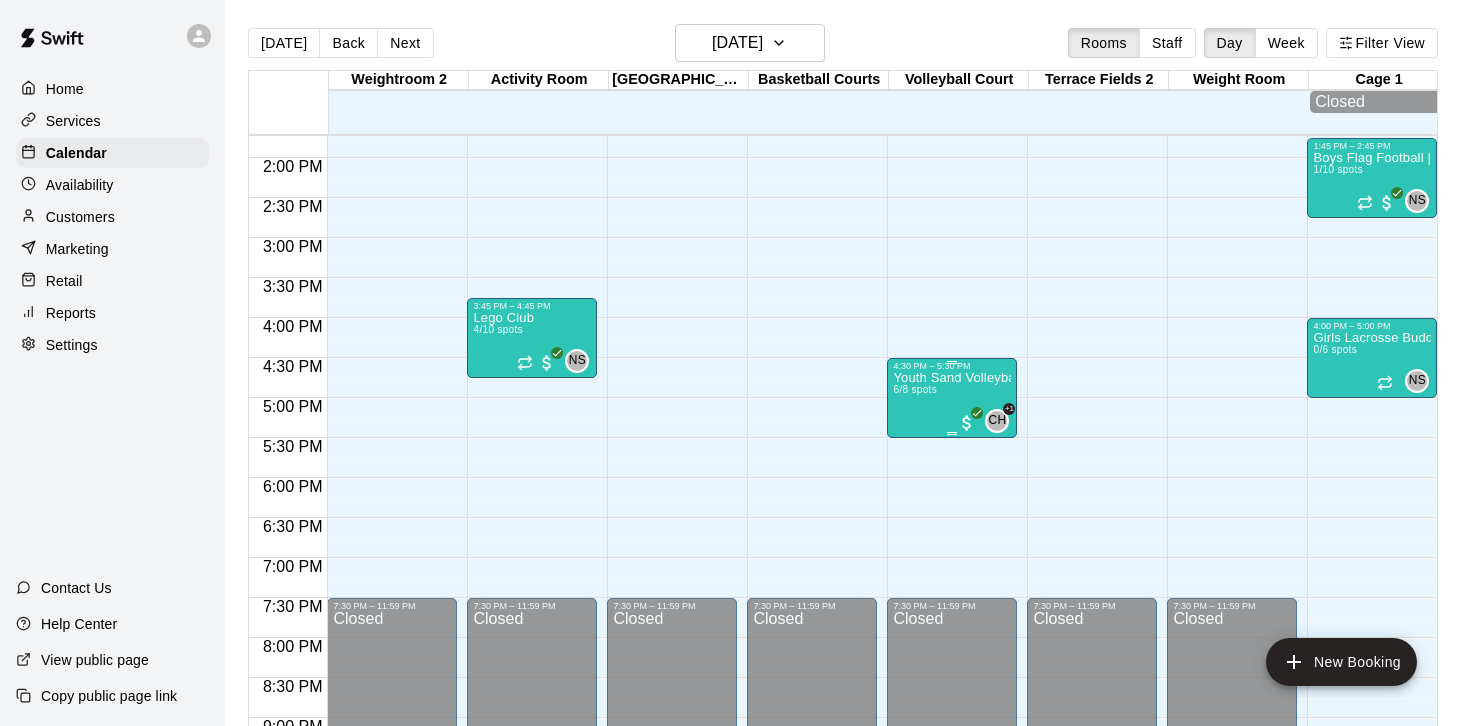 click on "Youth Sand Volleyball 6/8 spots" at bounding box center [952, 734] 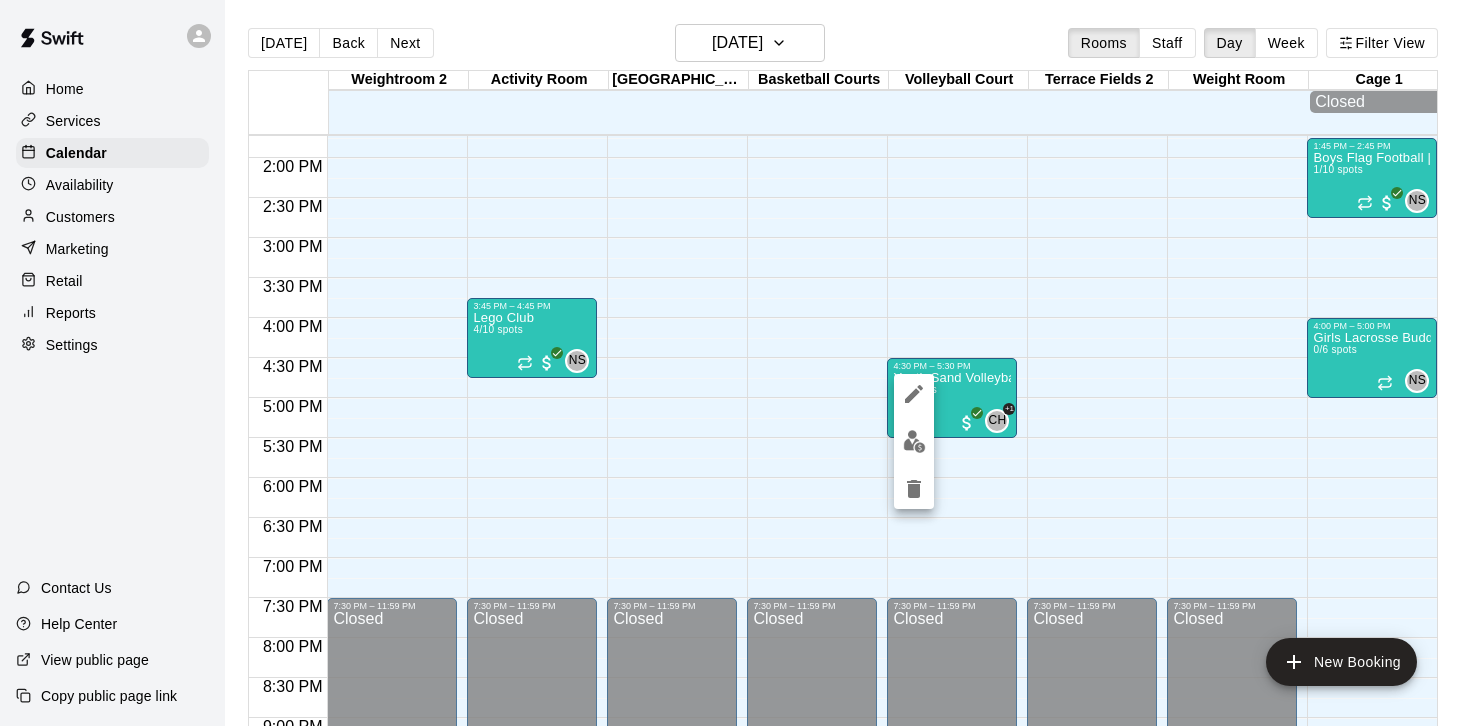 click at bounding box center (914, 441) 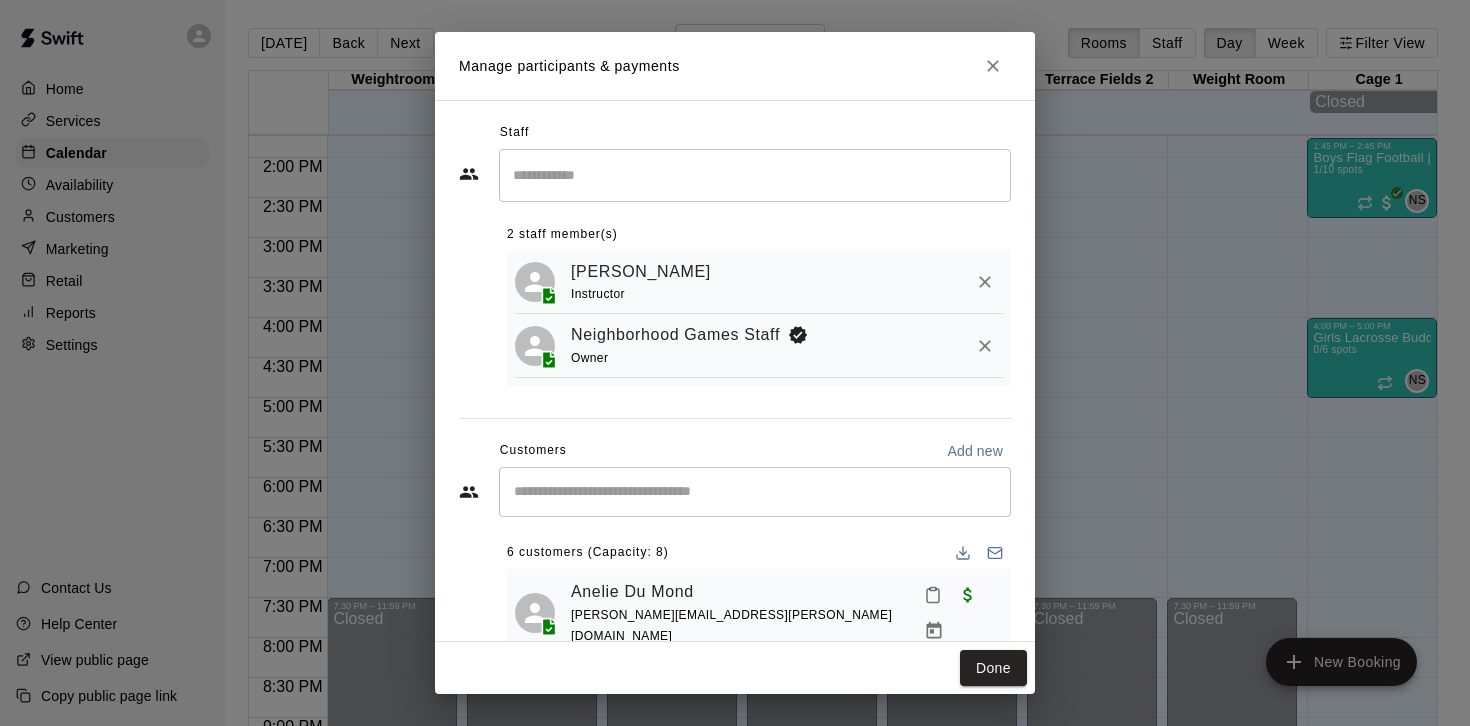 scroll, scrollTop: 114, scrollLeft: 0, axis: vertical 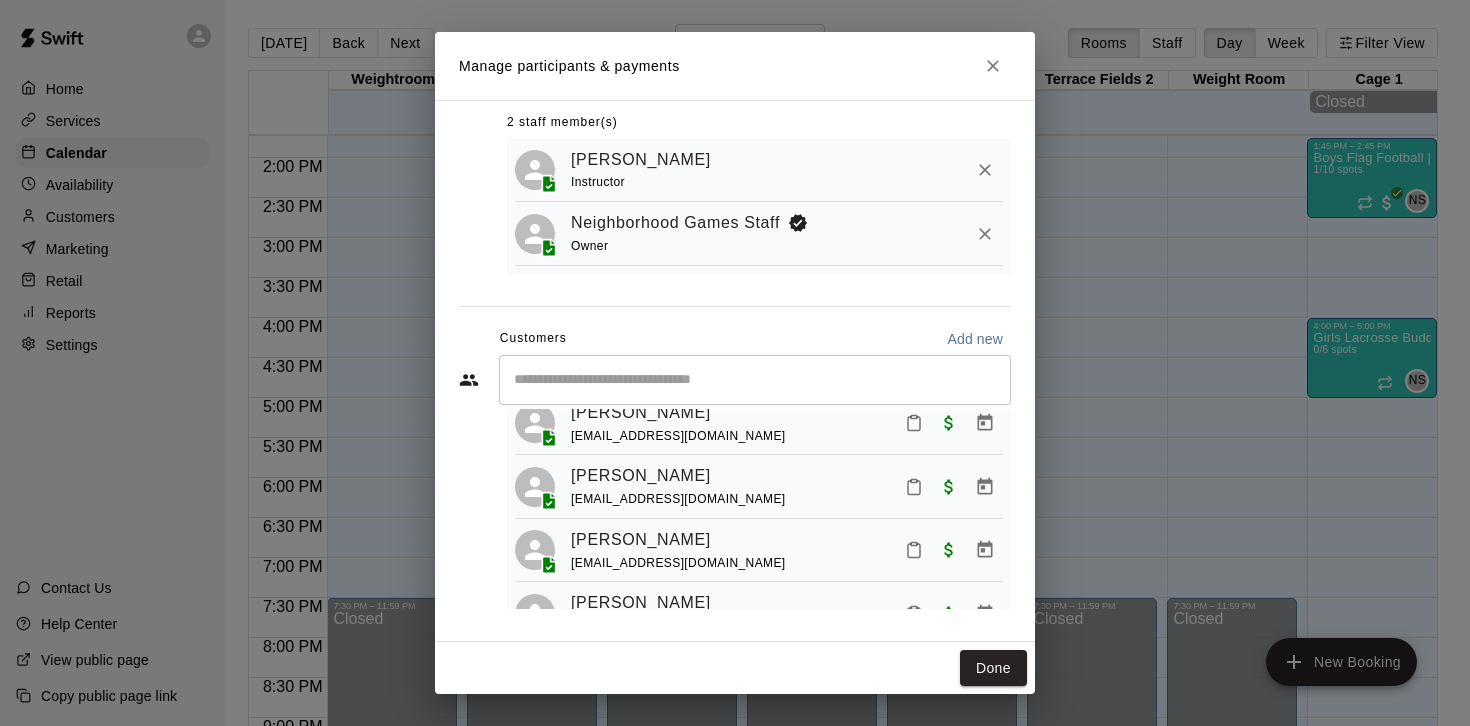 click on "Taylor  Paddock" at bounding box center (641, 603) 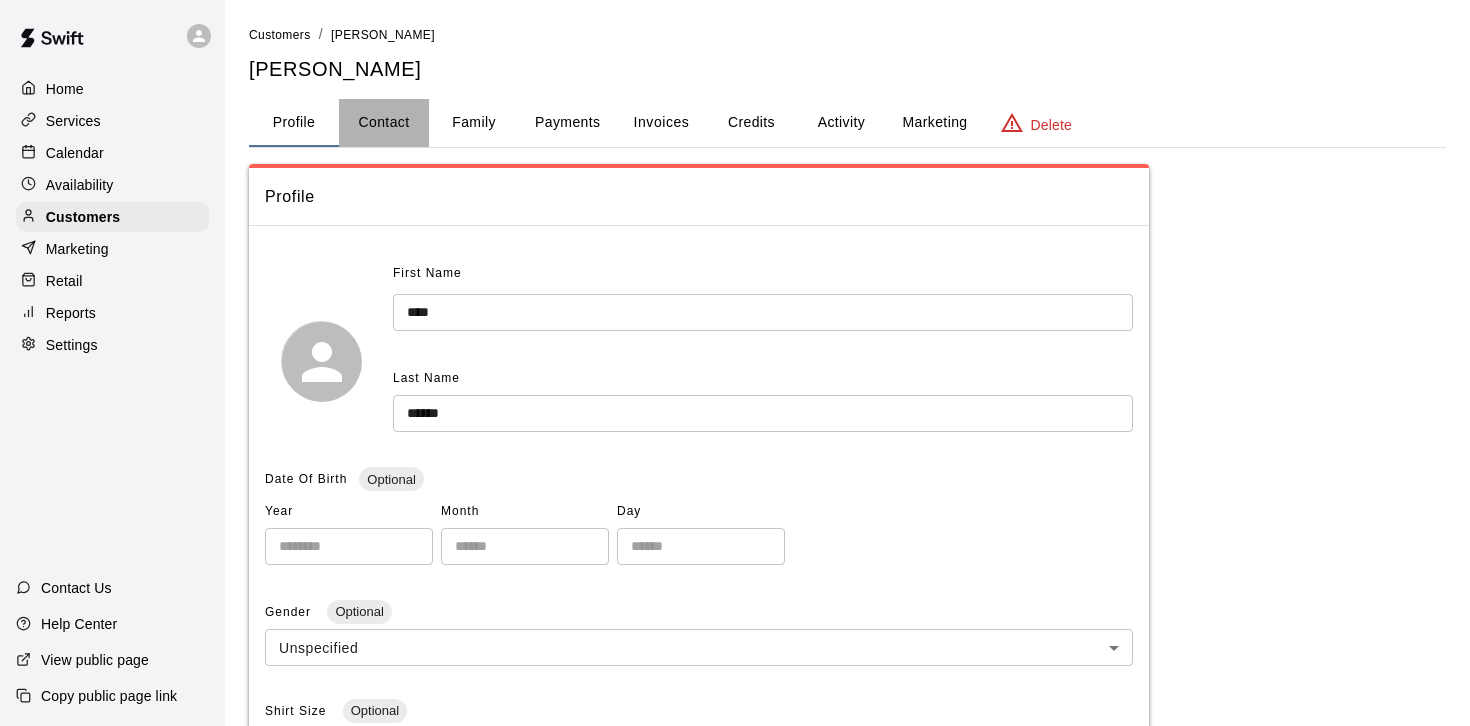 click on "Contact" at bounding box center [384, 123] 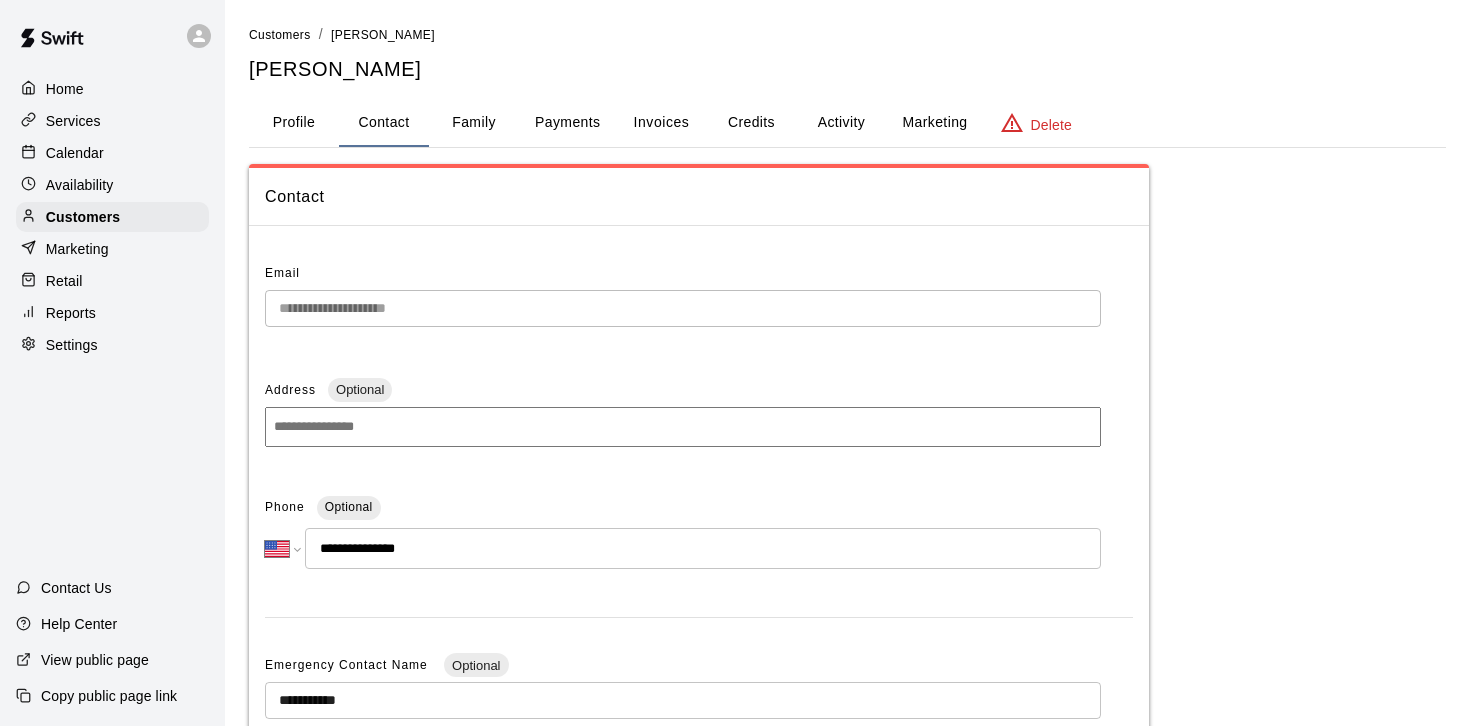 drag, startPoint x: 422, startPoint y: 557, endPoint x: 339, endPoint y: 552, distance: 83.15047 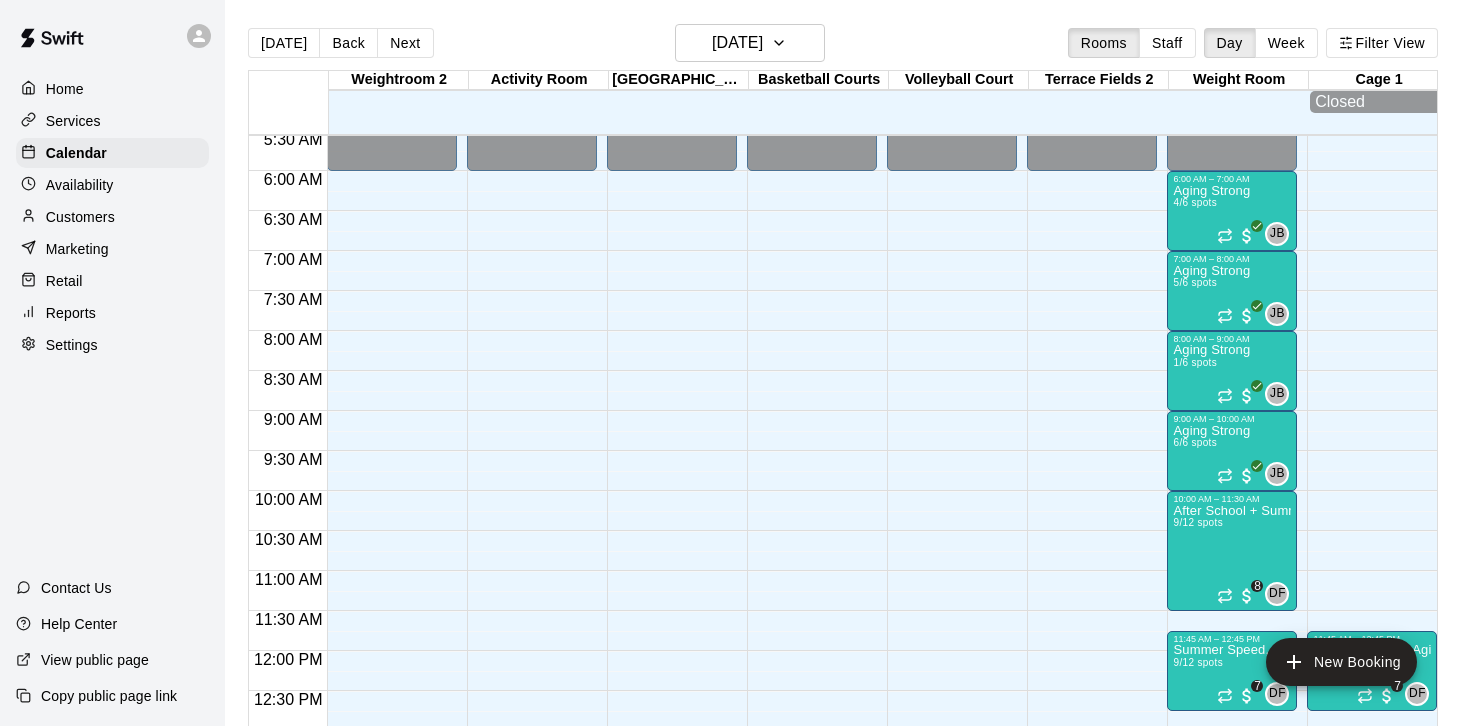 scroll, scrollTop: 410, scrollLeft: 0, axis: vertical 